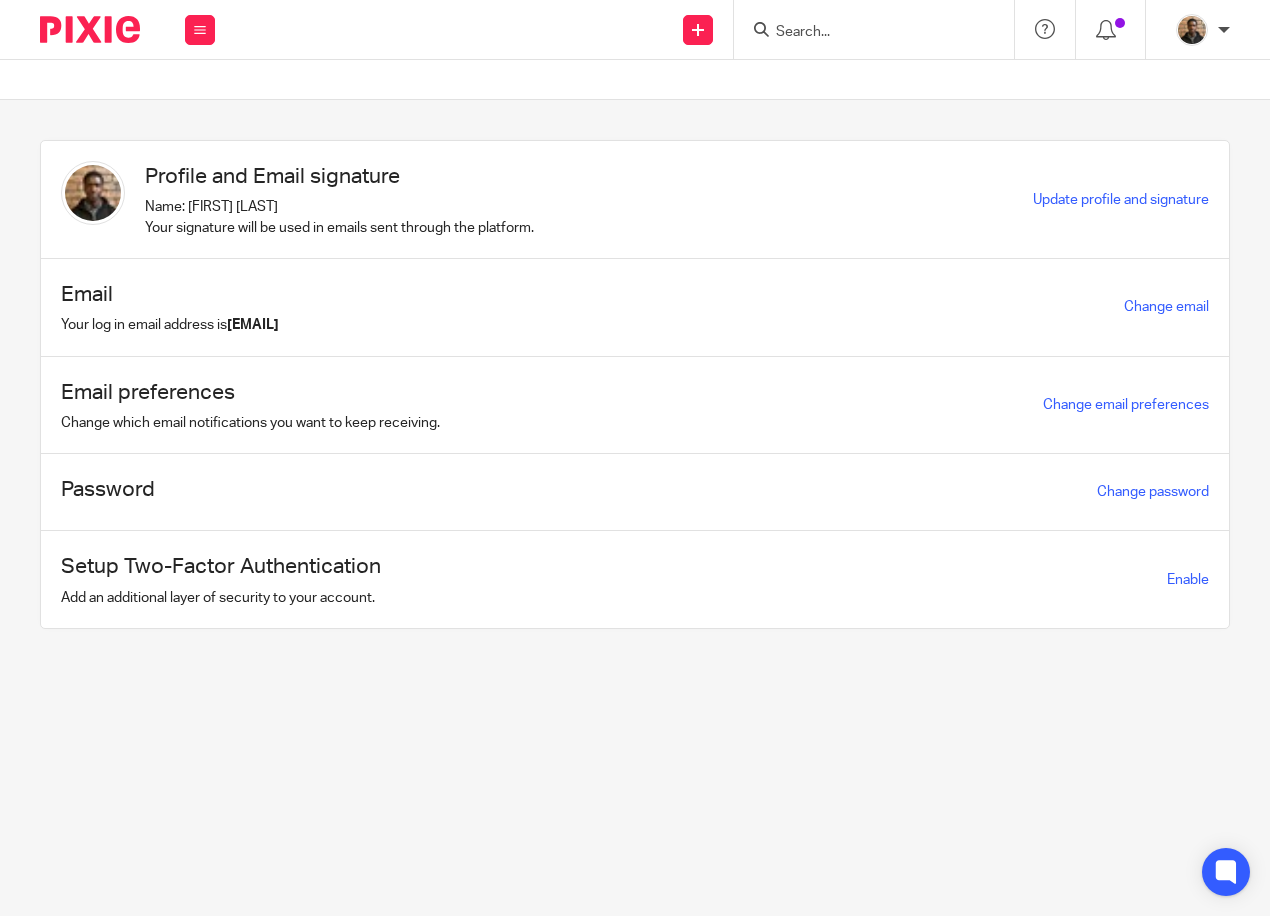 scroll, scrollTop: 0, scrollLeft: 0, axis: both 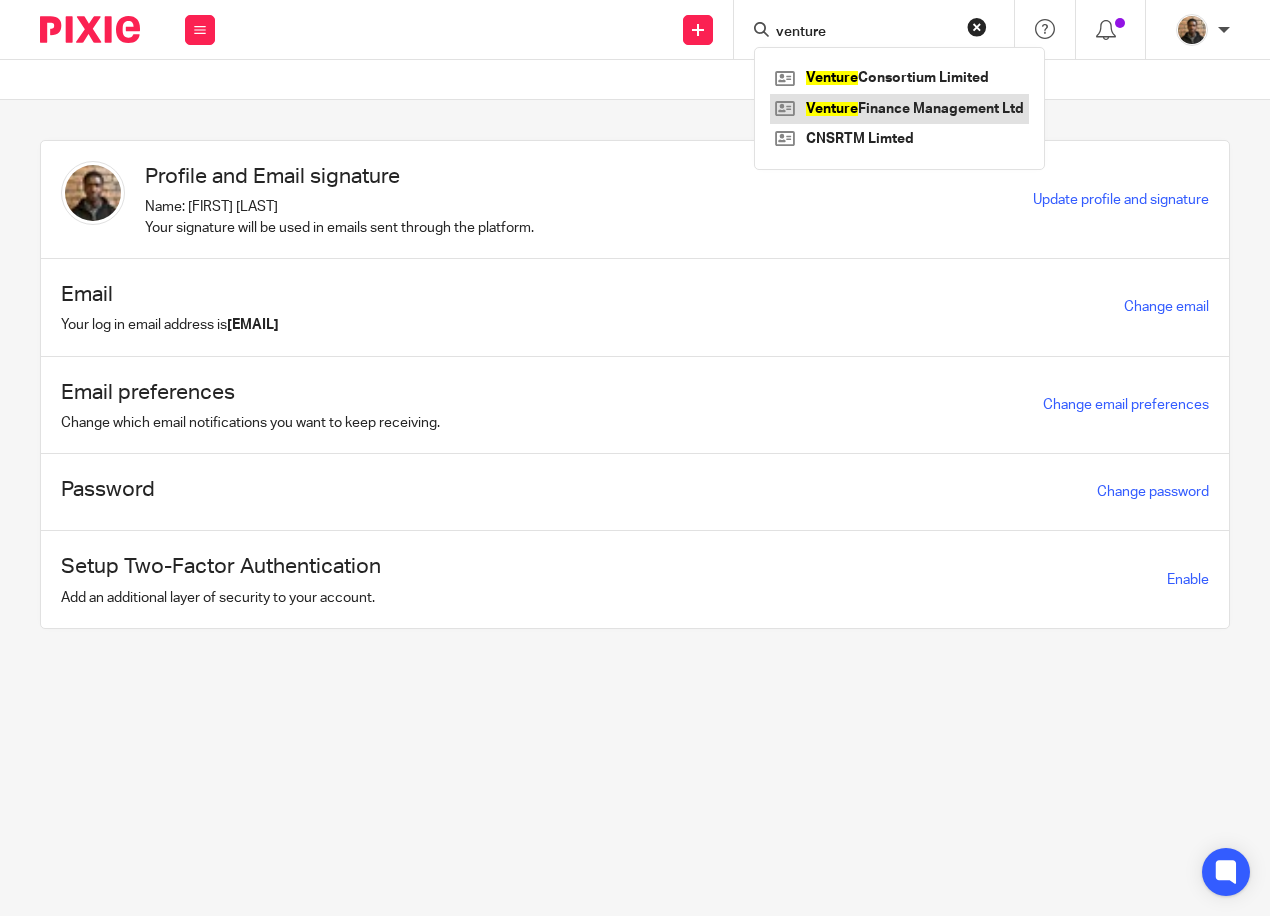 type on "venture" 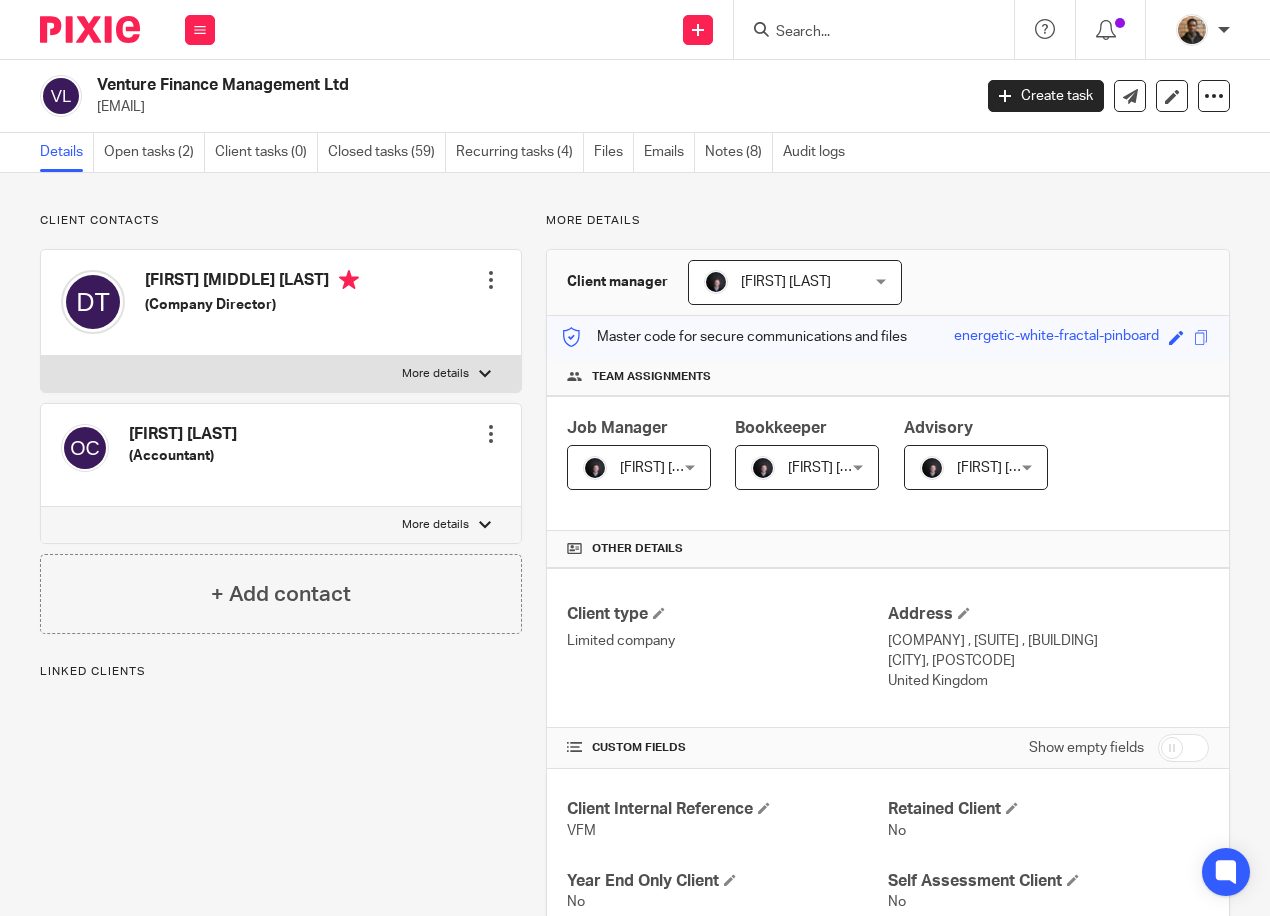 scroll, scrollTop: 0, scrollLeft: 0, axis: both 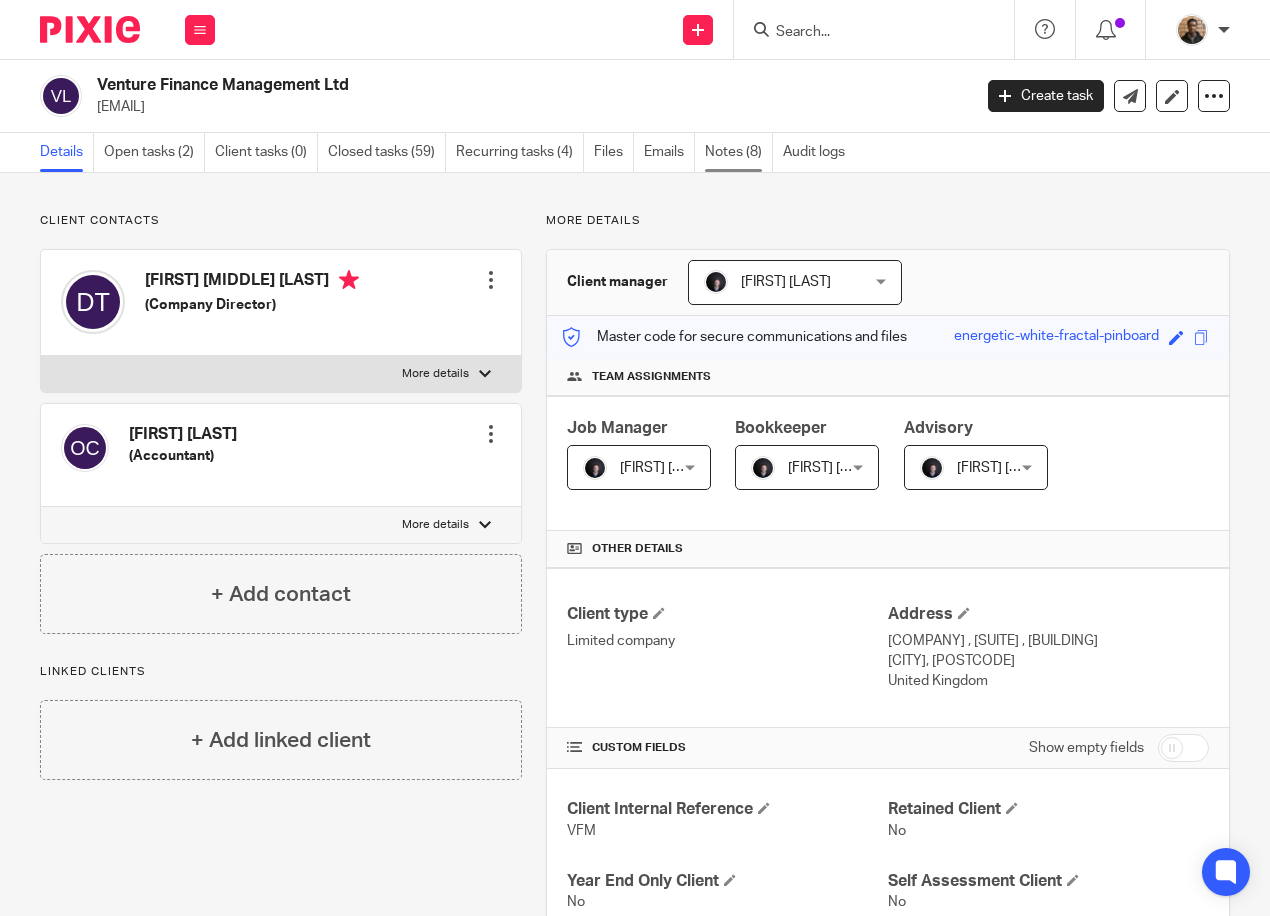 click on "Notes (8)" at bounding box center (739, 152) 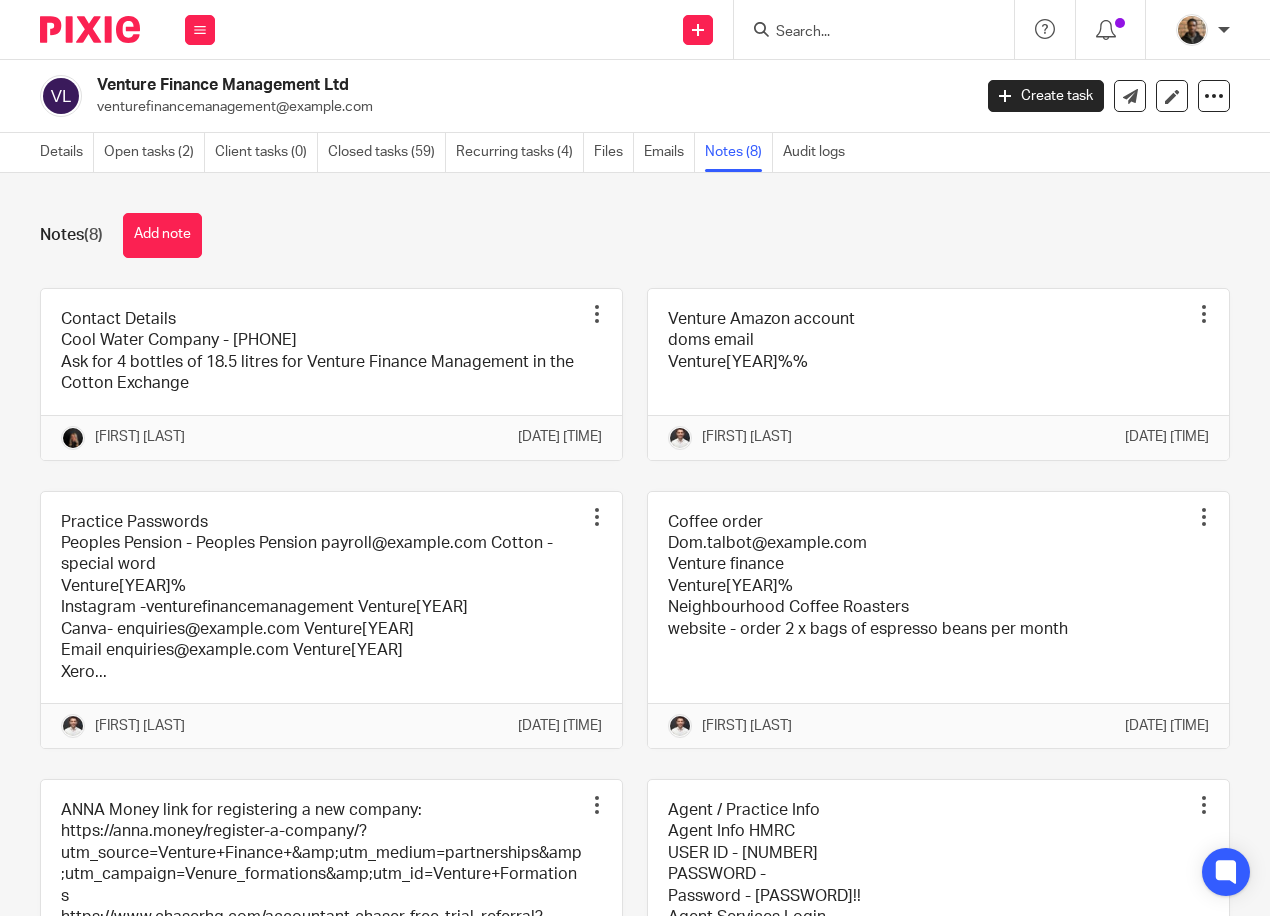 scroll, scrollTop: 0, scrollLeft: 0, axis: both 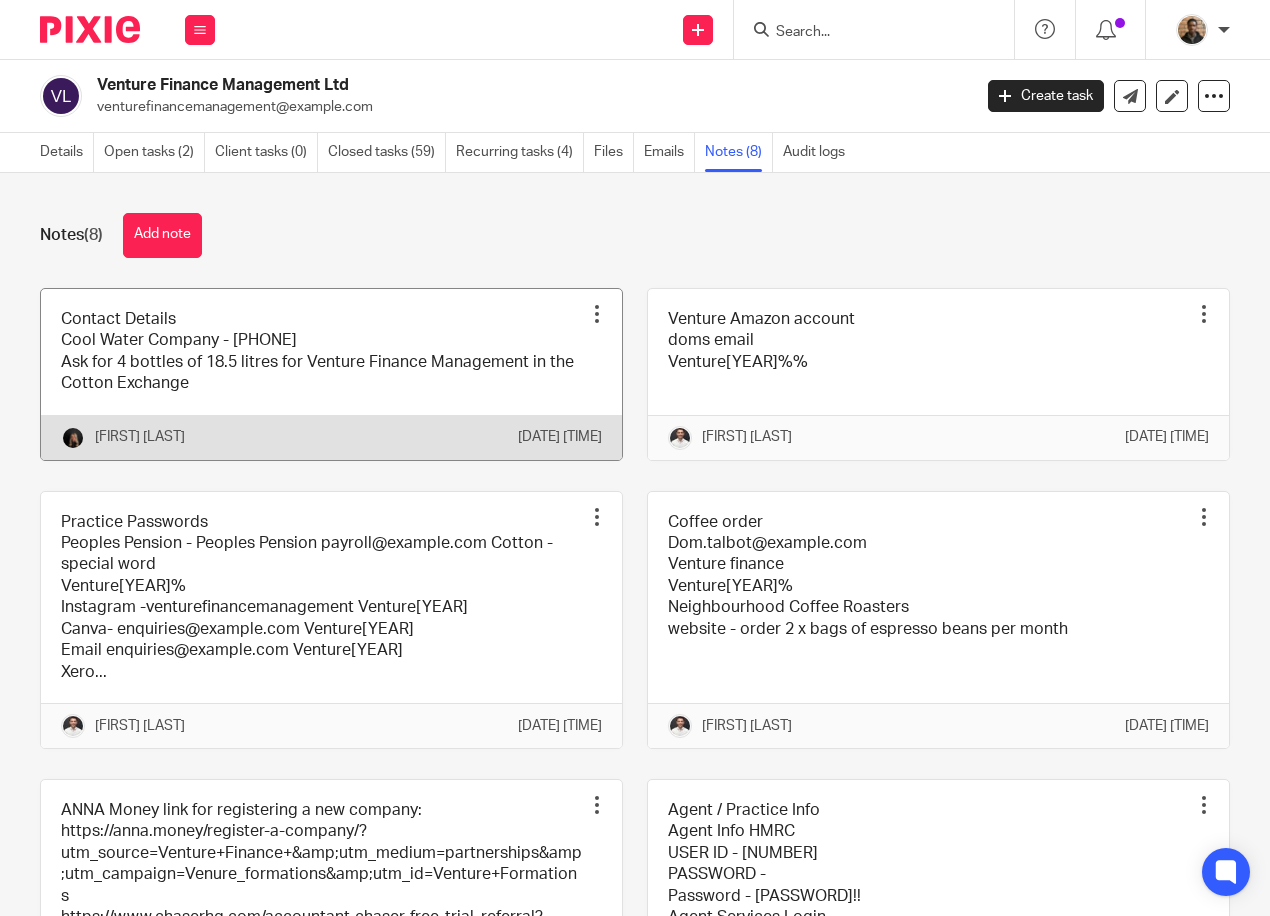 click at bounding box center [331, 374] 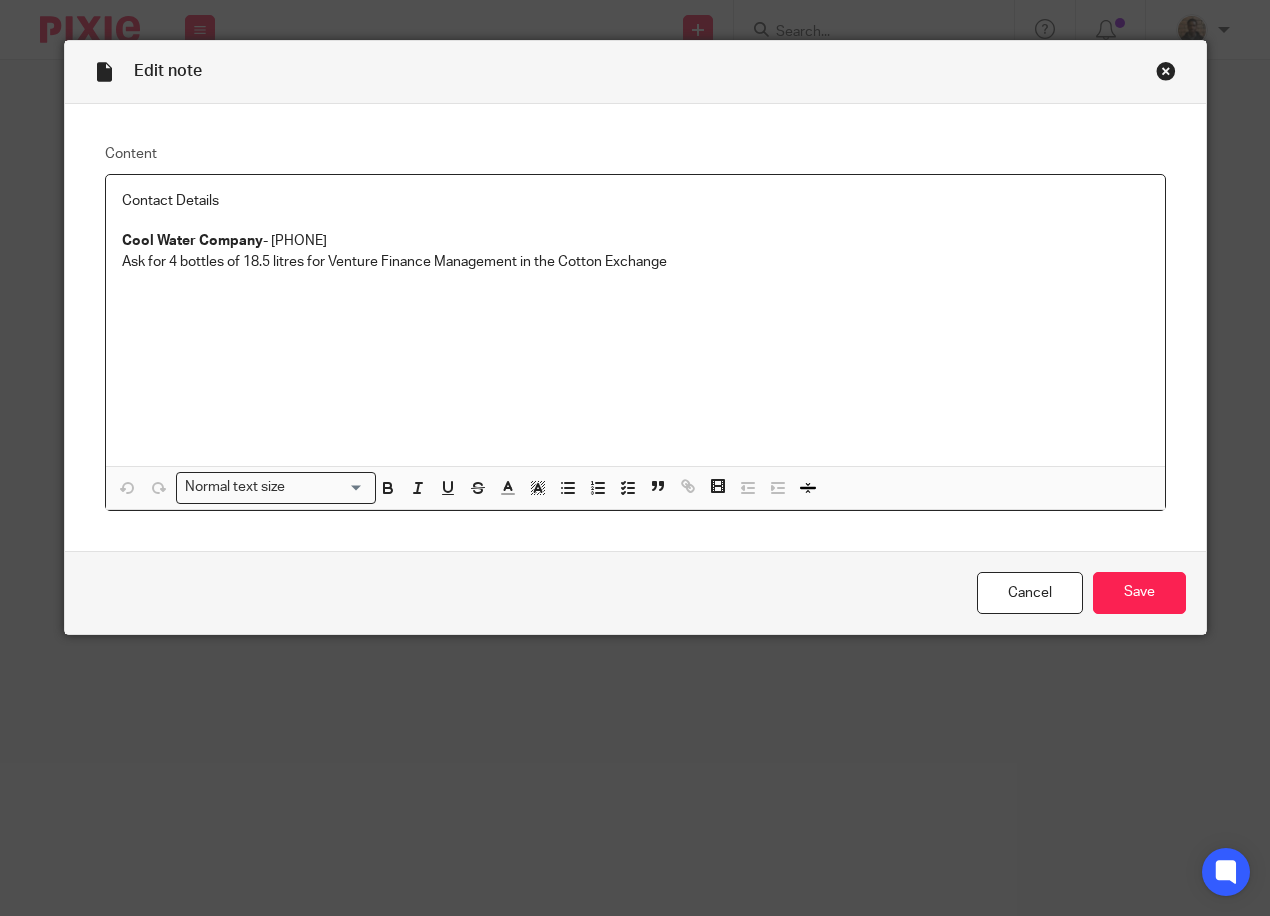 scroll, scrollTop: 0, scrollLeft: 0, axis: both 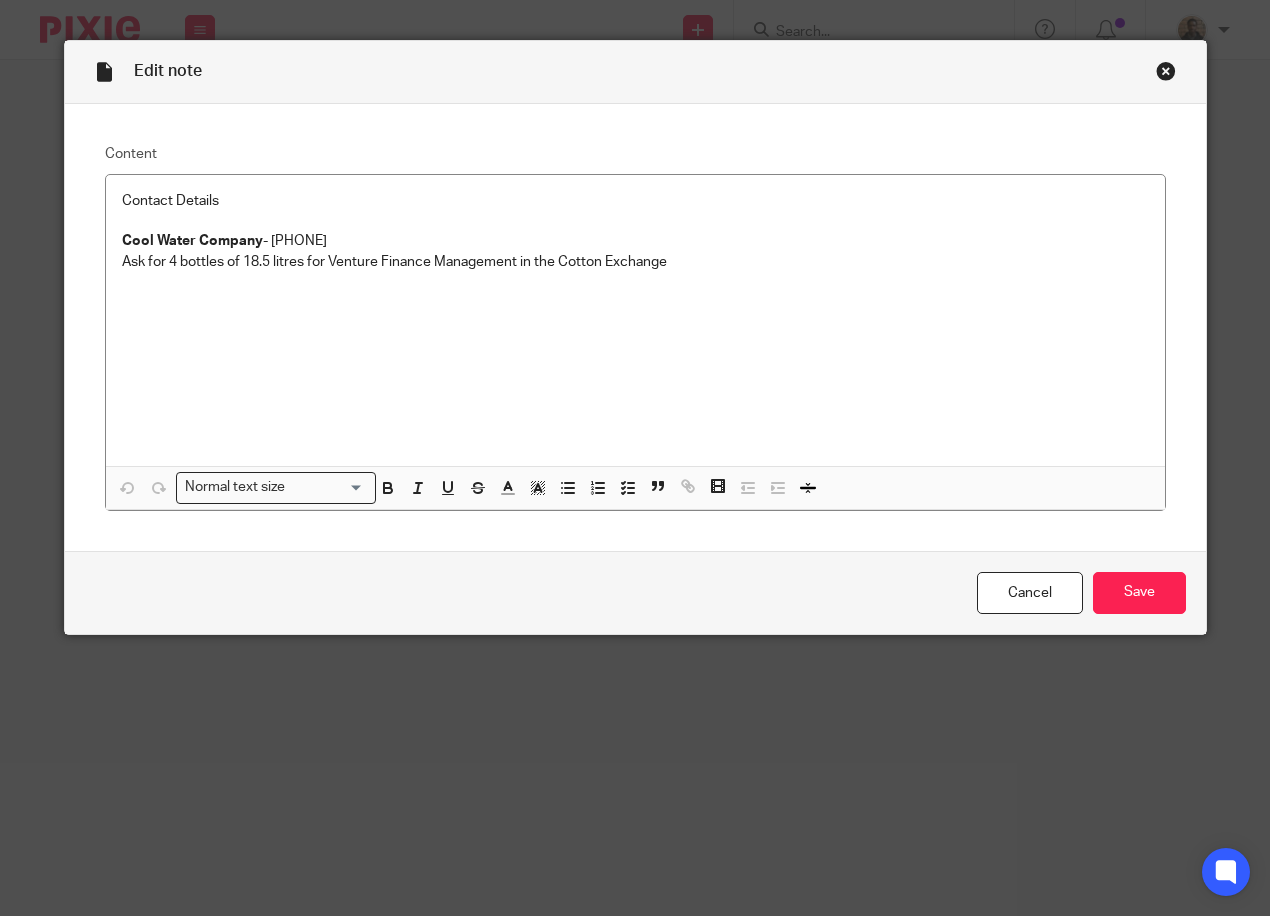 click at bounding box center [1166, 71] 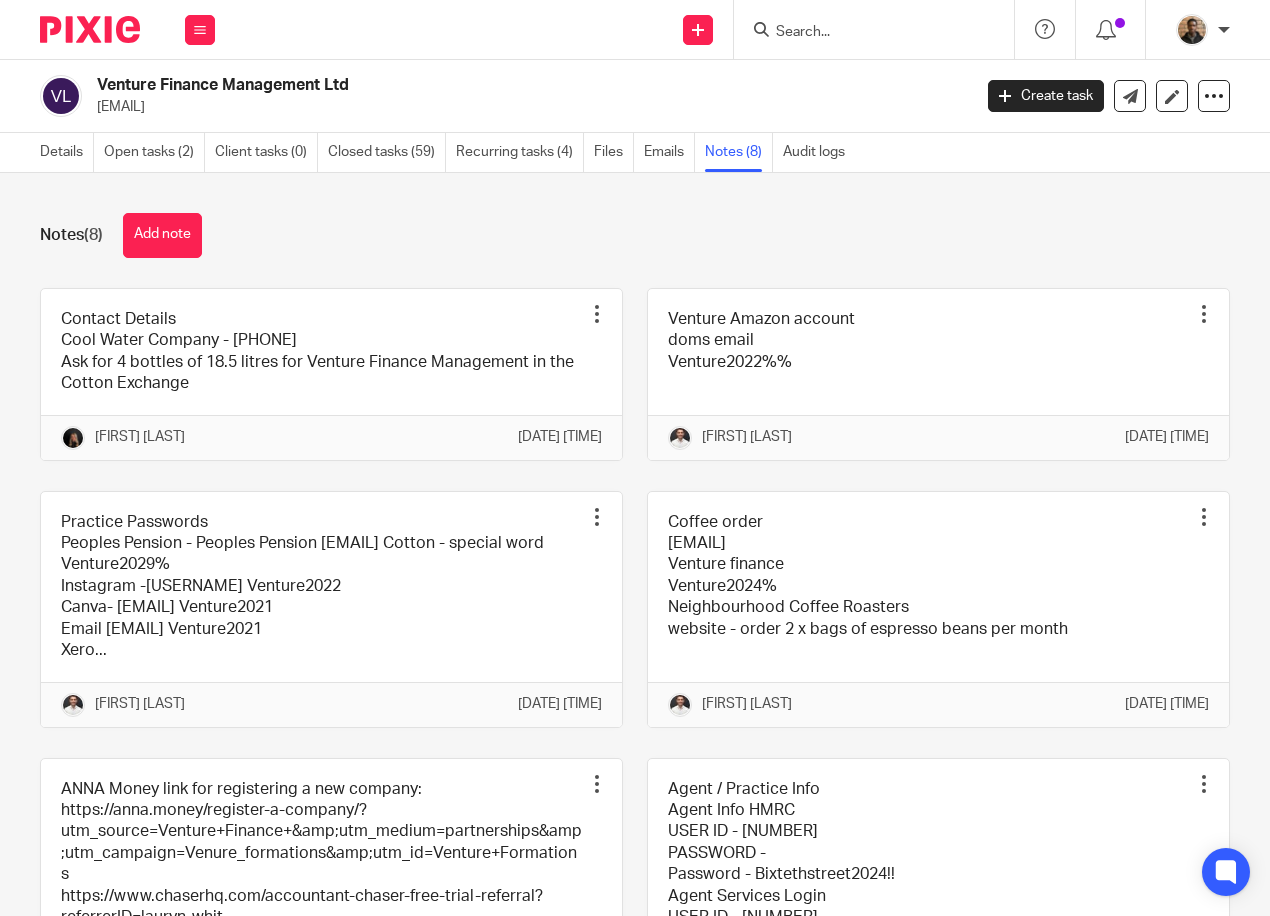 scroll, scrollTop: 0, scrollLeft: 0, axis: both 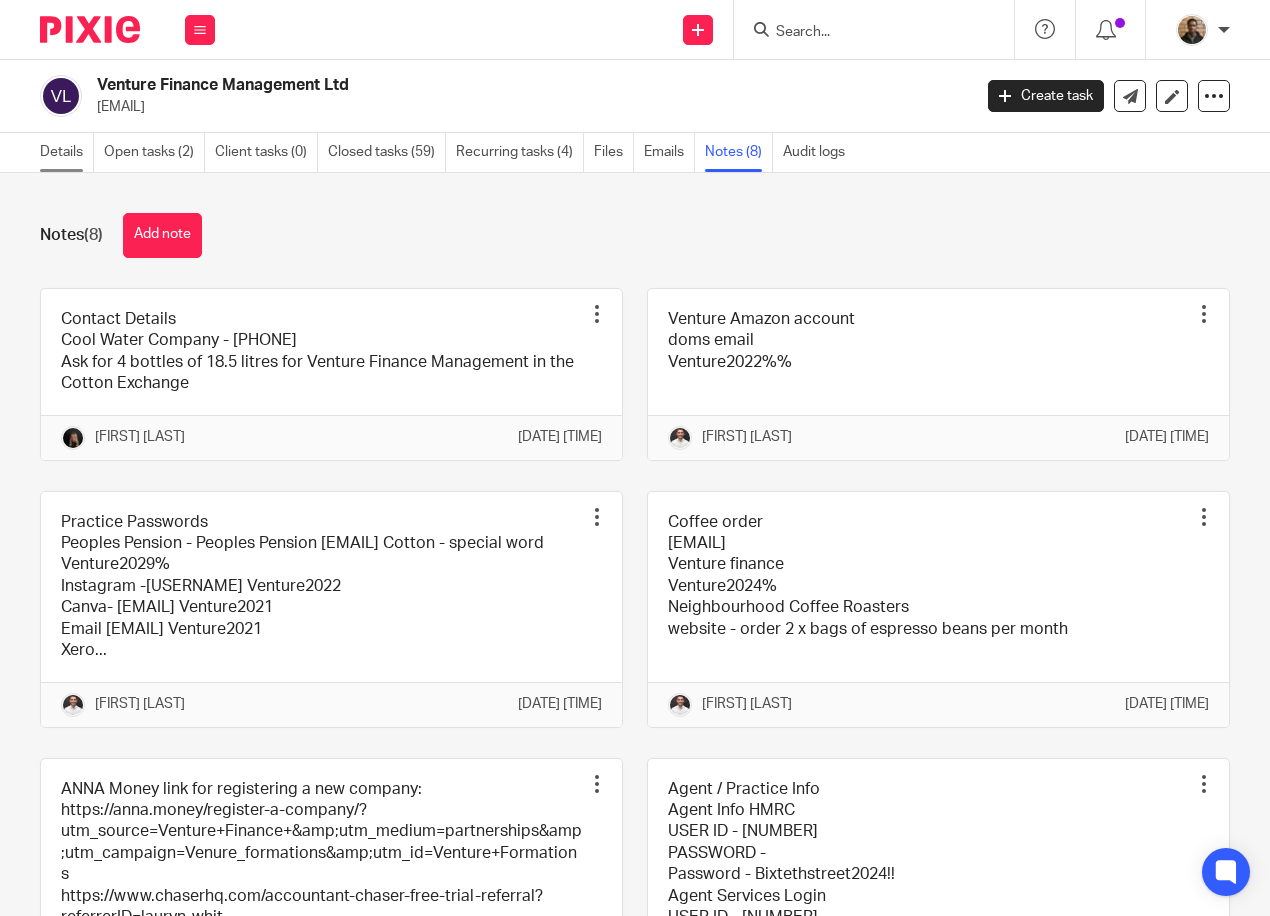 click on "Details" at bounding box center (67, 152) 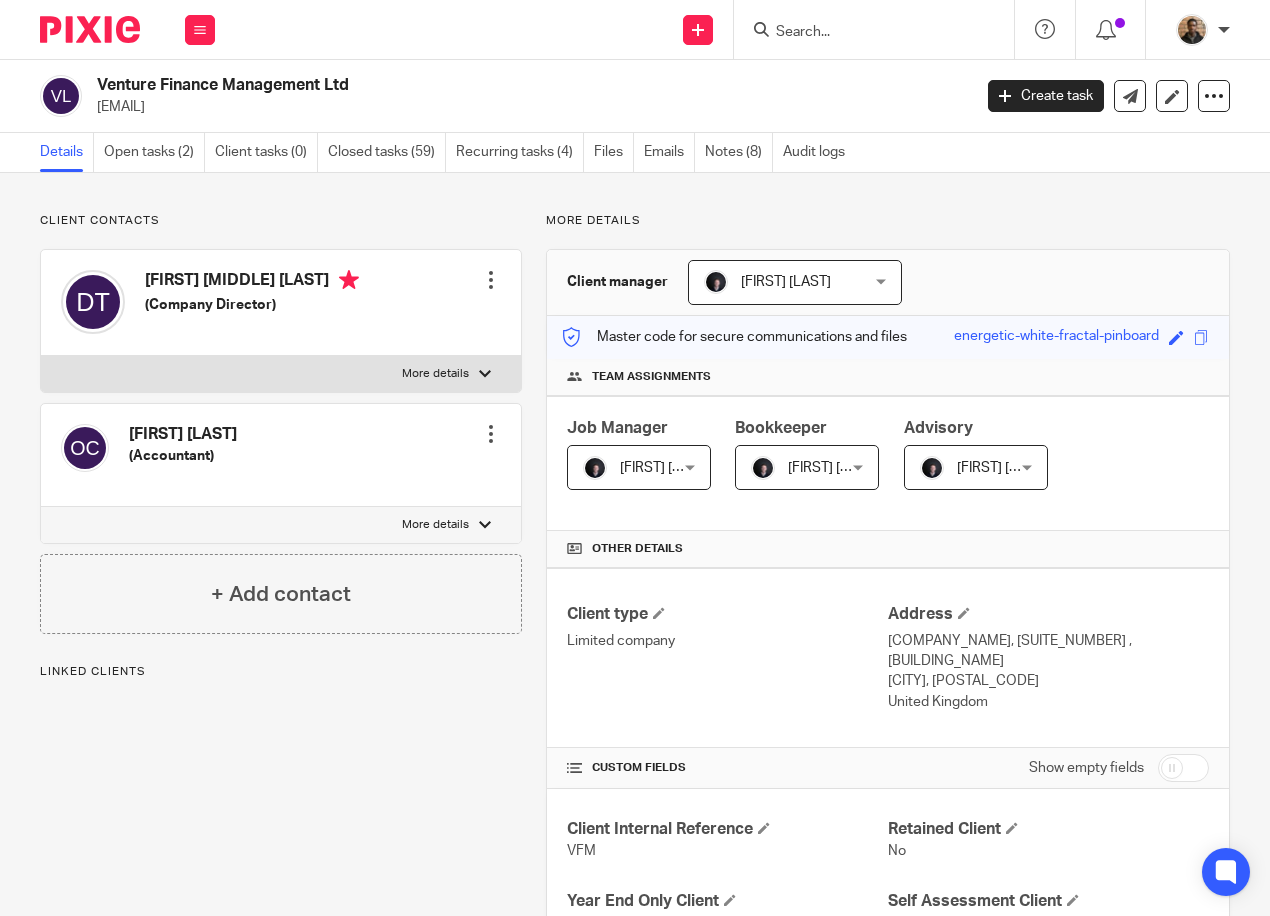 scroll, scrollTop: 0, scrollLeft: 0, axis: both 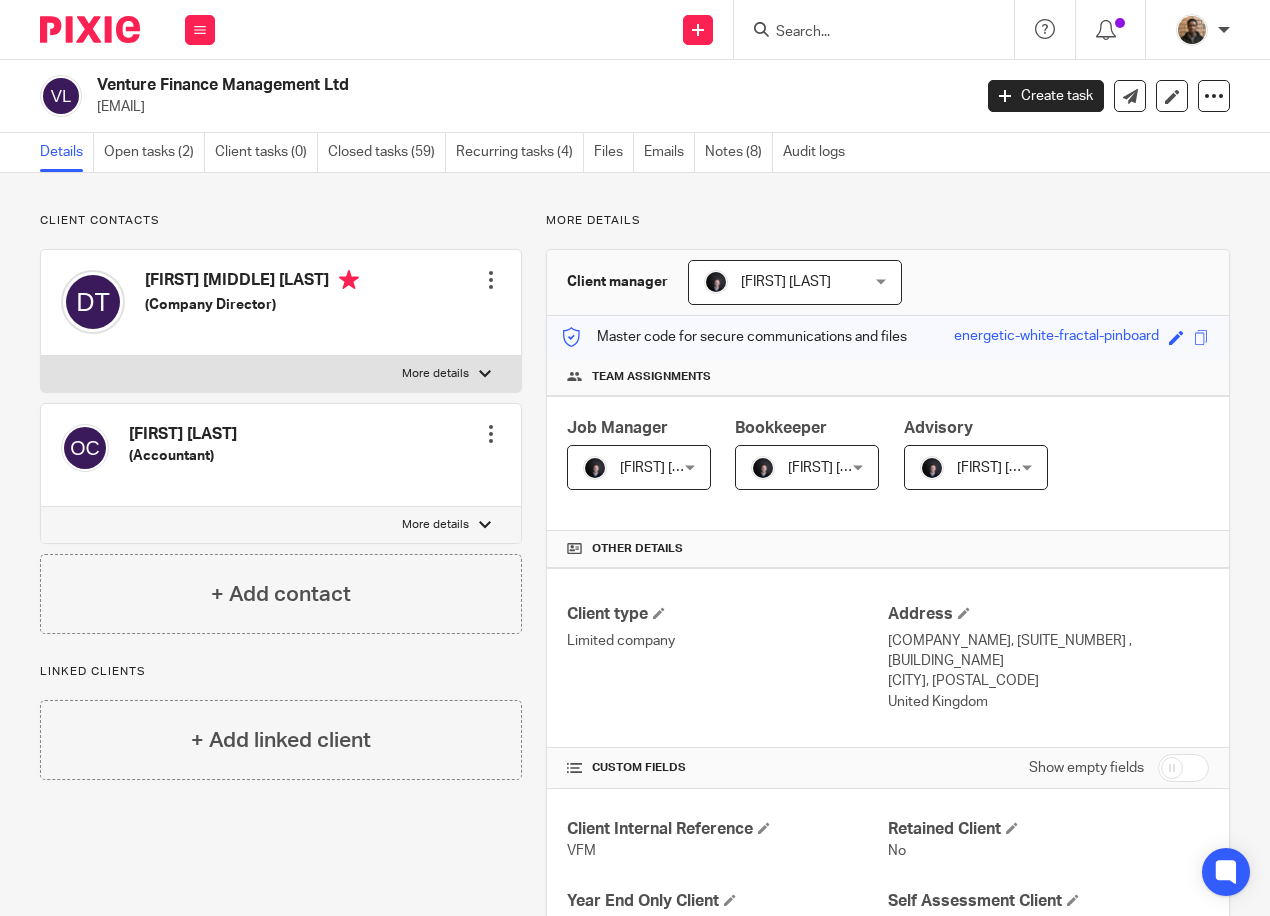 click at bounding box center (864, 33) 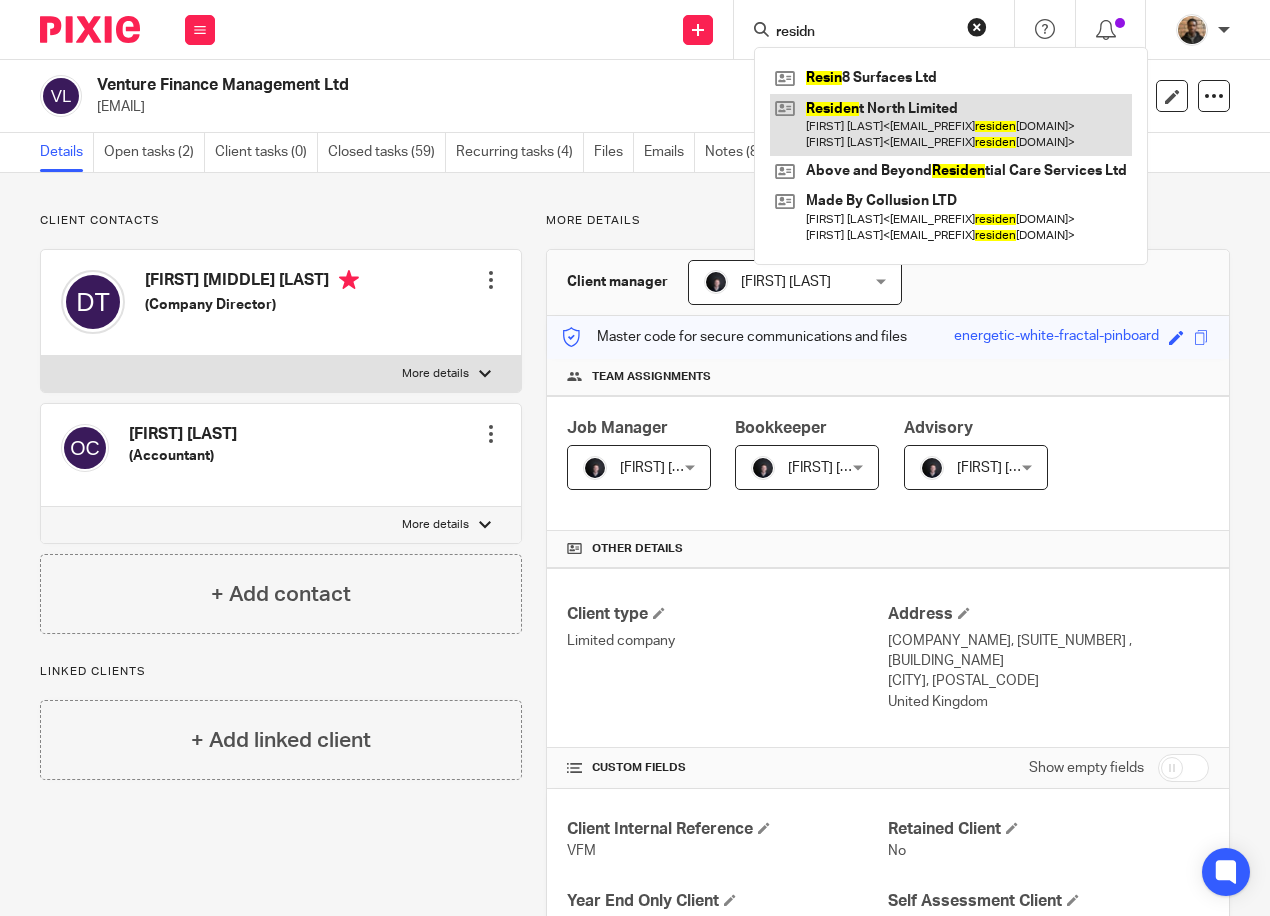 type on "residn" 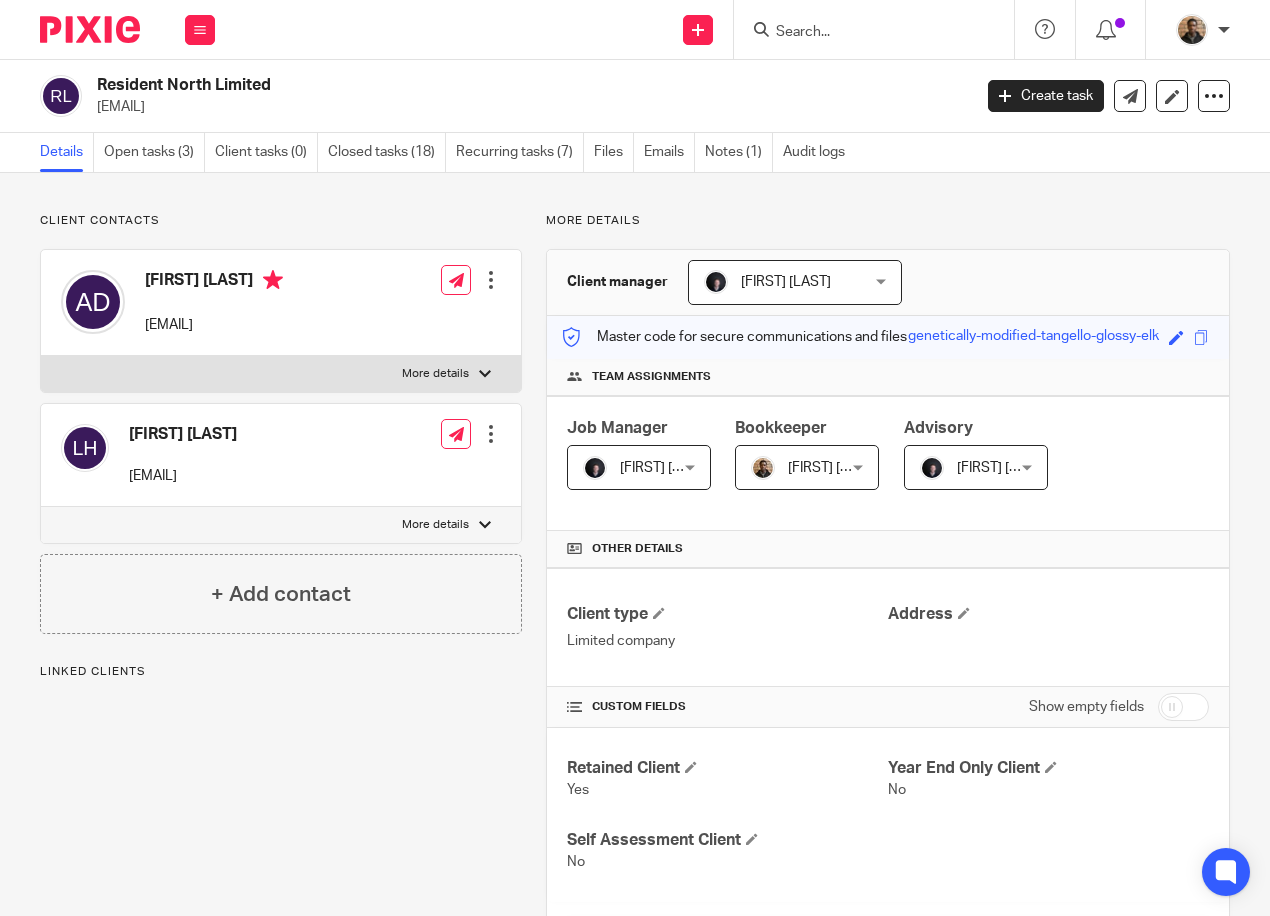 scroll, scrollTop: 0, scrollLeft: 0, axis: both 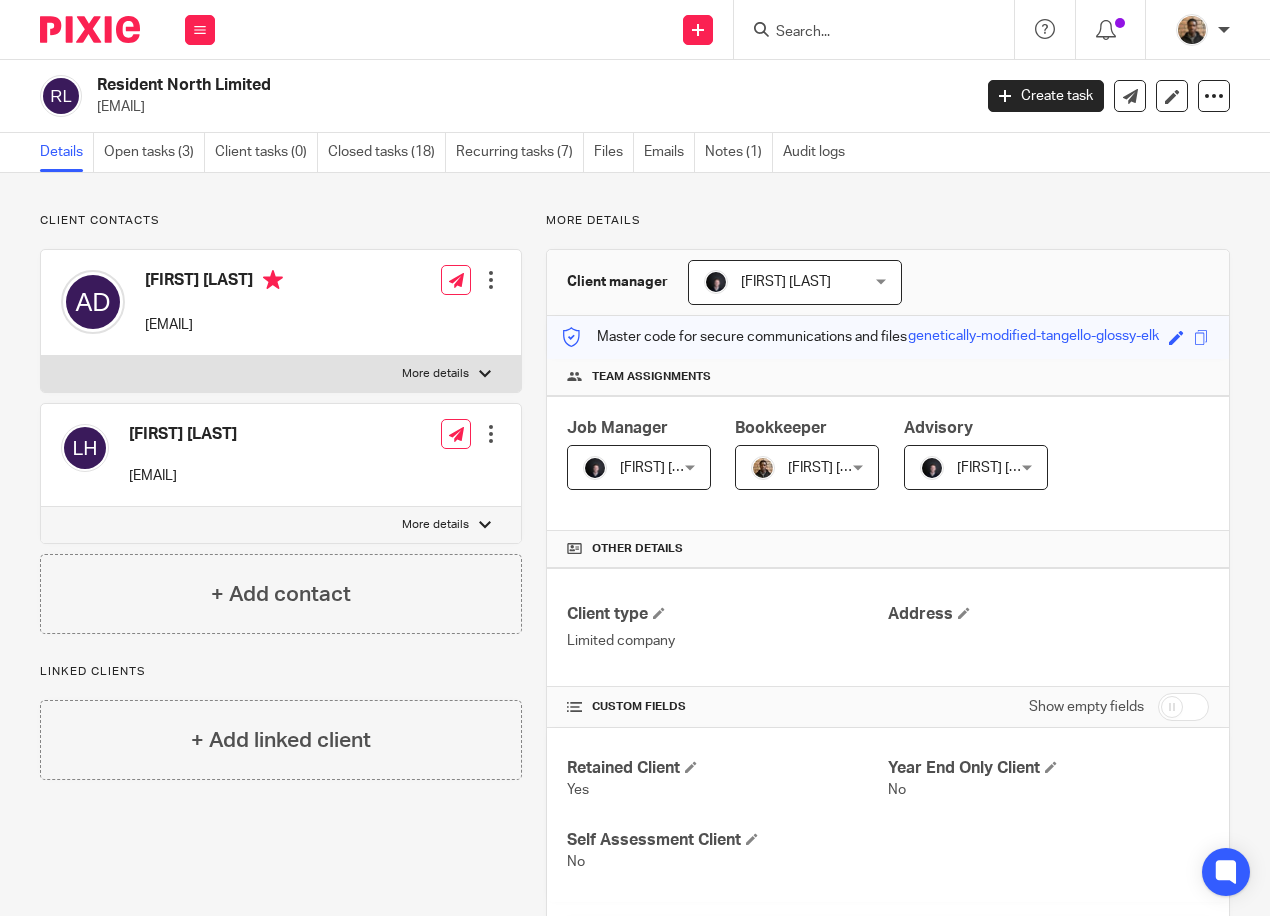 drag, startPoint x: 129, startPoint y: 477, endPoint x: 293, endPoint y: 488, distance: 164.36848 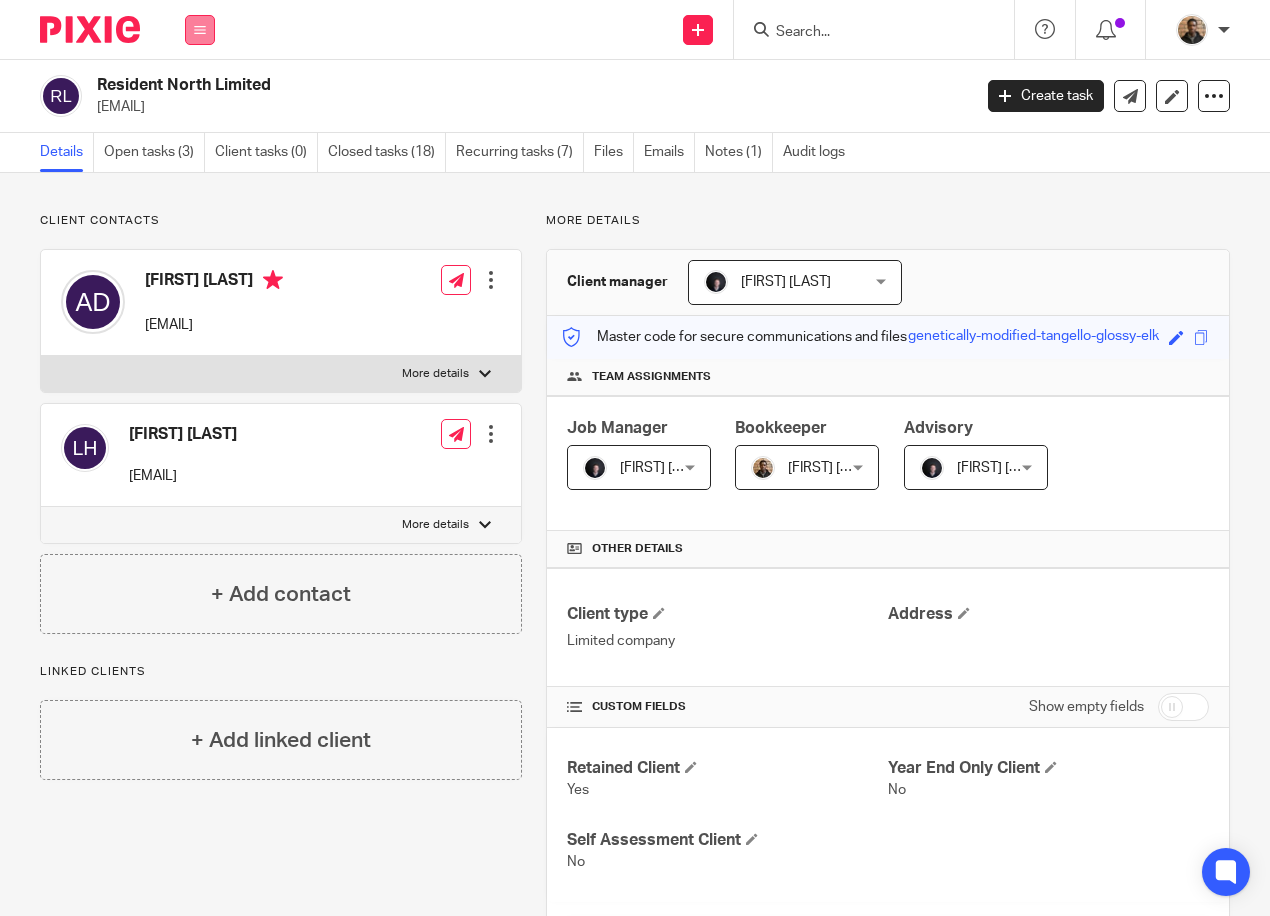 click at bounding box center (200, 30) 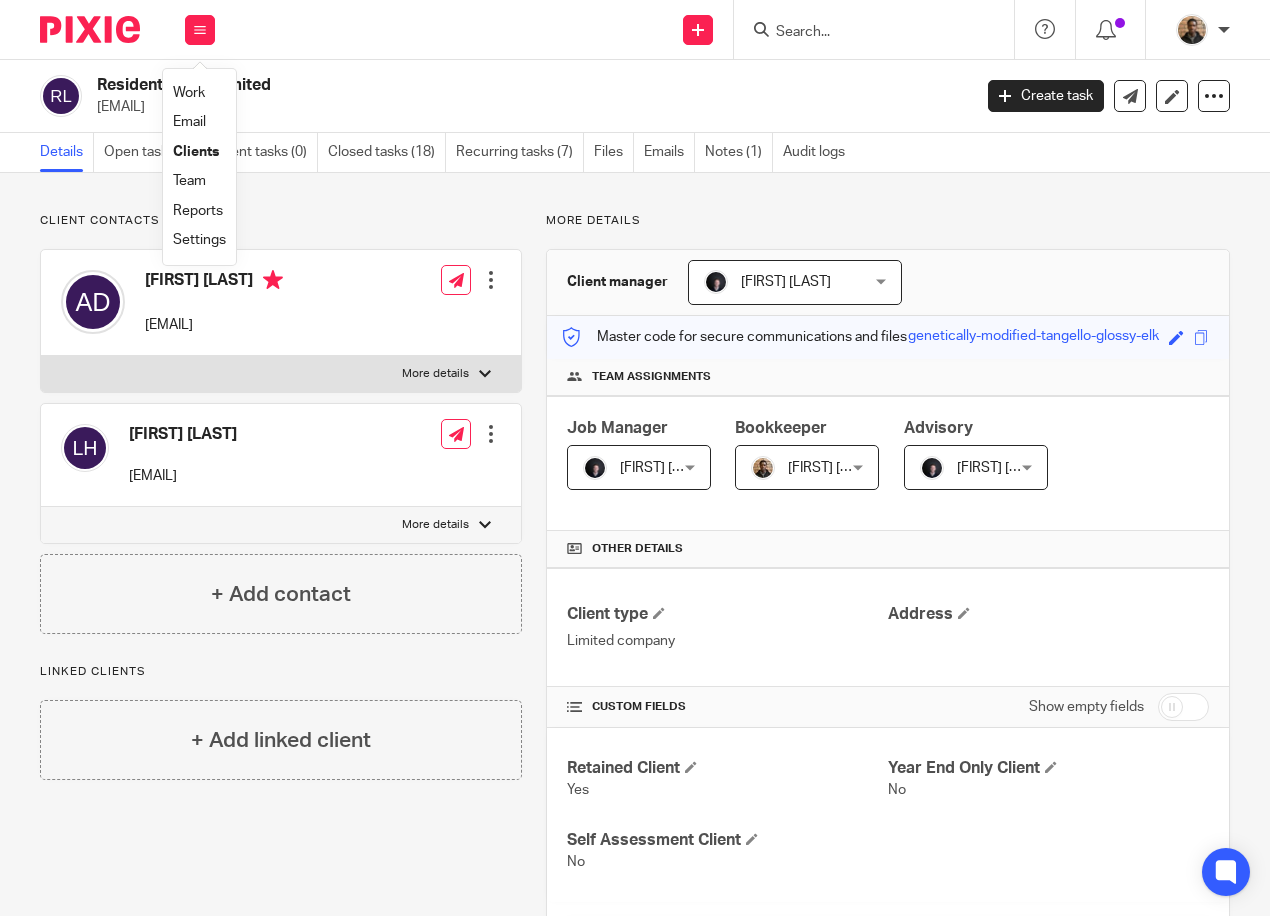 click on "Work" at bounding box center [189, 93] 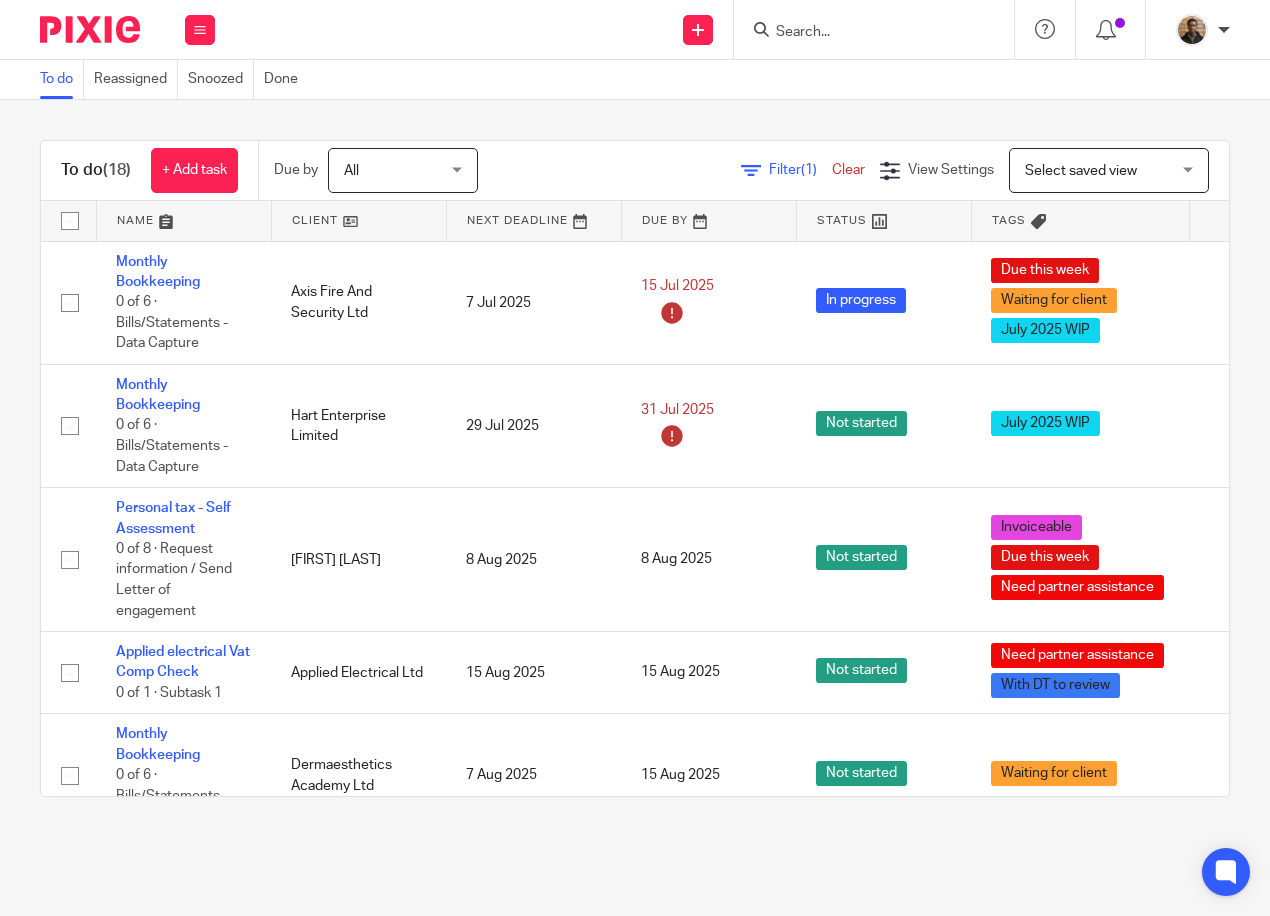 scroll, scrollTop: 0, scrollLeft: 0, axis: both 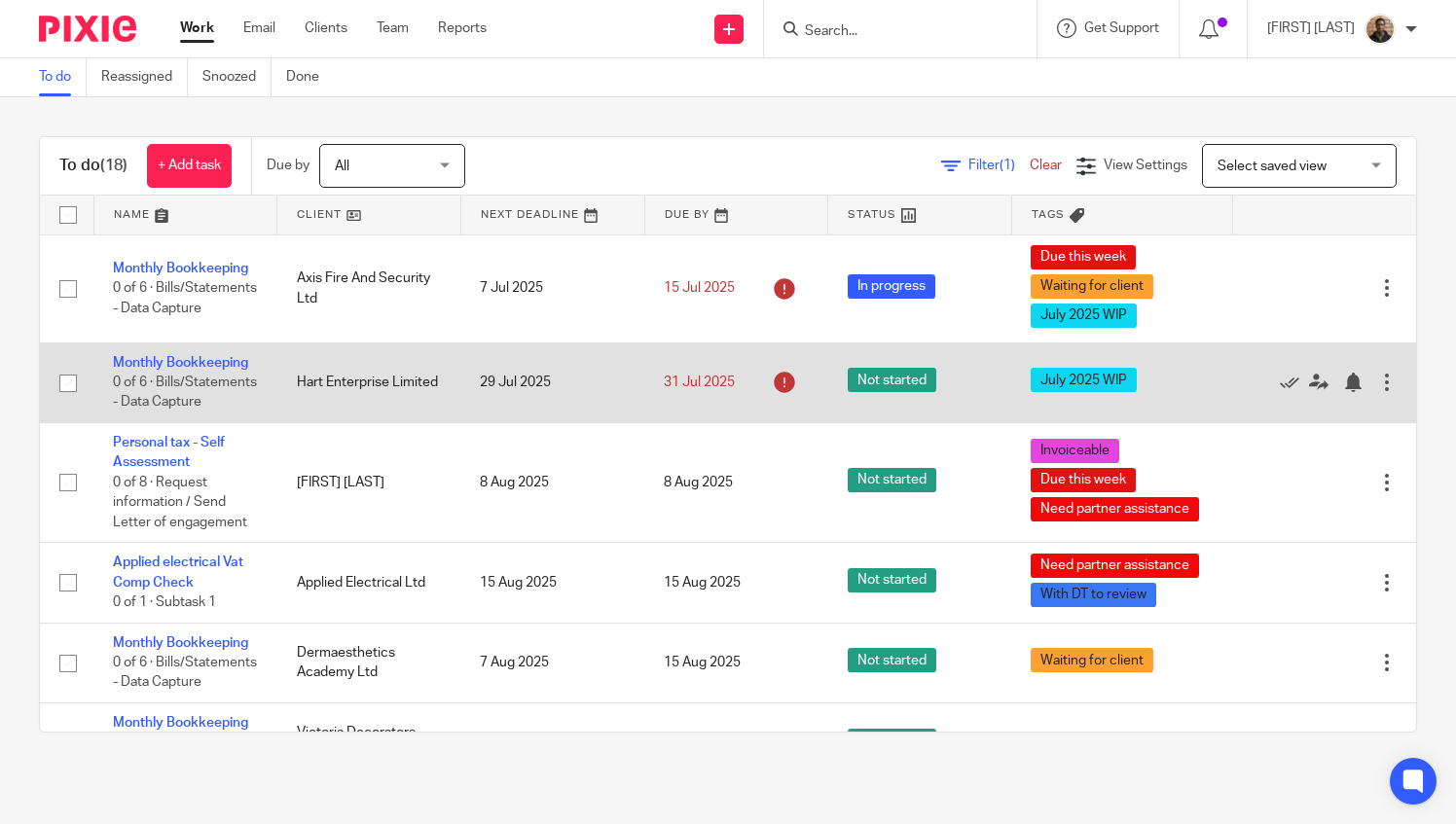 drag, startPoint x: 553, startPoint y: 132, endPoint x: 515, endPoint y: 357, distance: 228.18633 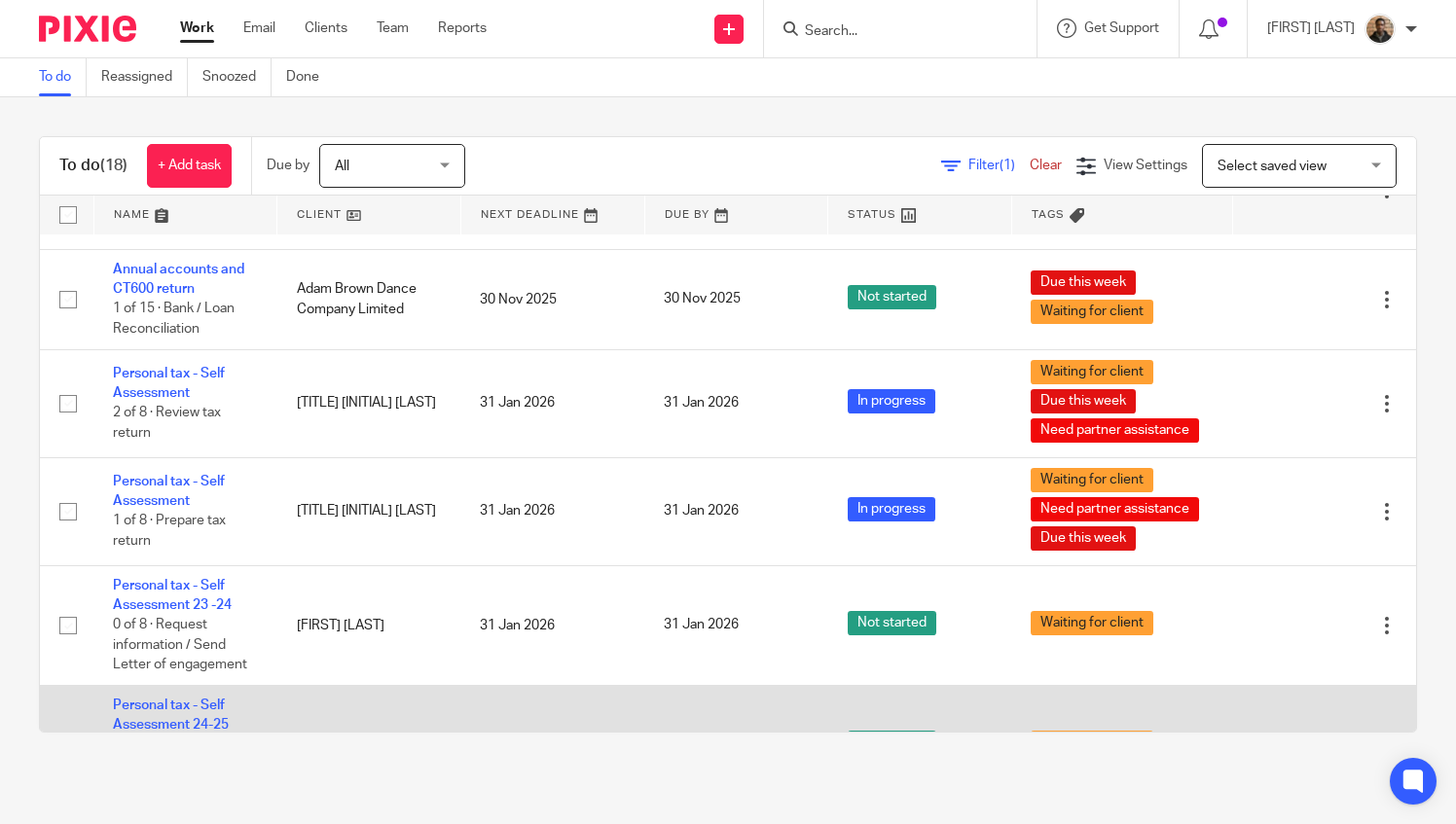scroll, scrollTop: 1112, scrollLeft: 0, axis: vertical 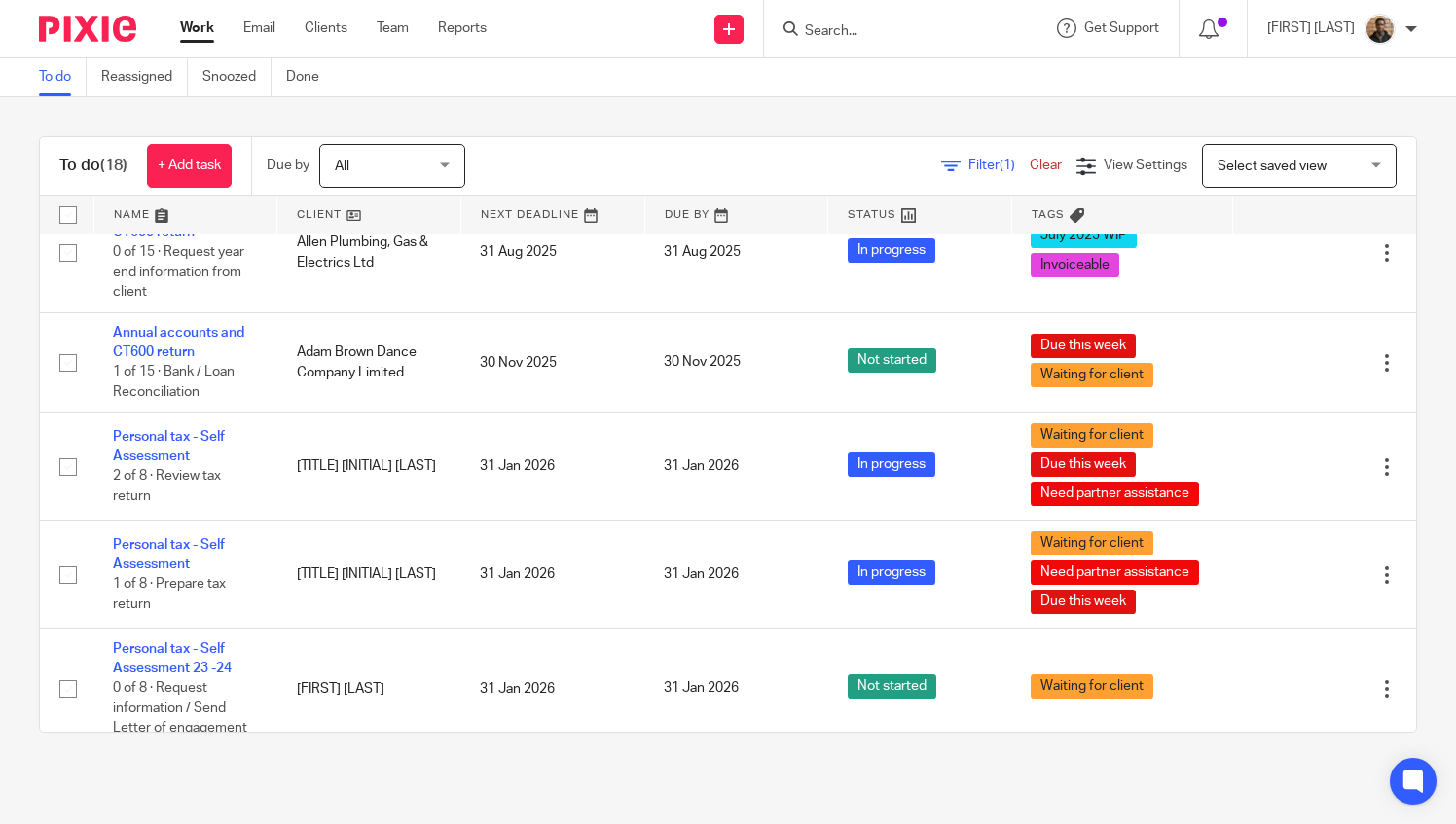 click on "Select saved view" at bounding box center (1289, 165) 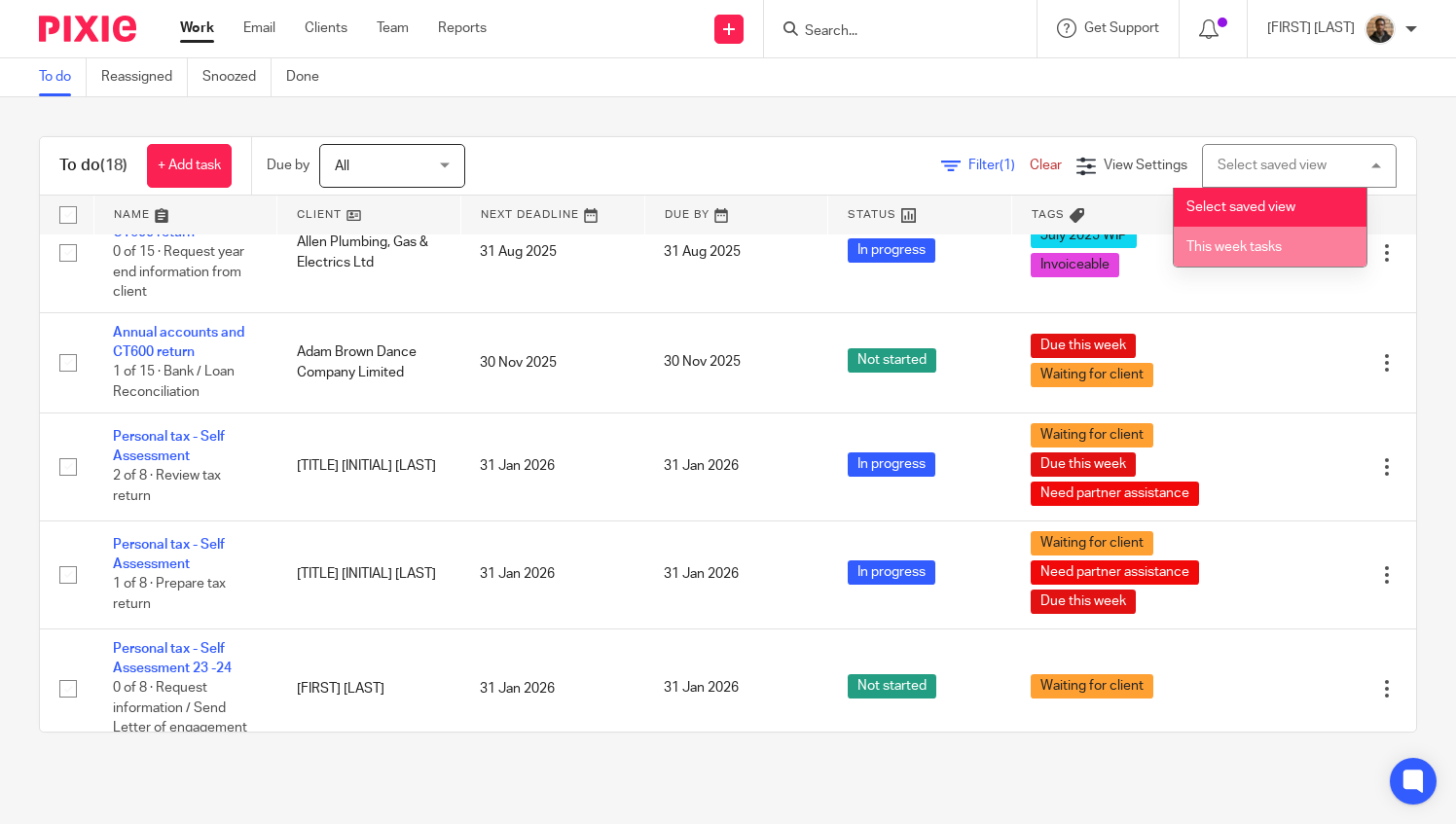 click on "This week tasks" at bounding box center (1234, 247) 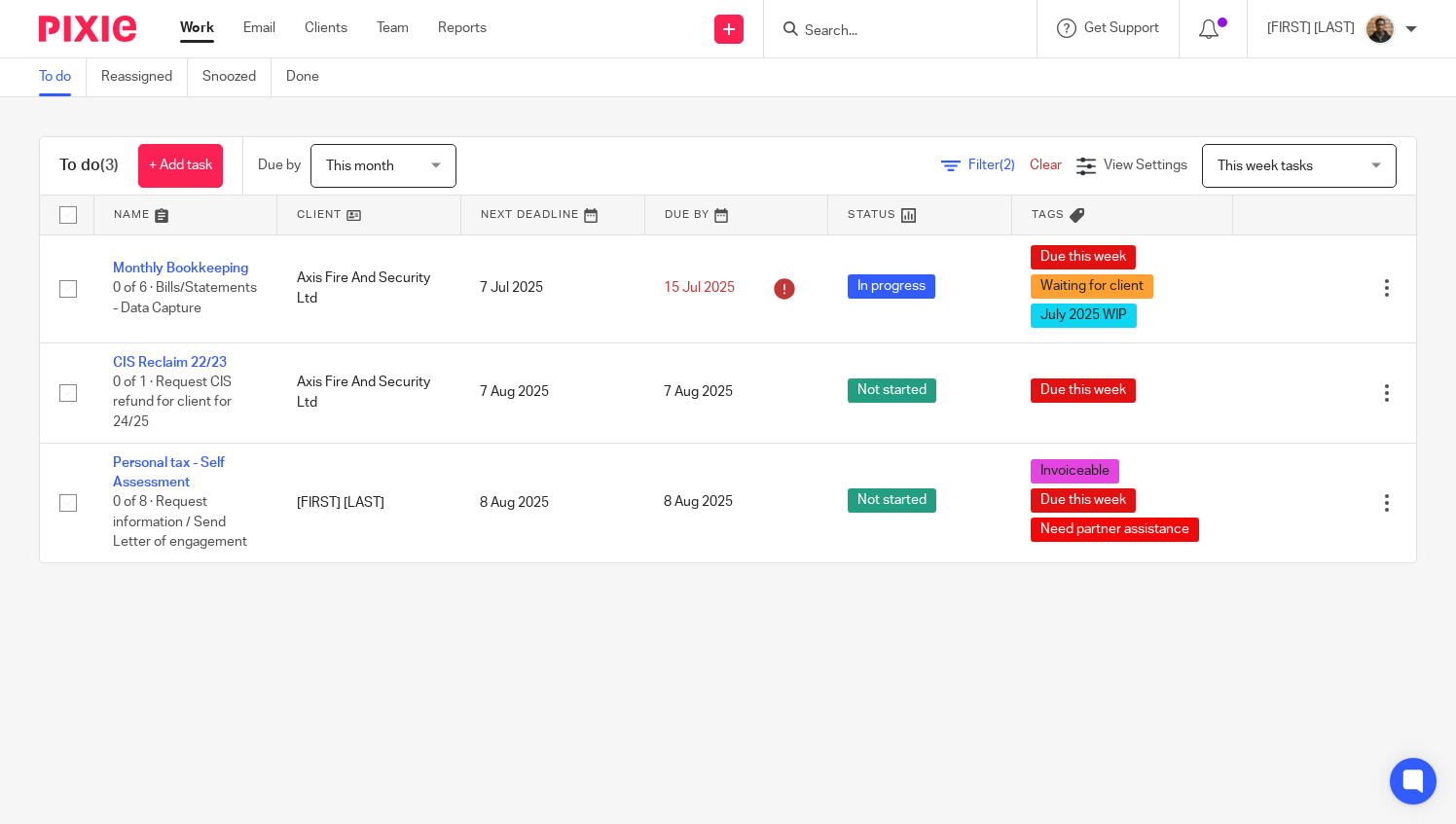 scroll, scrollTop: 0, scrollLeft: 0, axis: both 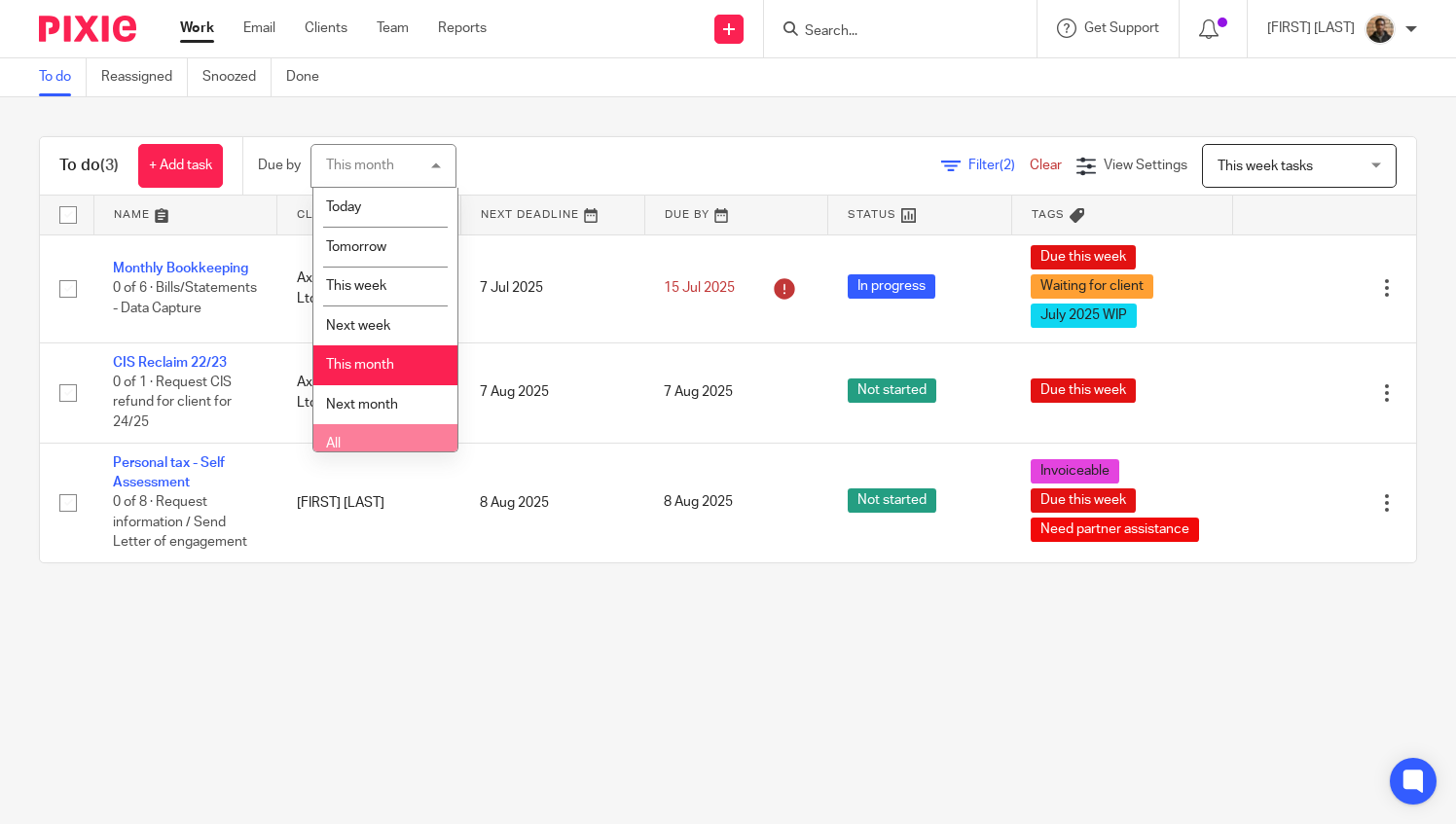 click on "All" at bounding box center (385, 444) 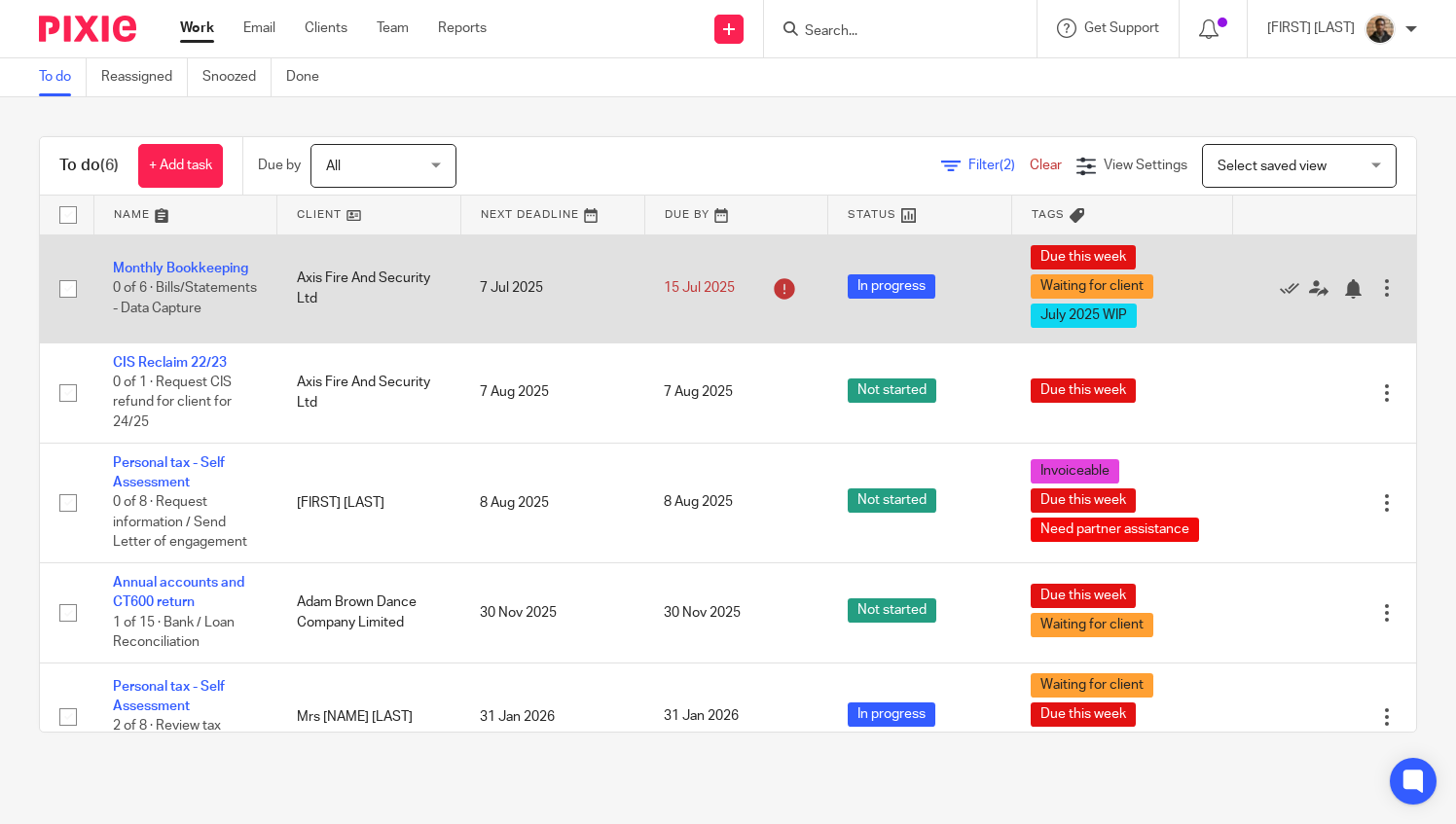 scroll, scrollTop: 0, scrollLeft: 0, axis: both 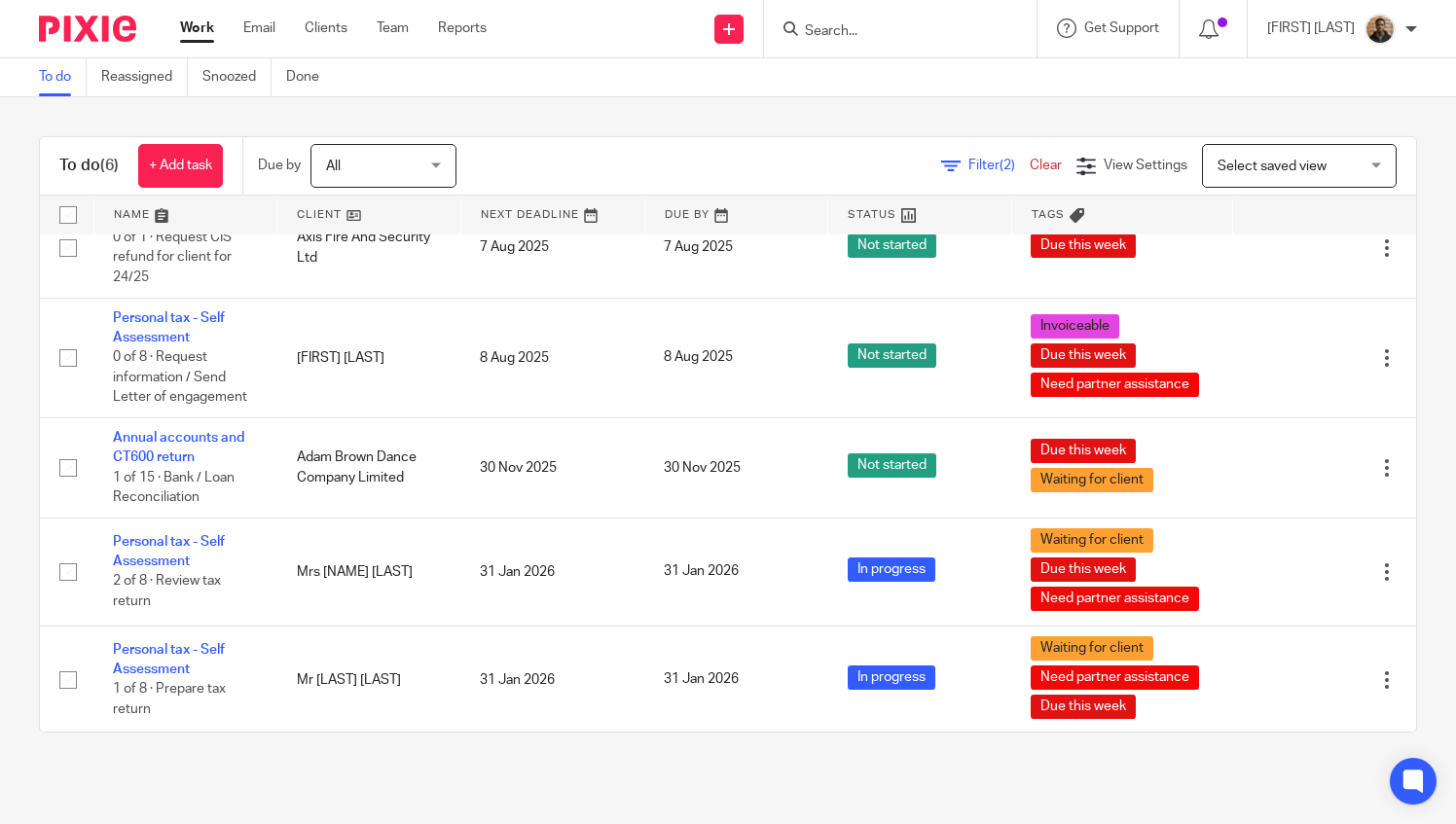 click on "All" at bounding box center [378, 165] 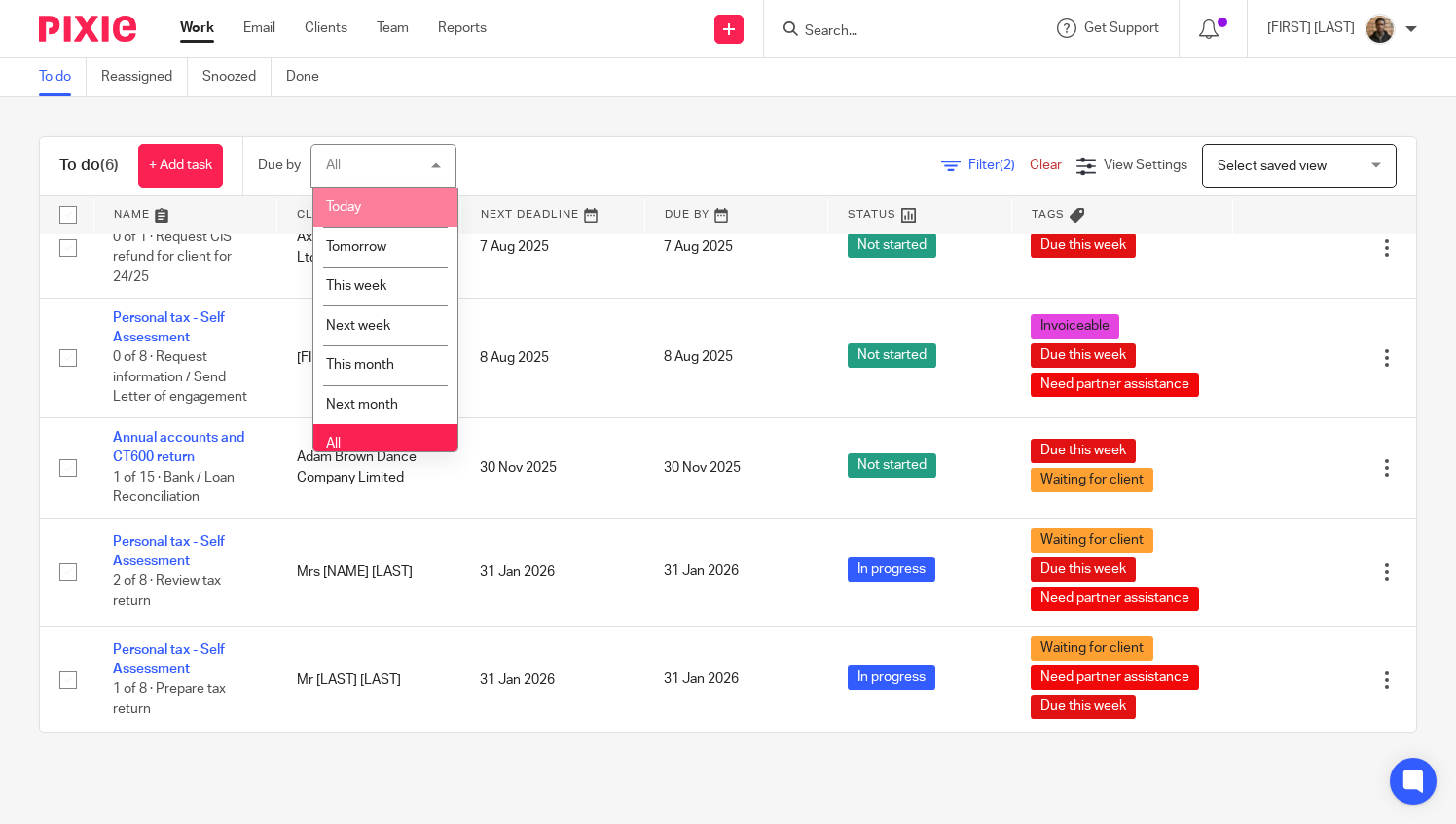 click on "Filter
(2) Clear     View Settings   View Settings     (2) Filters   Clear   Save     Manage saved views
Select saved view
Select saved view
Select saved view
This week tasks" at bounding box center (953, 165) 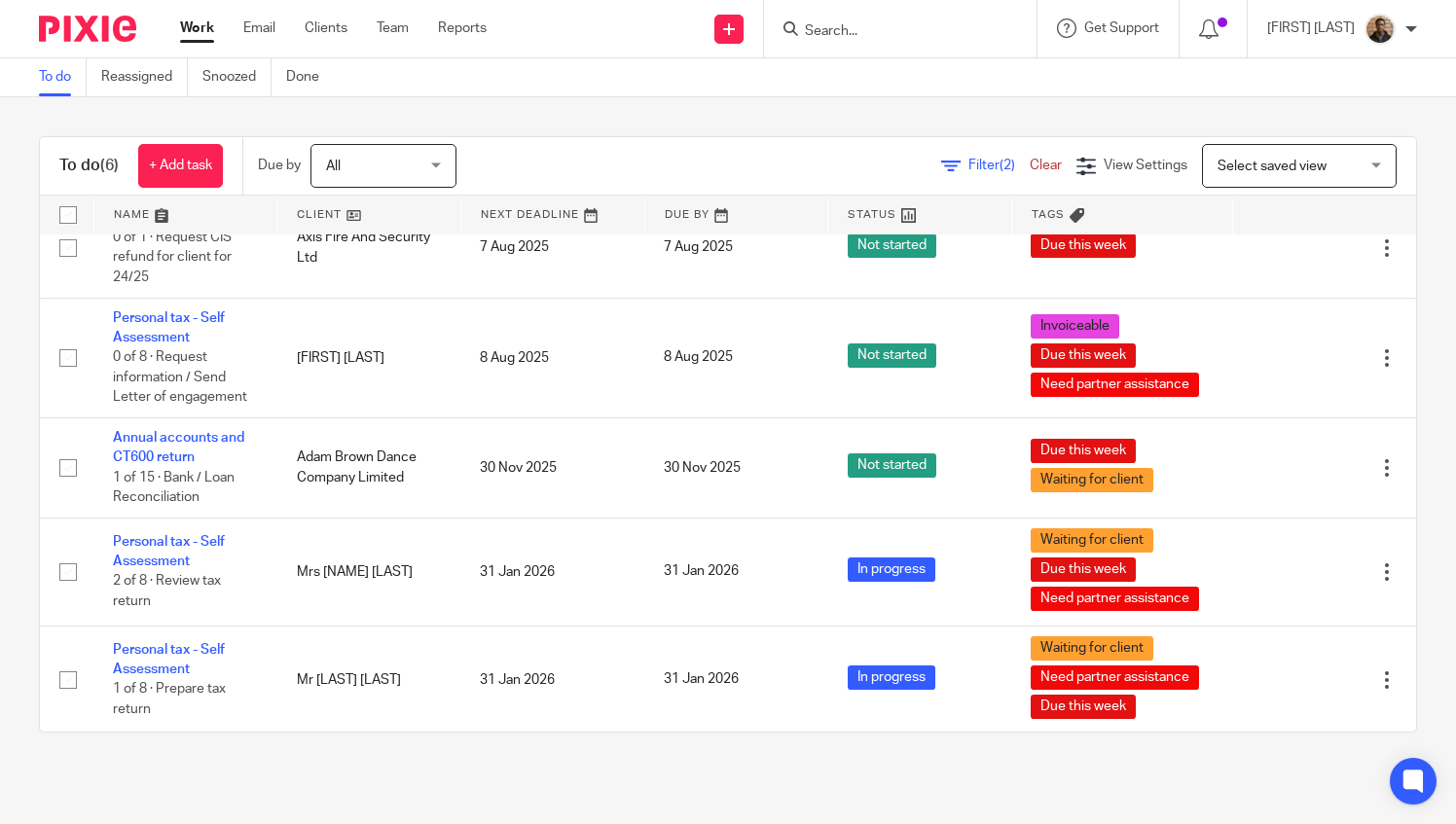 click on "All" at bounding box center (378, 165) 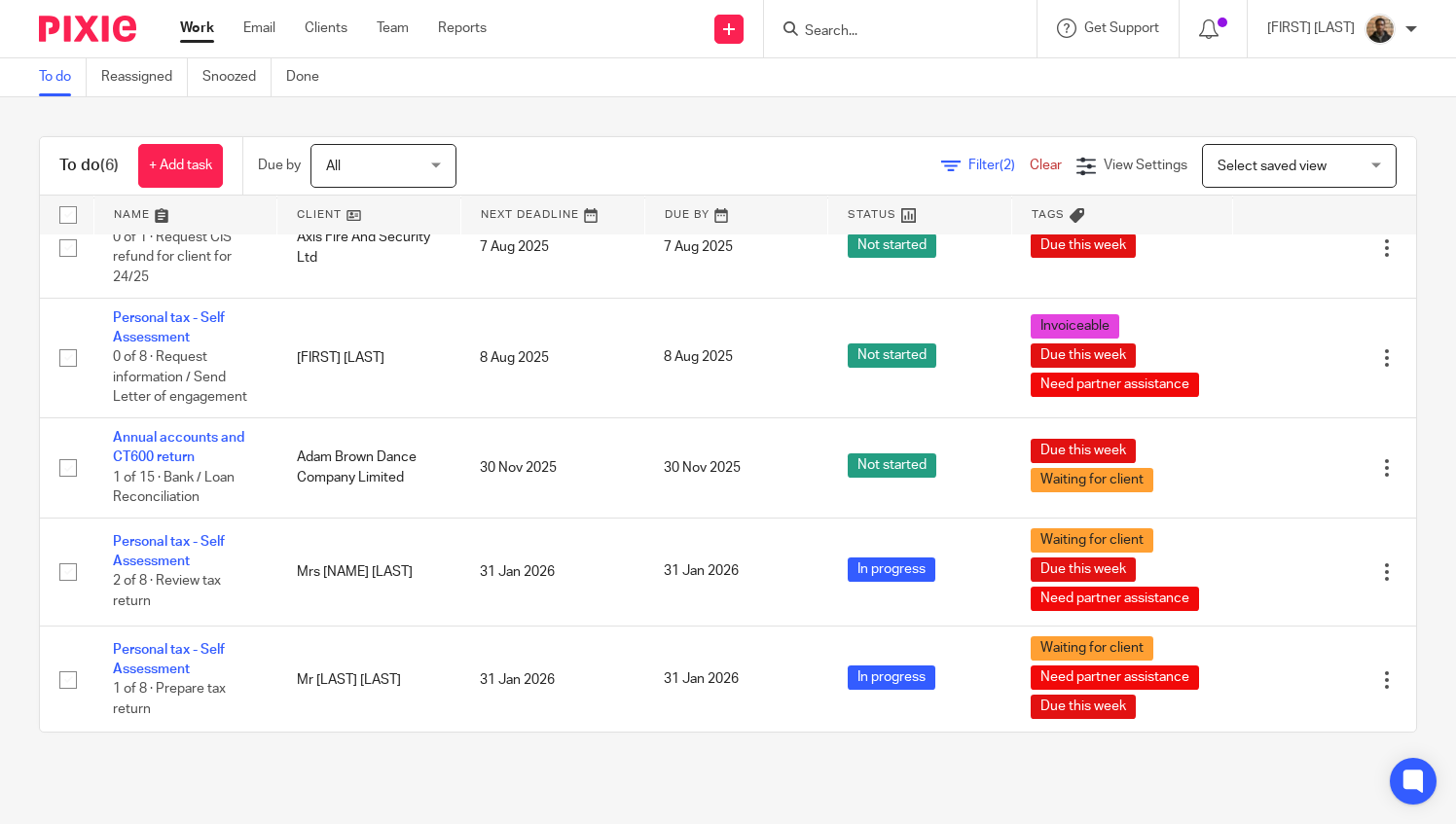 click on "Select saved view
Select saved view" at bounding box center [1299, 165] 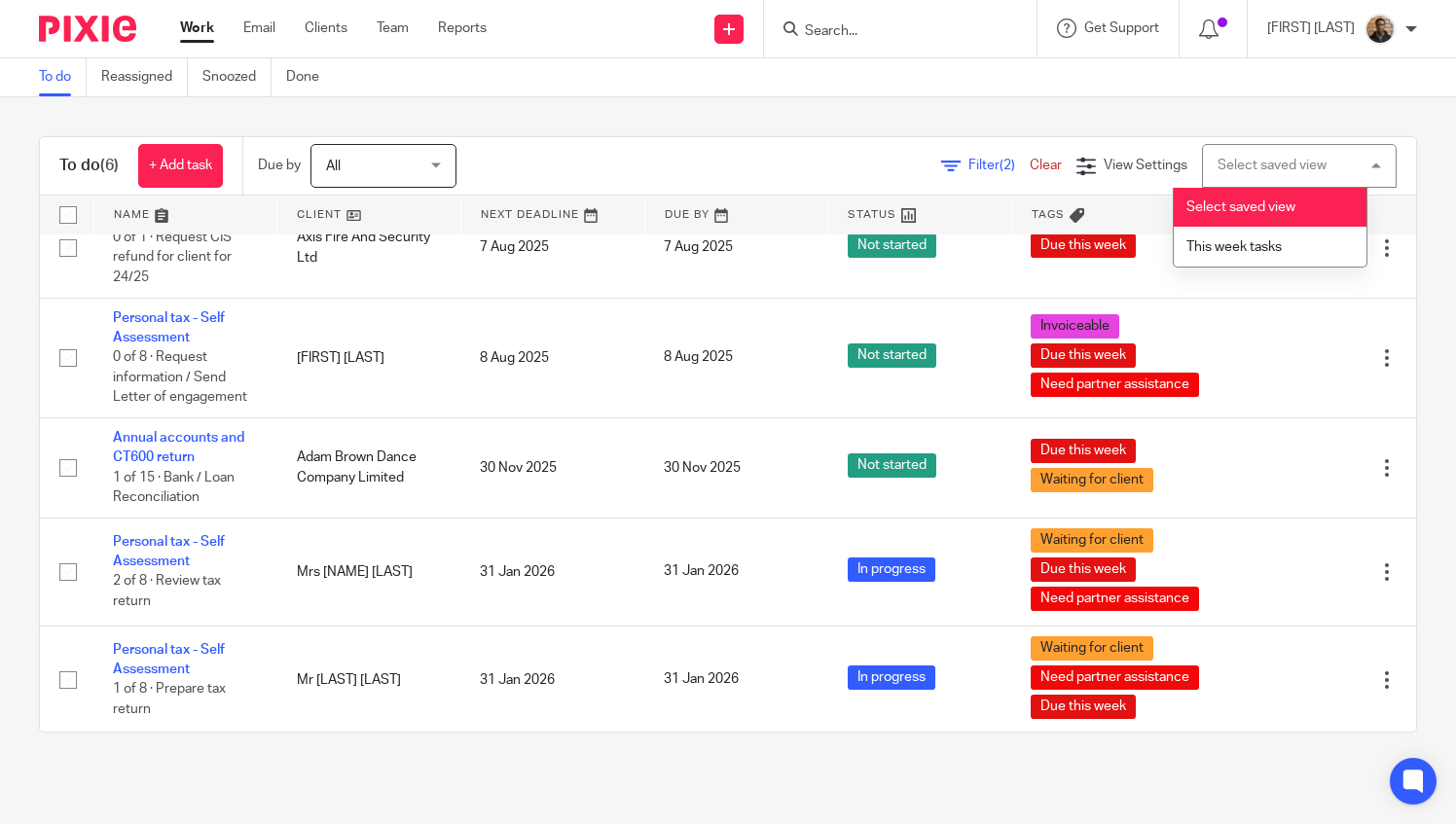 click on "Select saved view" at bounding box center (1270, 207) 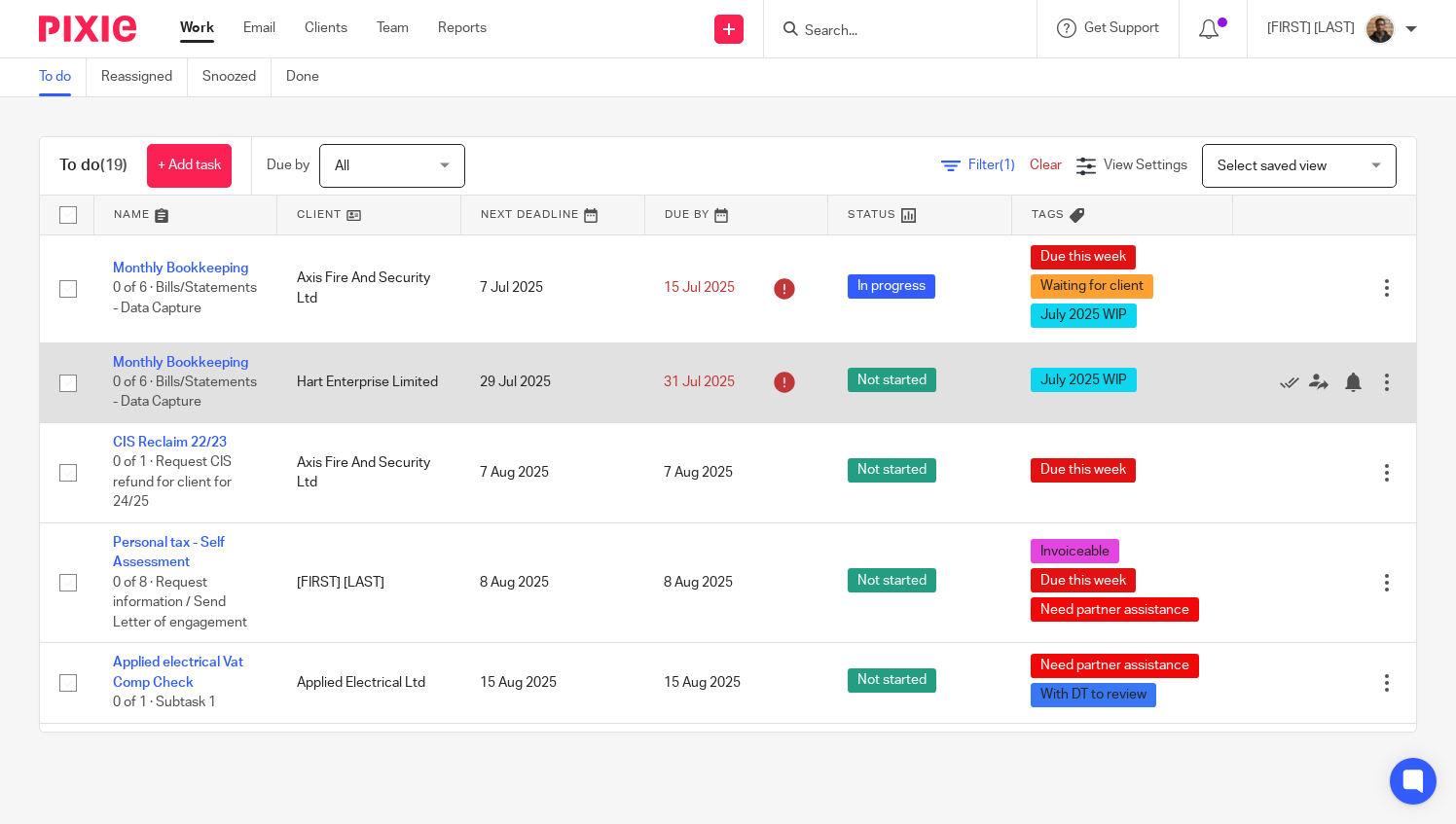 scroll, scrollTop: 0, scrollLeft: 0, axis: both 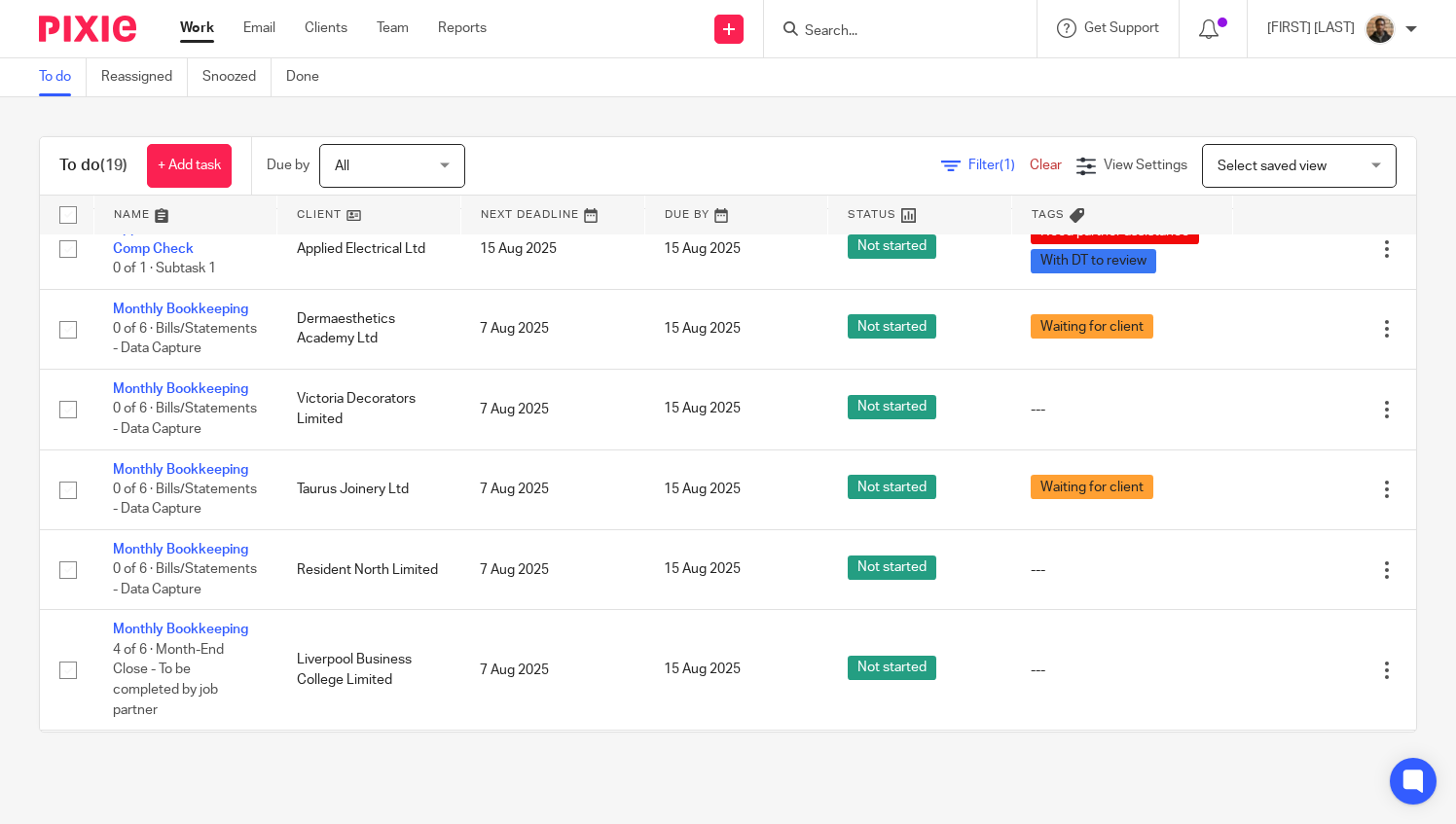 click at bounding box center (891, 32) 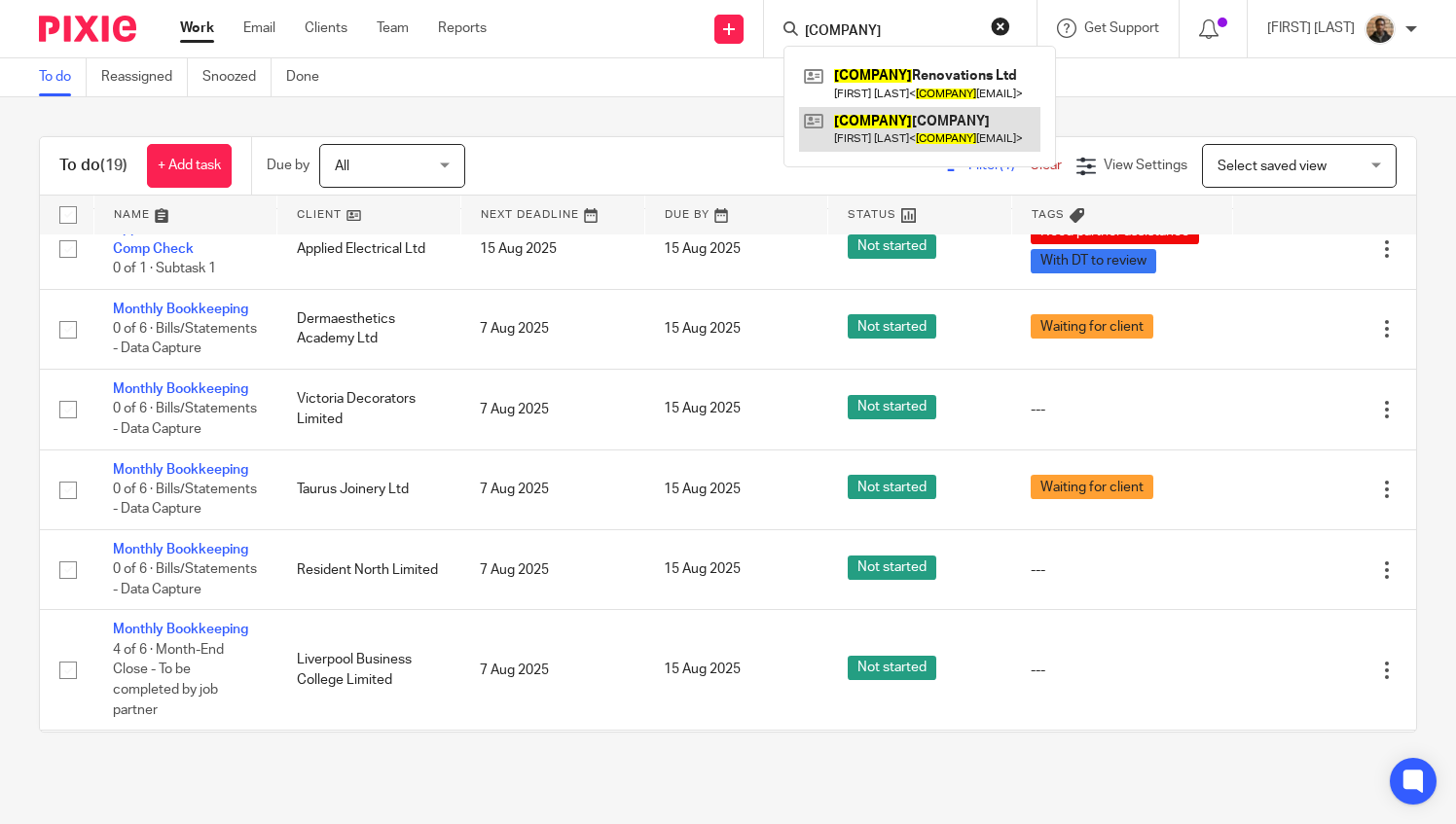 type on "[COMPANY]" 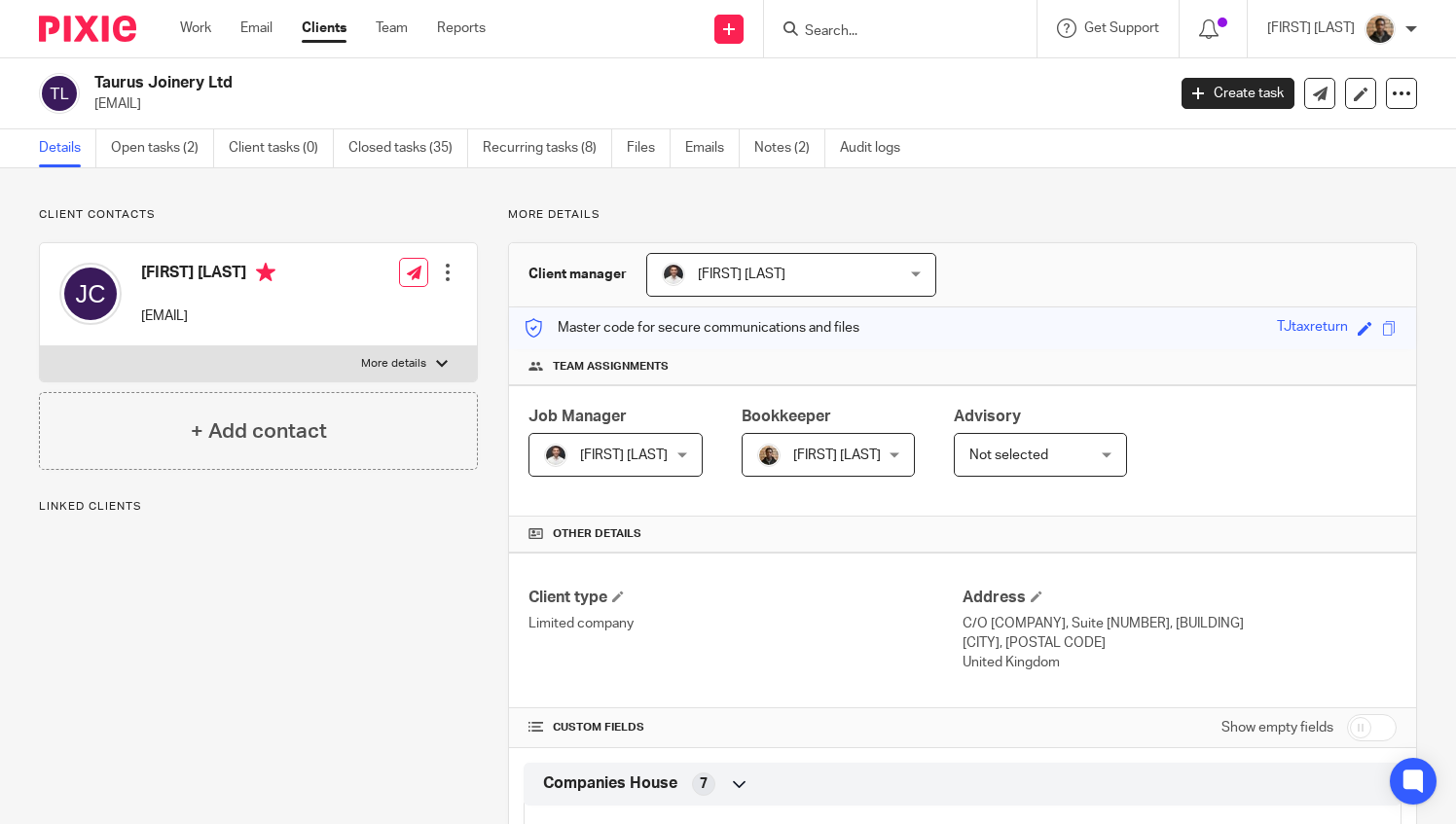scroll, scrollTop: 0, scrollLeft: 0, axis: both 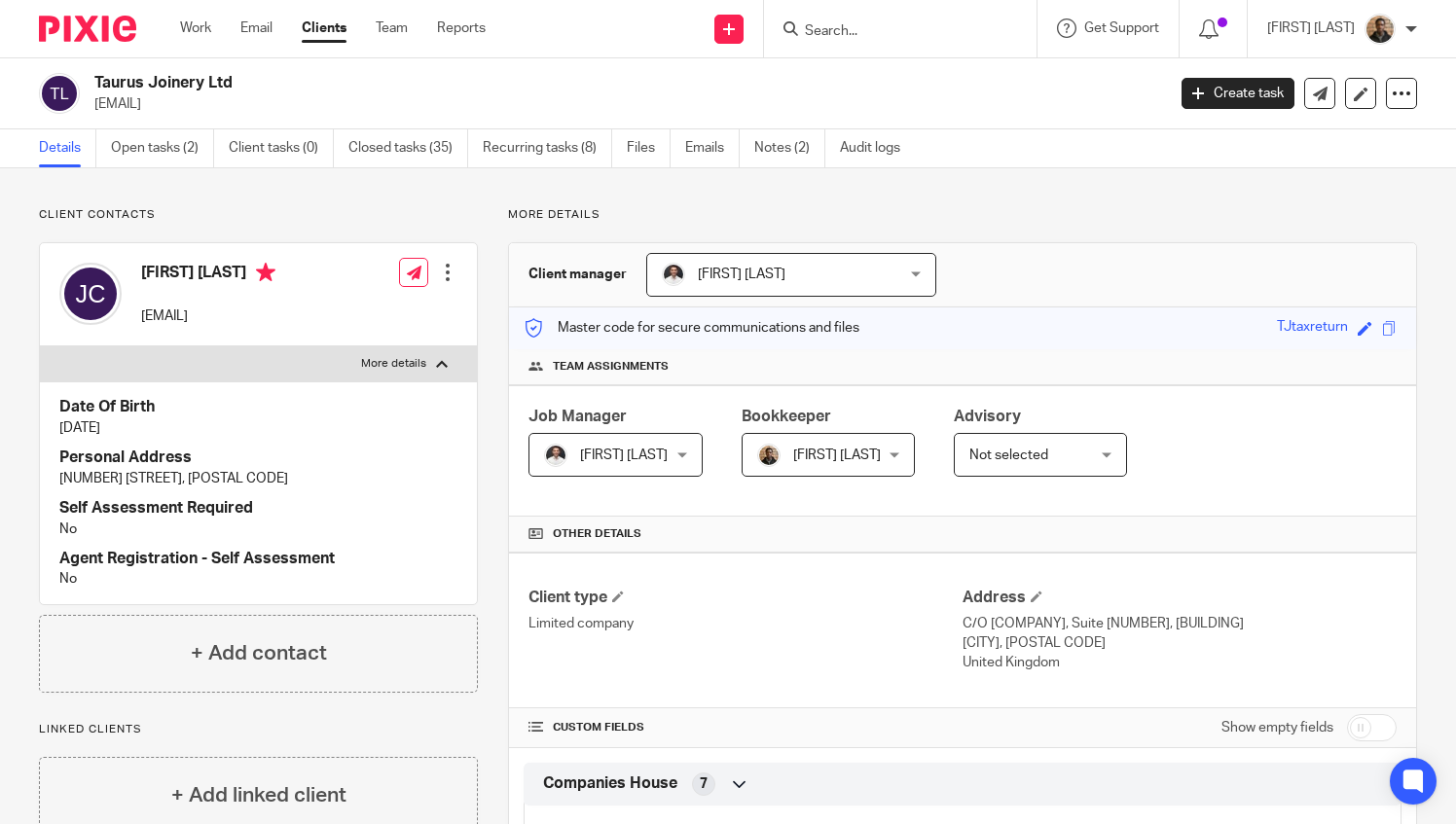 click on "More details" at bounding box center (258, 364) 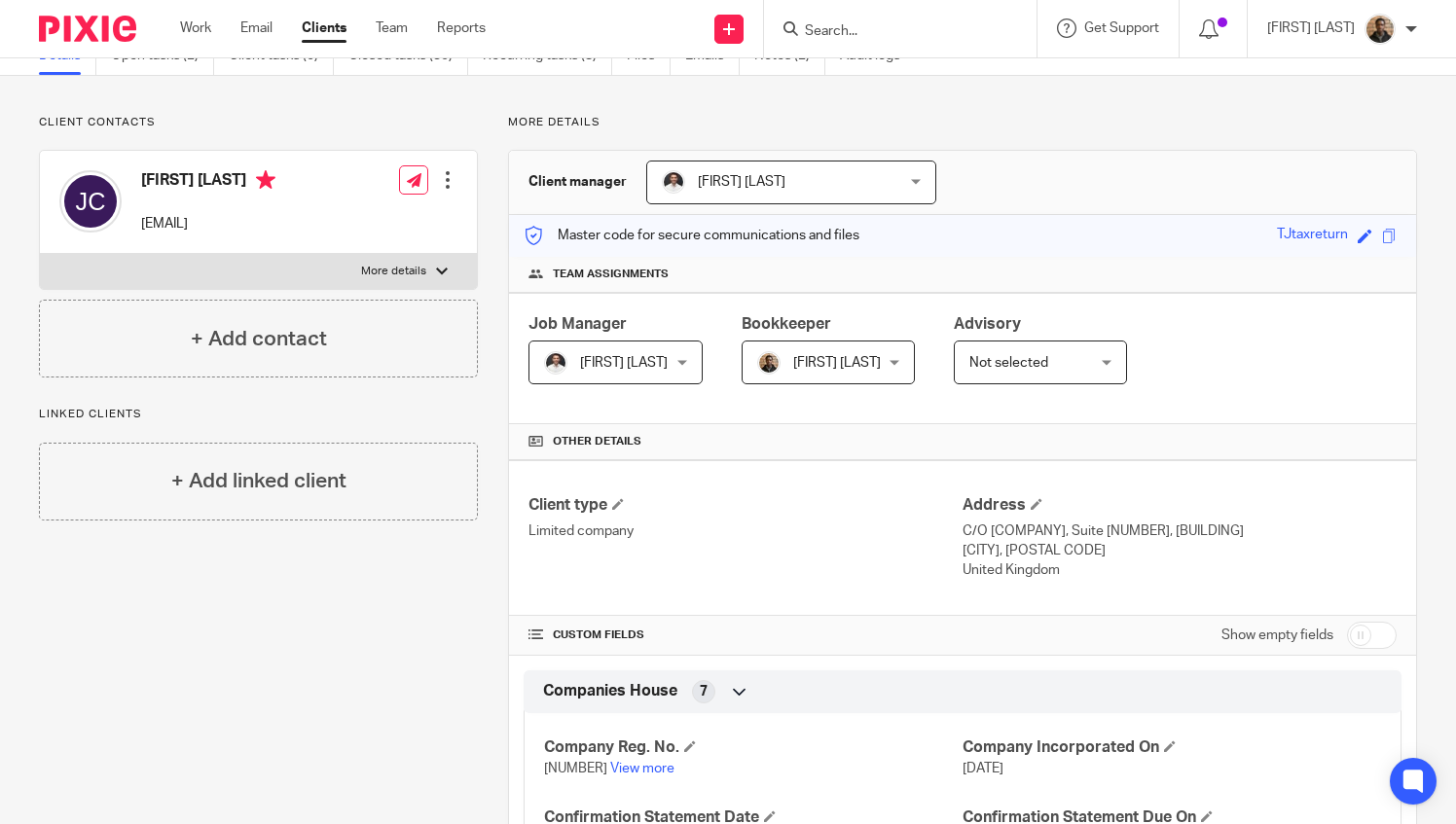 scroll, scrollTop: 0, scrollLeft: 0, axis: both 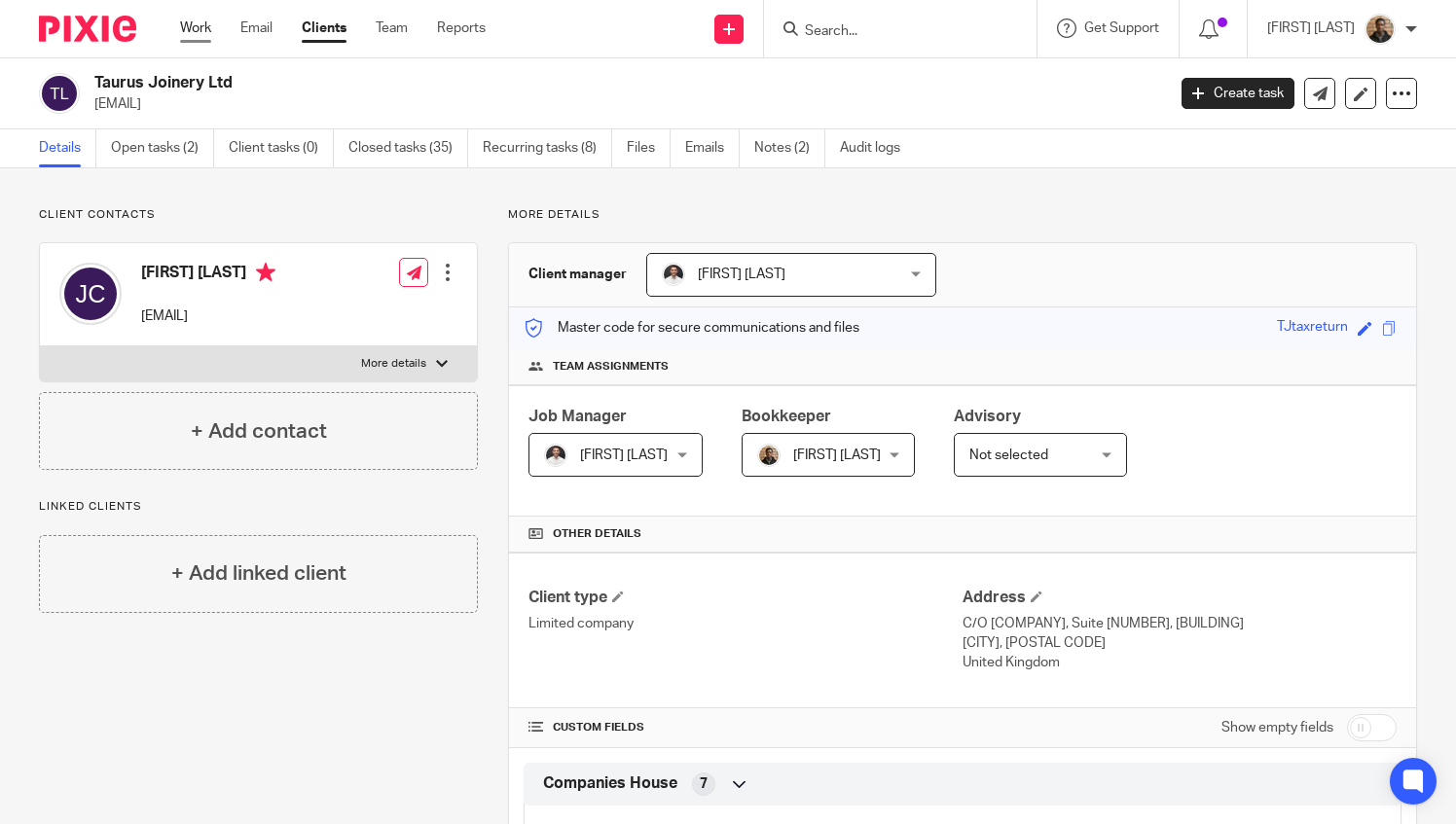 click on "Work" at bounding box center (196, 28) 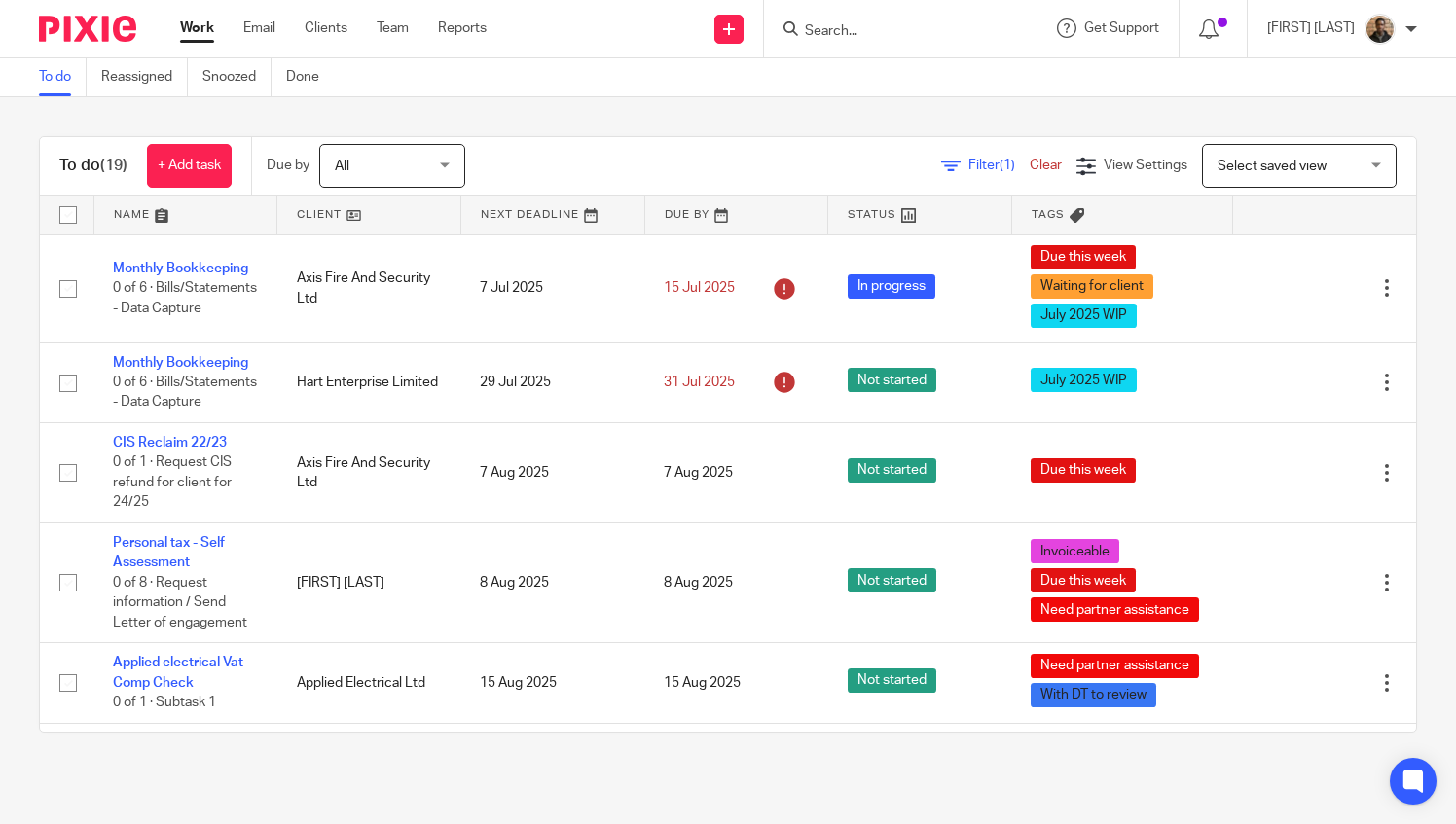 scroll, scrollTop: 0, scrollLeft: 0, axis: both 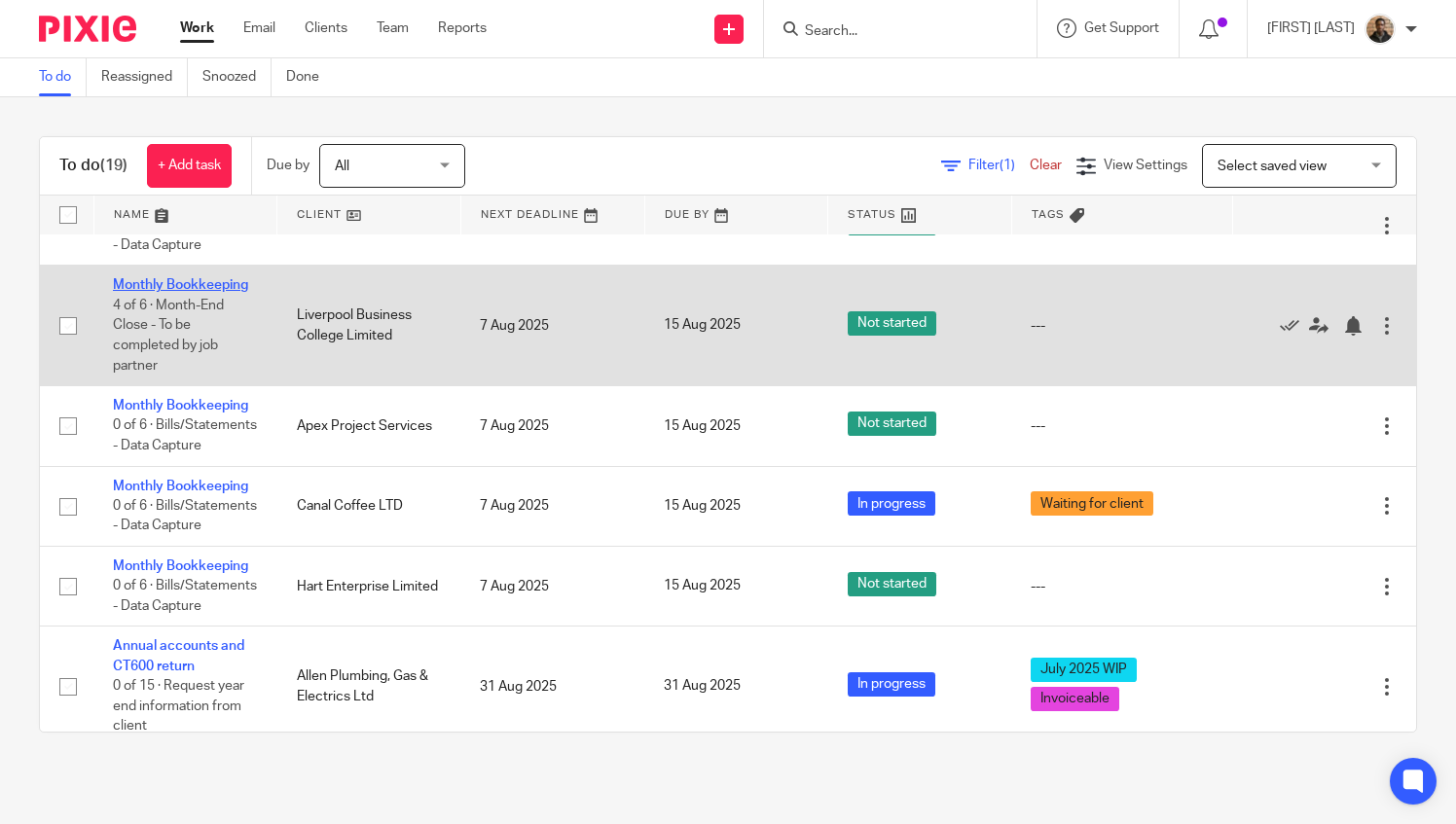 click on "Monthly Bookkeeping" at bounding box center [180, 285] 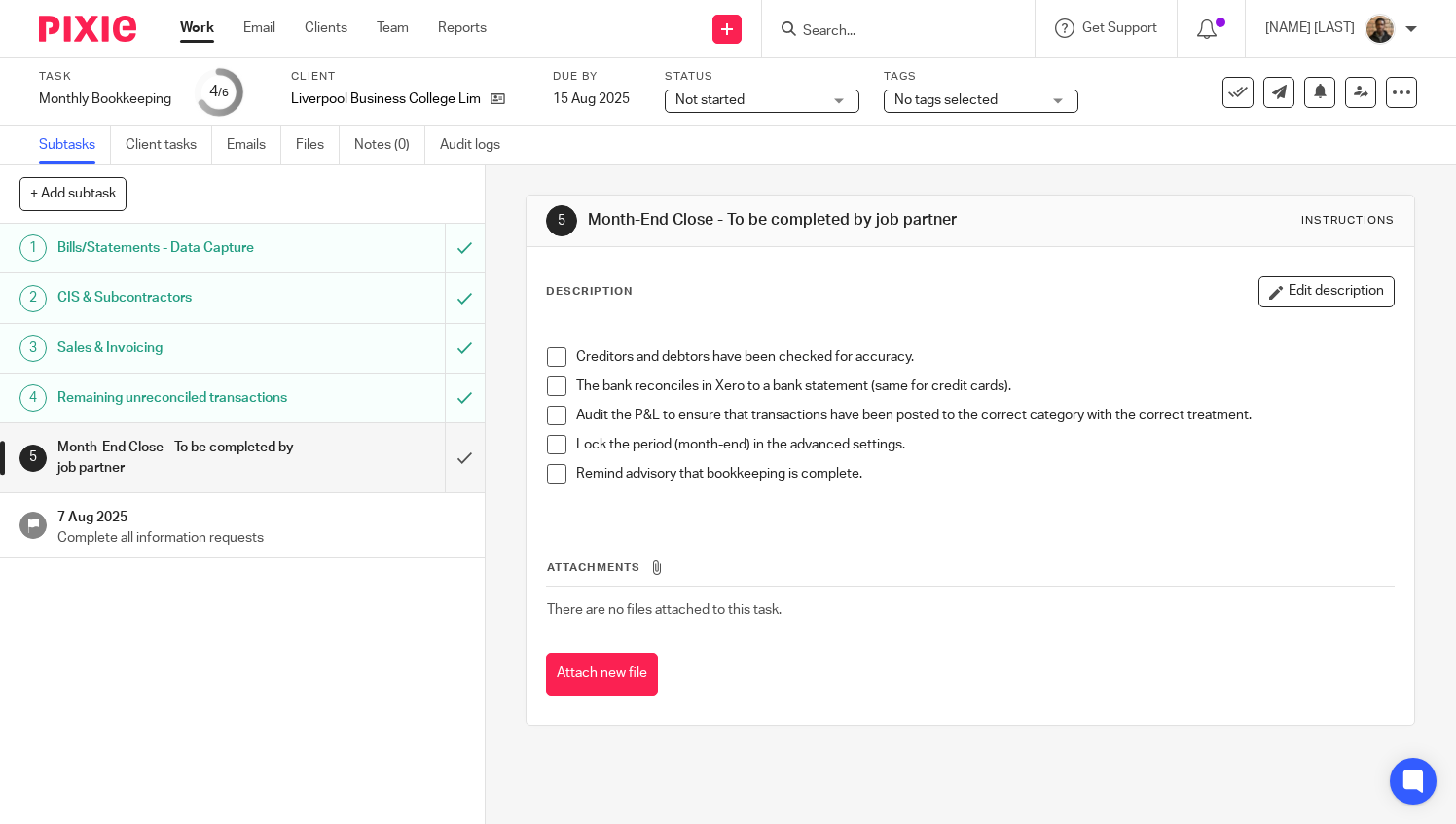 scroll, scrollTop: 0, scrollLeft: 0, axis: both 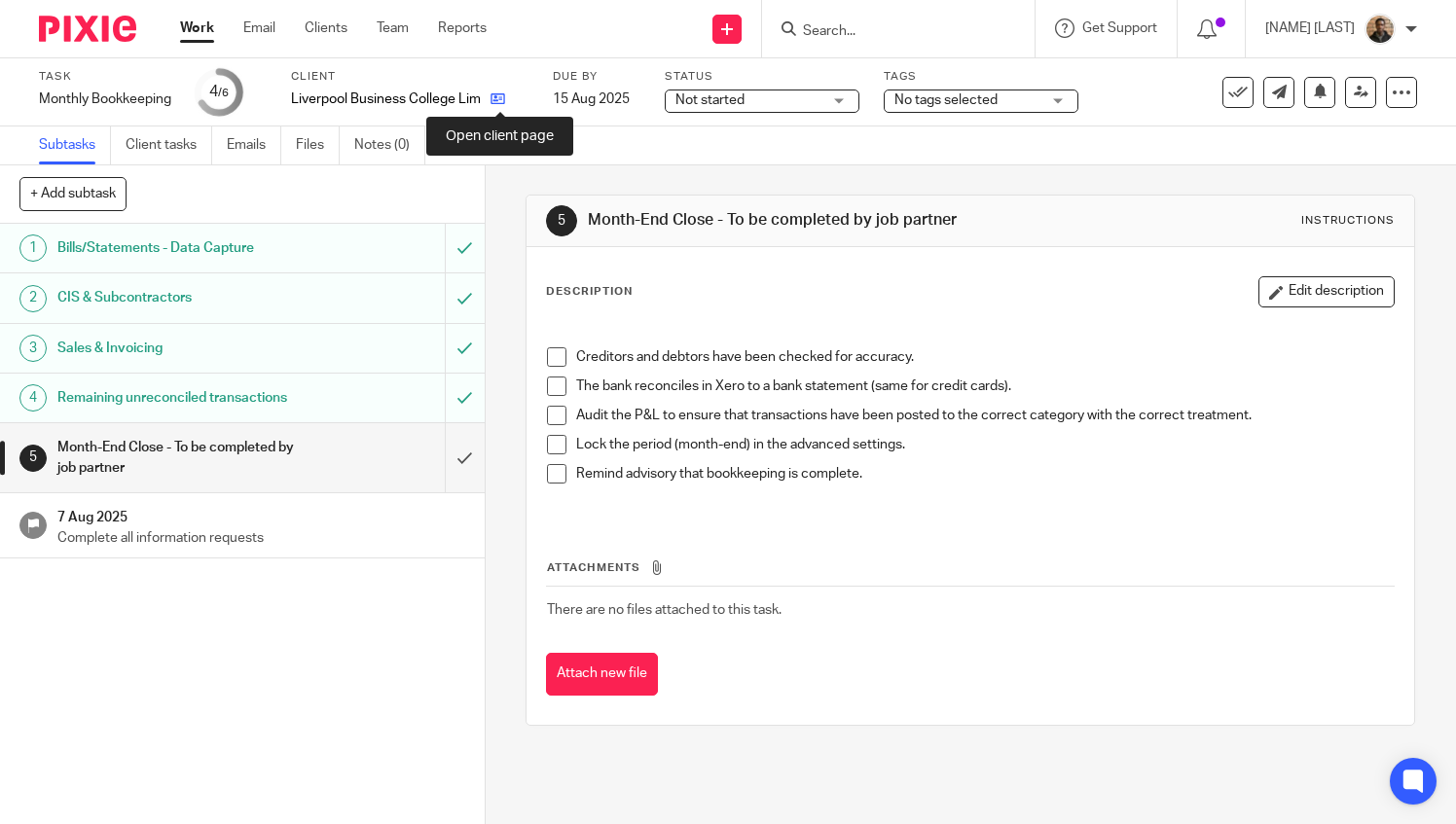 click at bounding box center [497, 98] 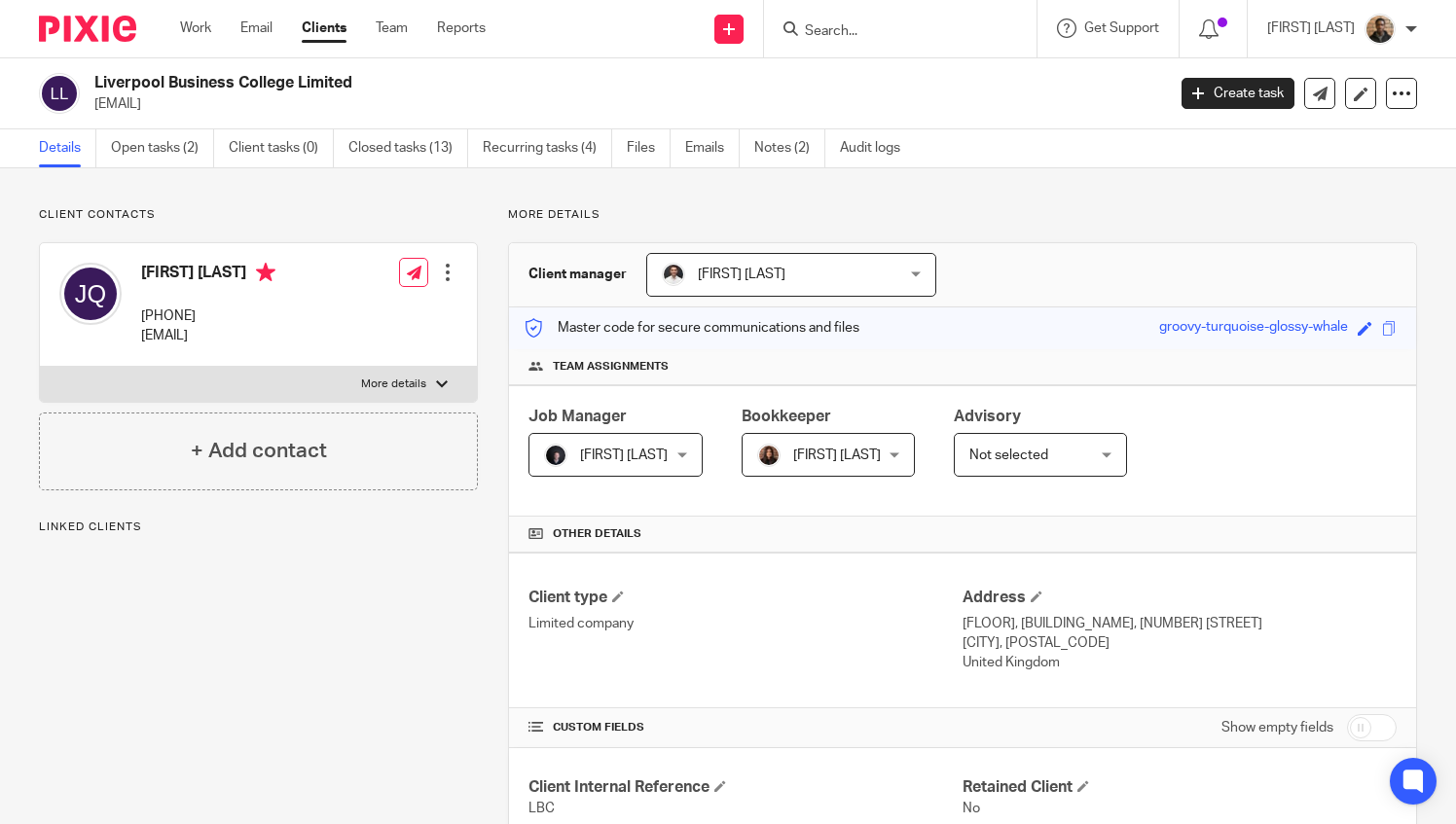 scroll, scrollTop: 0, scrollLeft: 0, axis: both 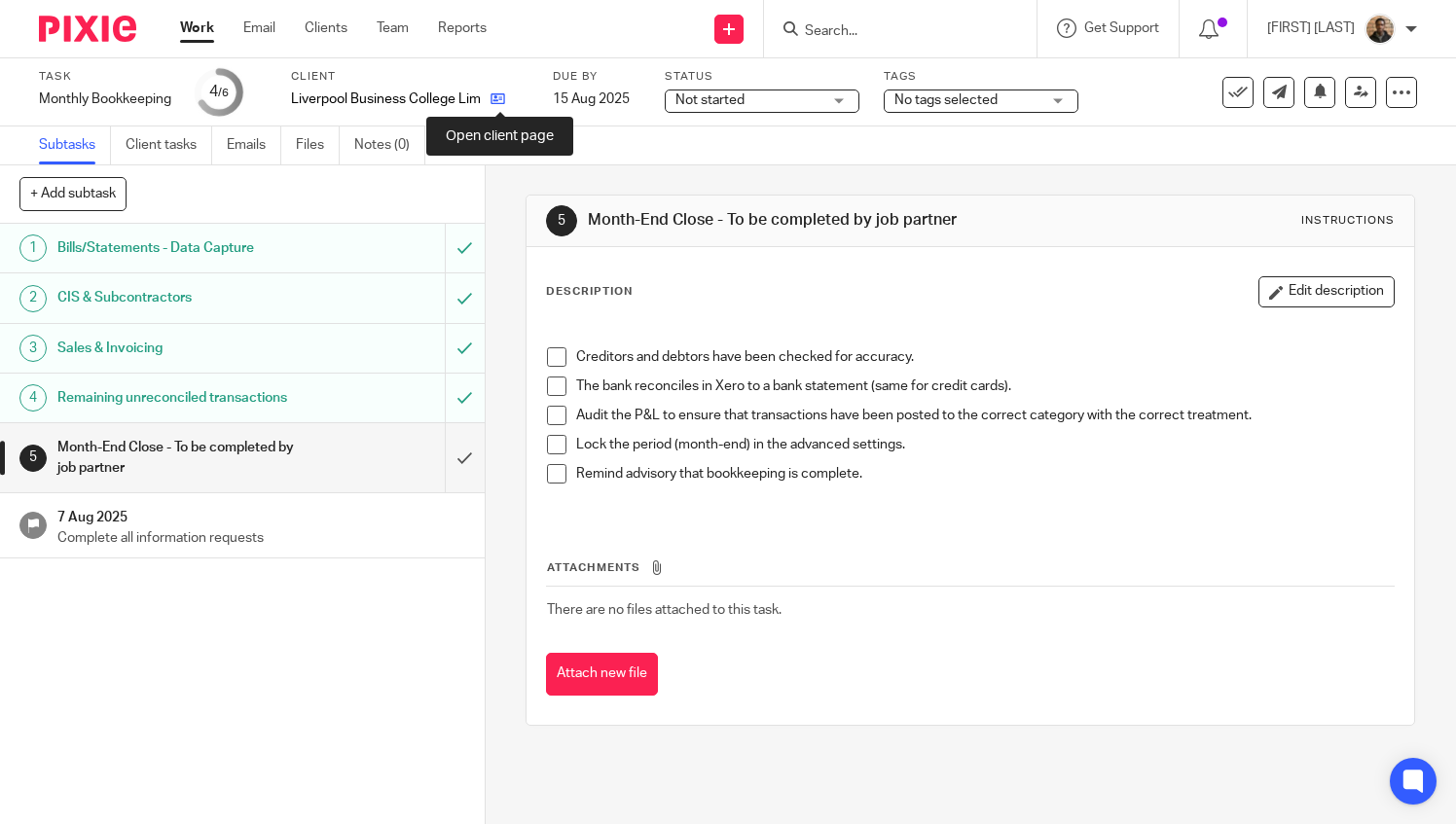 click at bounding box center [497, 98] 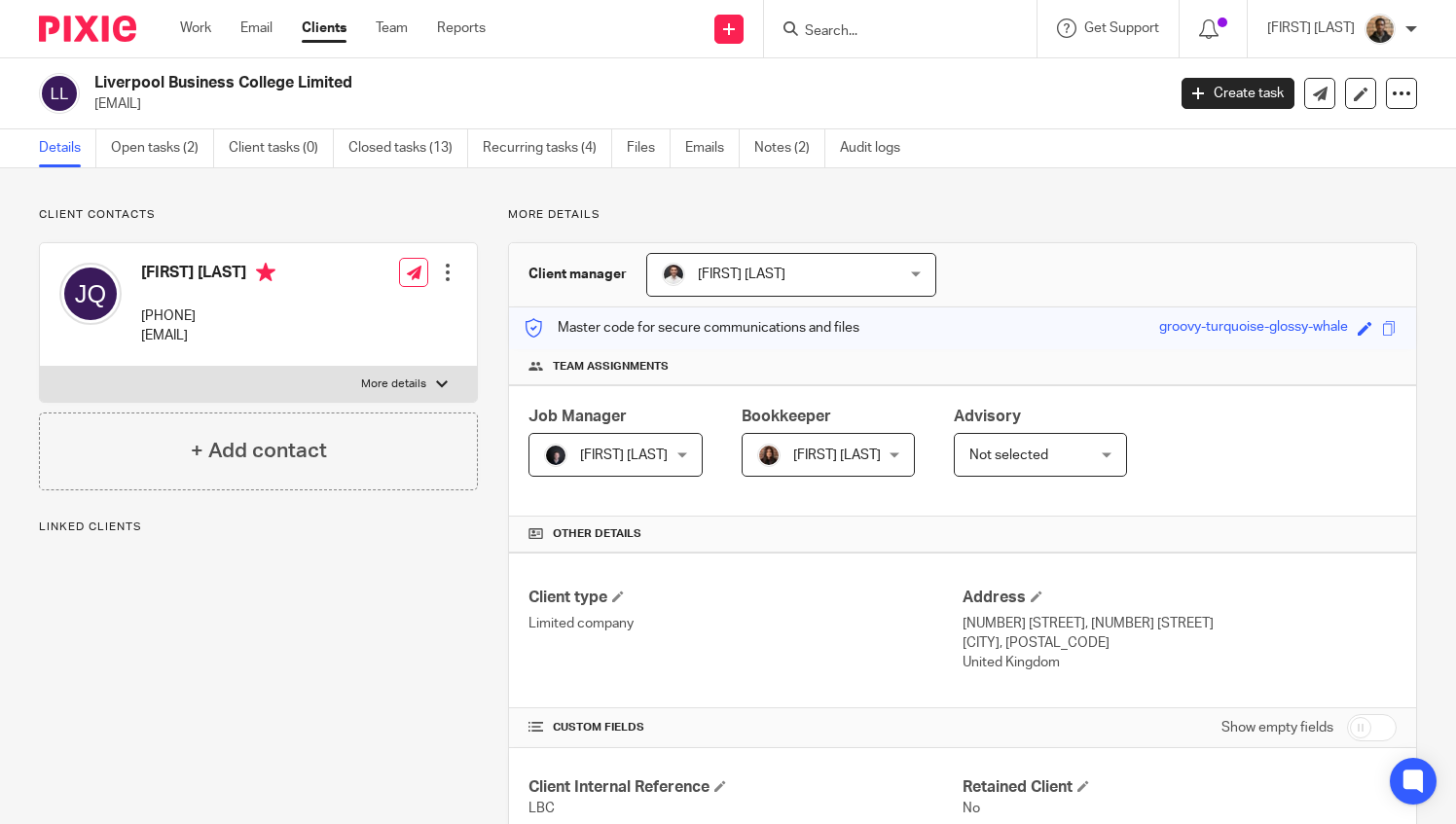 scroll, scrollTop: 0, scrollLeft: 0, axis: both 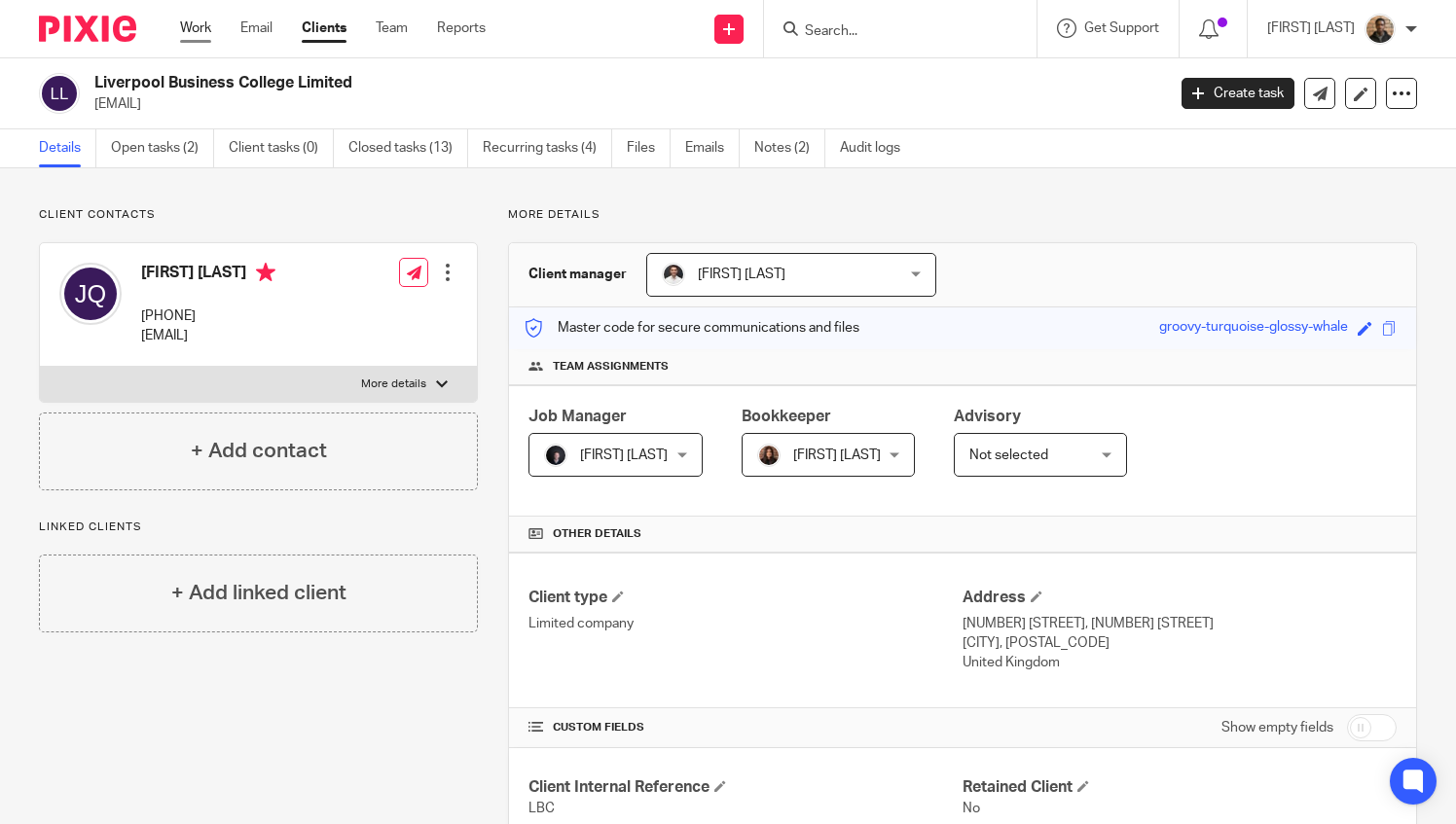 click on "Work" at bounding box center [196, 28] 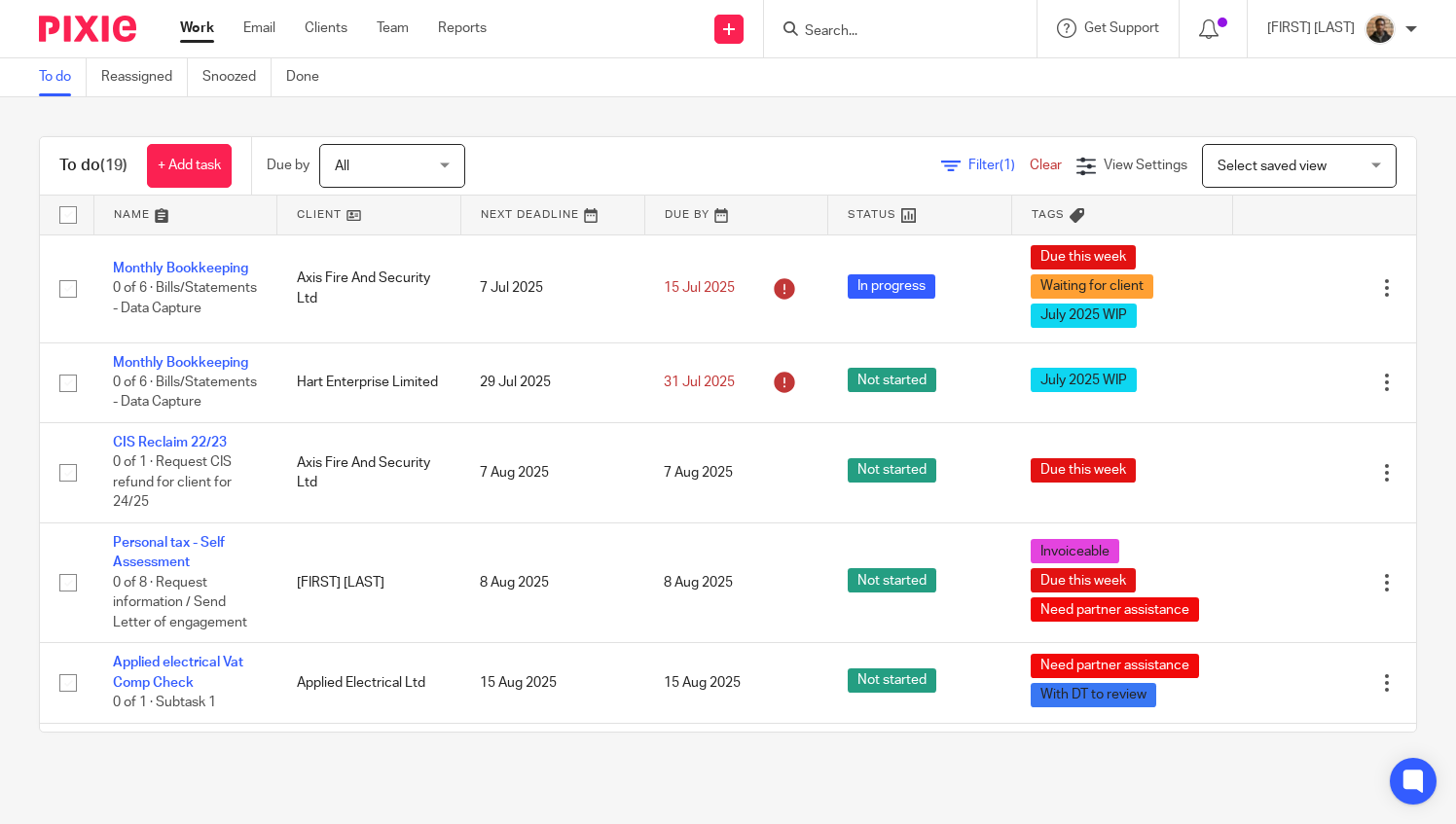 scroll, scrollTop: 0, scrollLeft: 0, axis: both 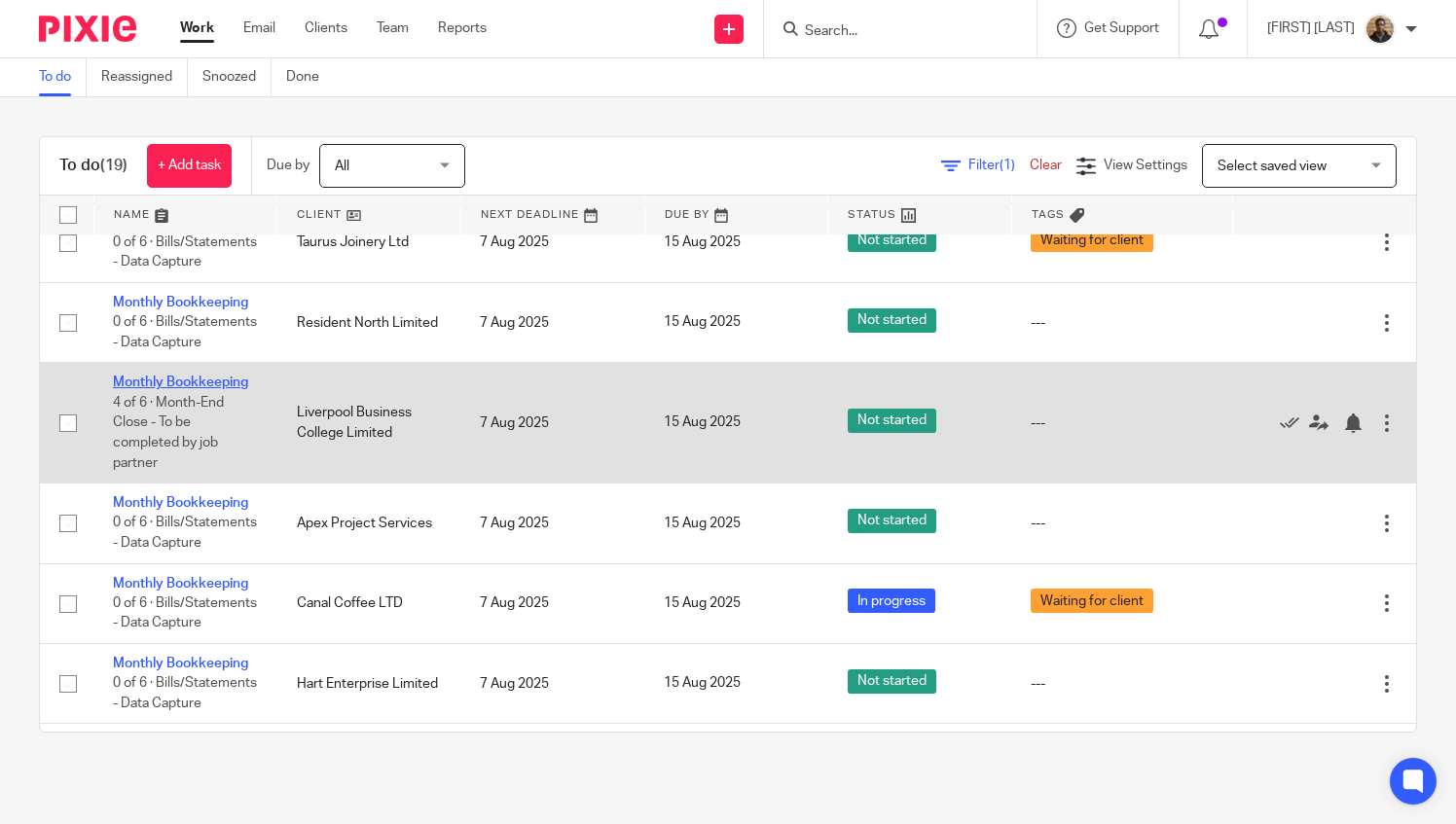 click on "Monthly Bookkeeping" at bounding box center [180, 382] 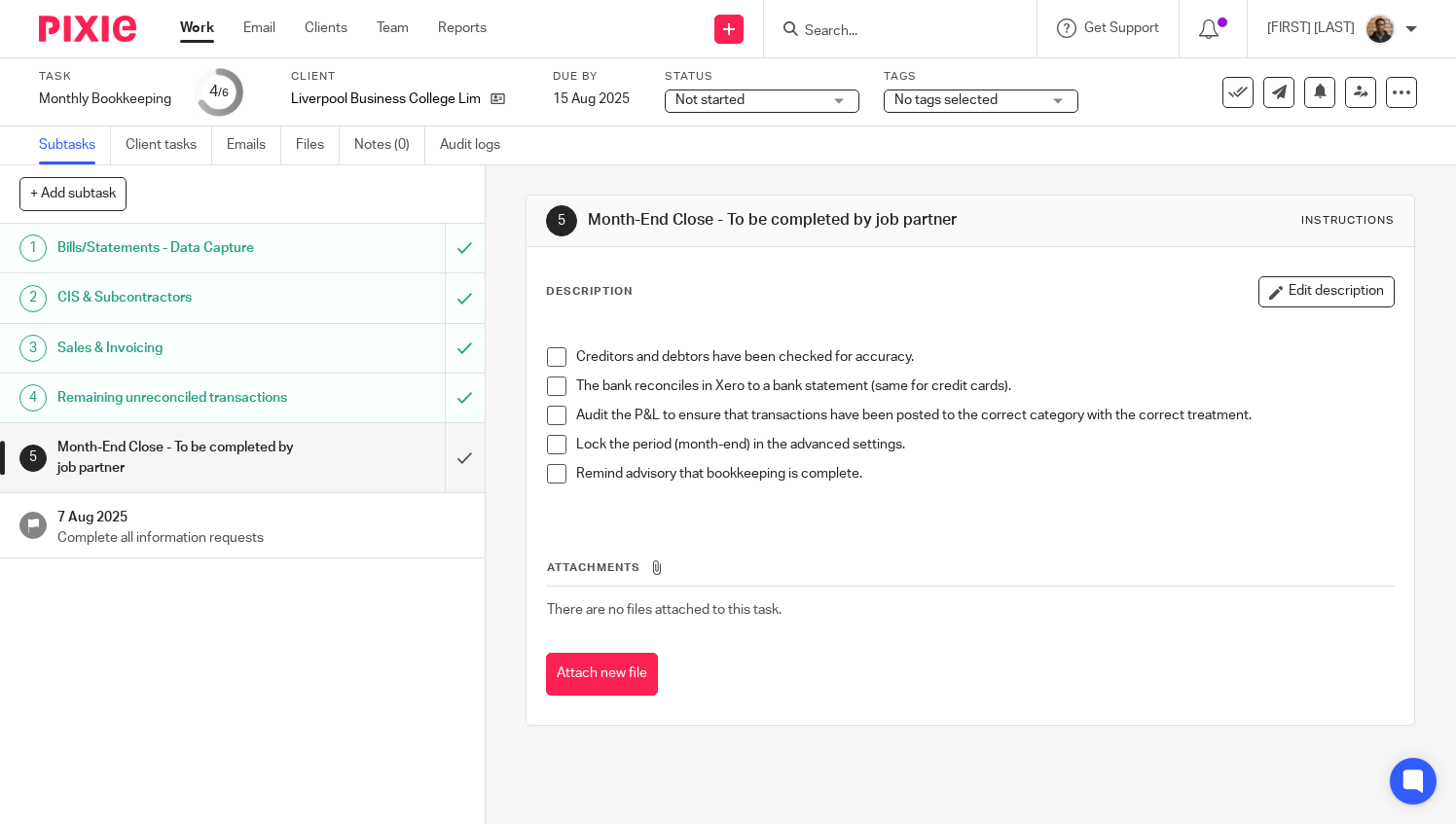 scroll, scrollTop: 0, scrollLeft: 0, axis: both 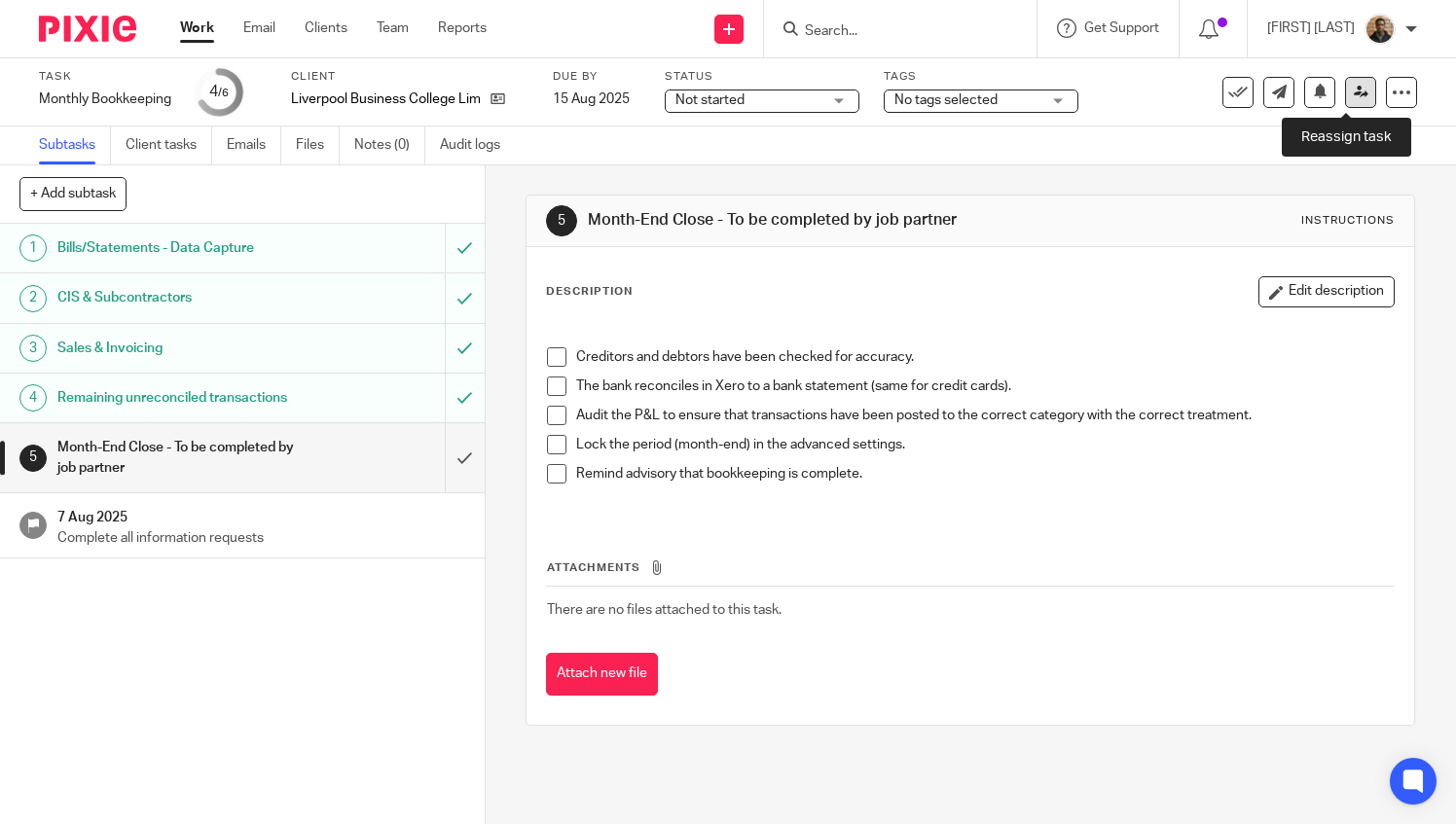 click at bounding box center (1361, 92) 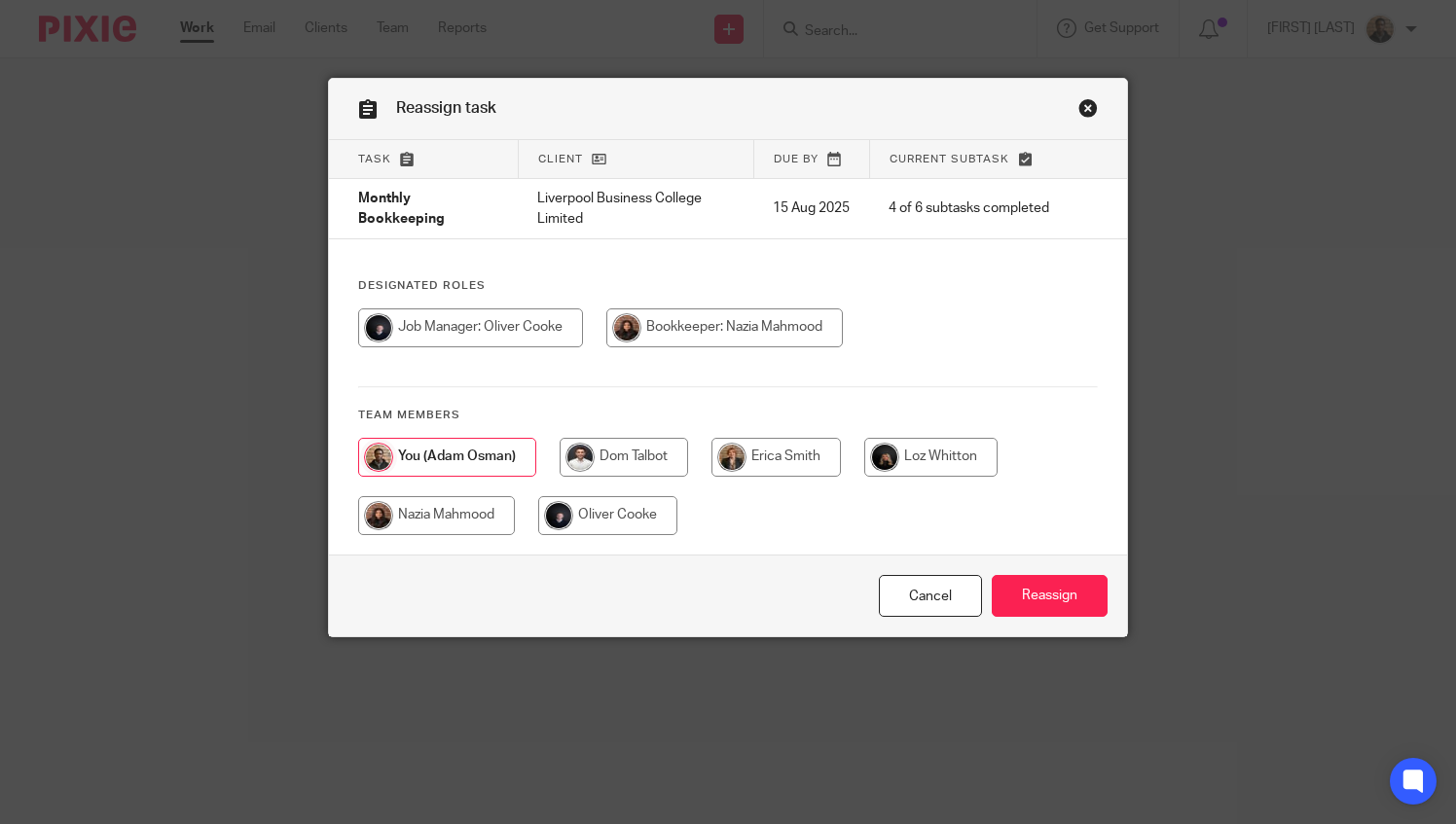scroll, scrollTop: 0, scrollLeft: 0, axis: both 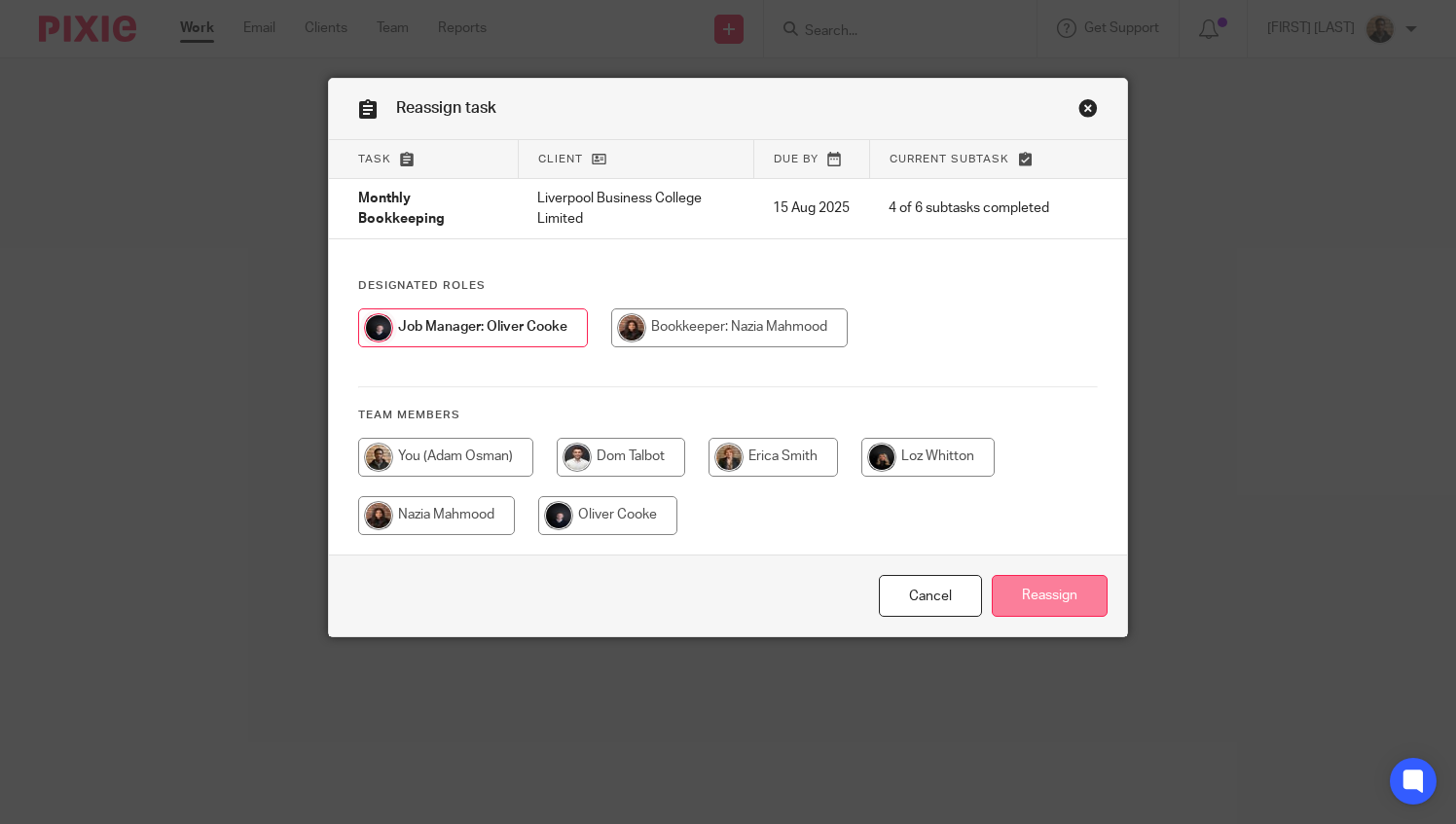 click on "Reassign" at bounding box center [1049, 595] 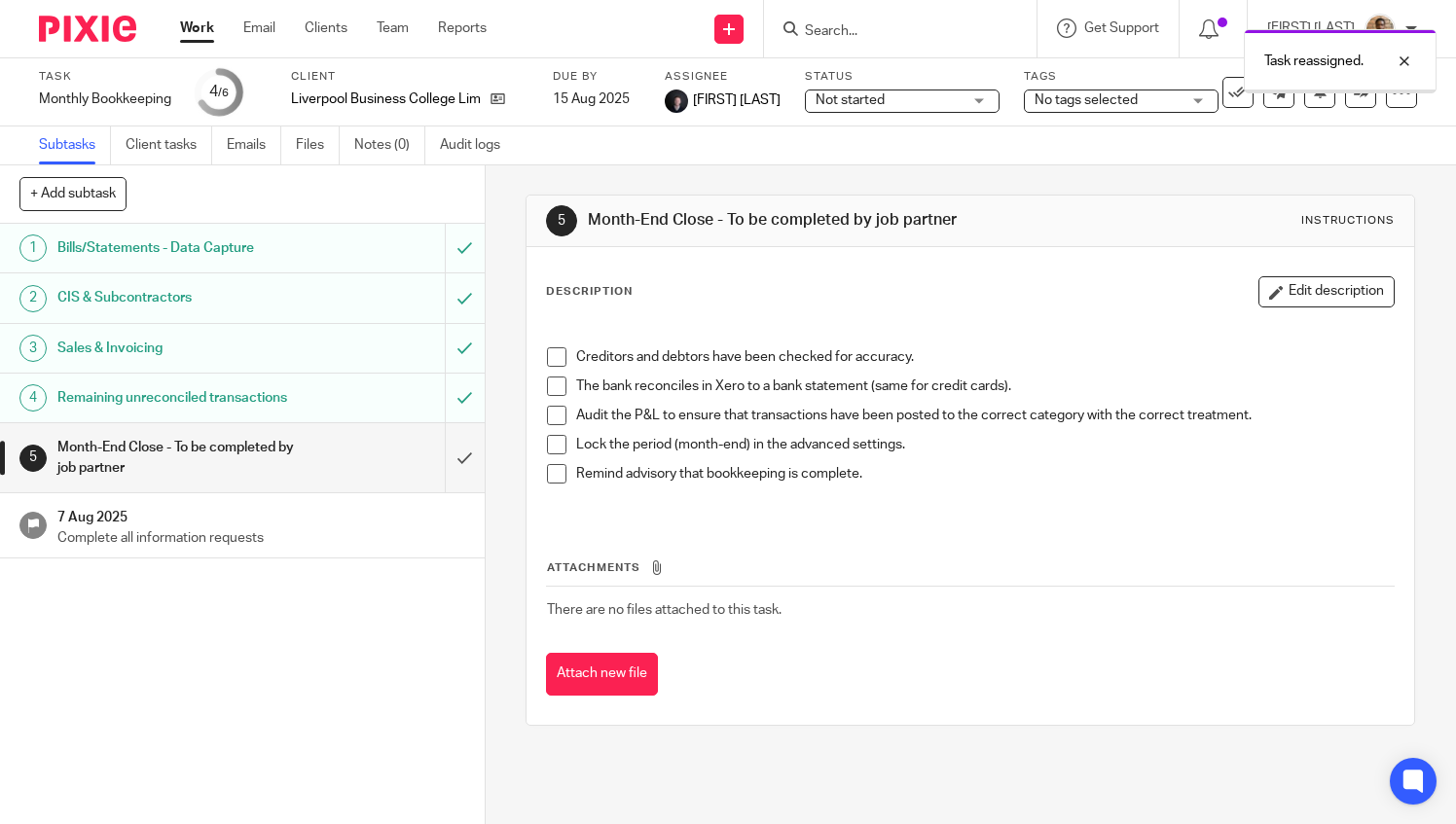 scroll, scrollTop: 0, scrollLeft: 0, axis: both 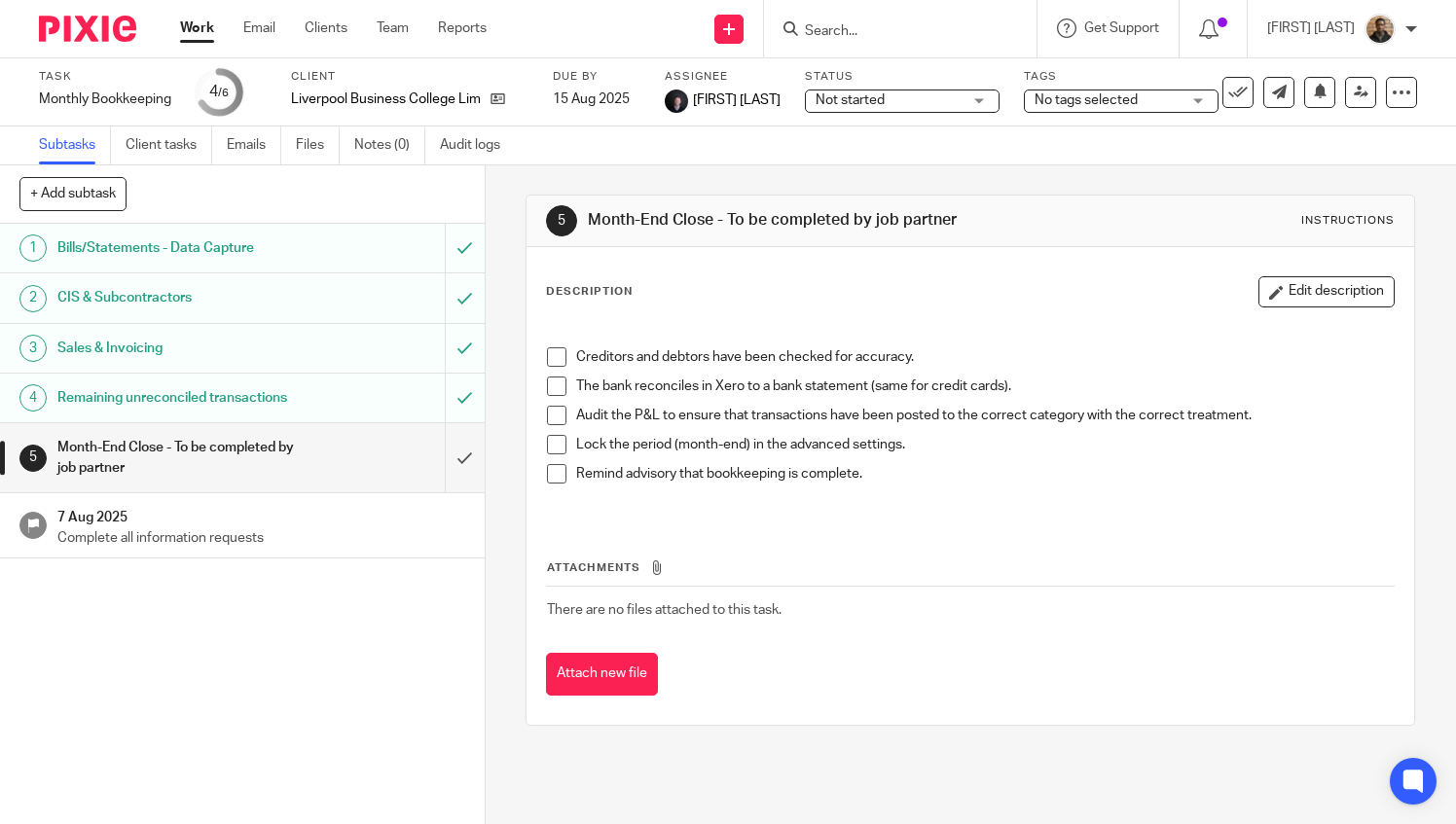 click on "Work" at bounding box center (197, 28) 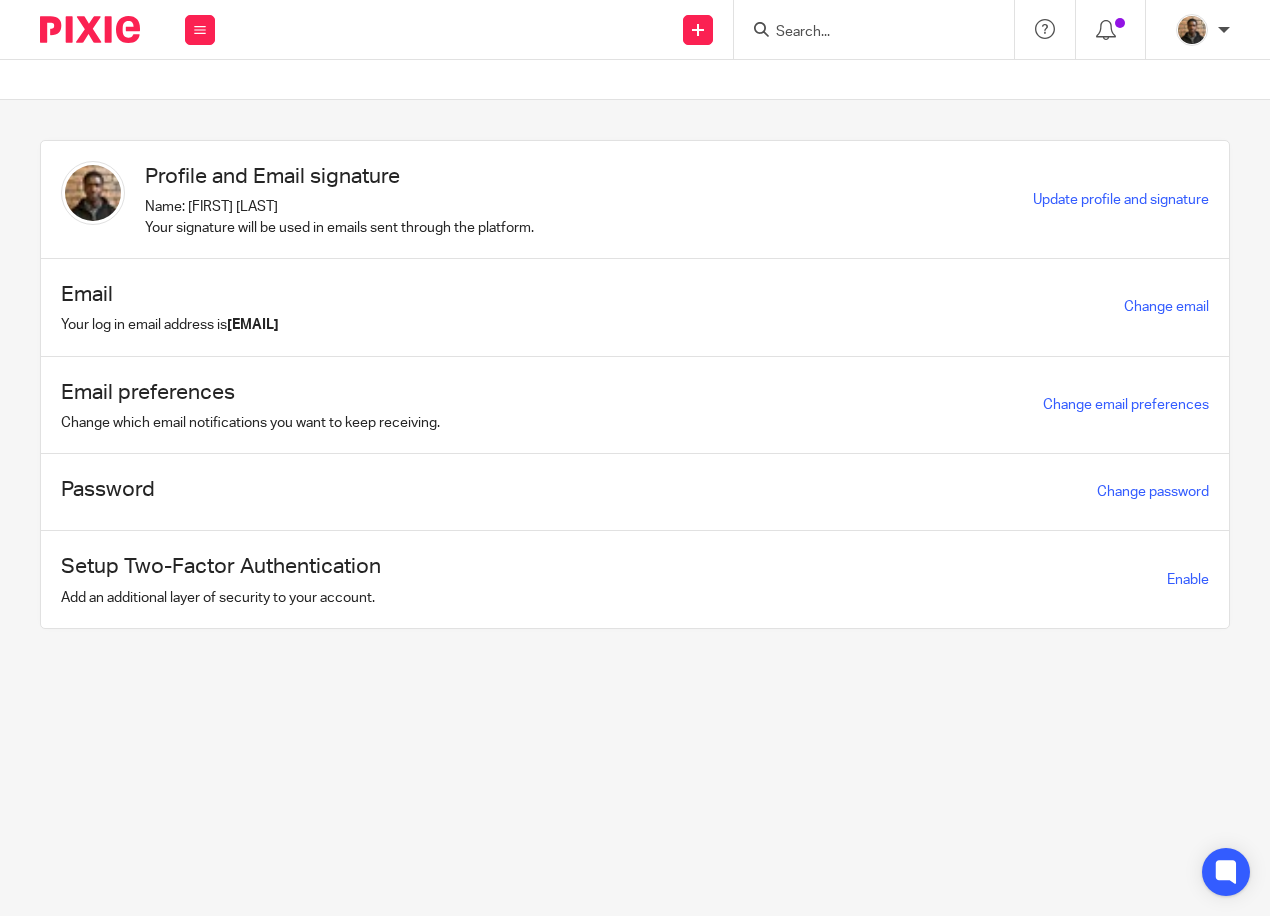 scroll, scrollTop: 0, scrollLeft: 0, axis: both 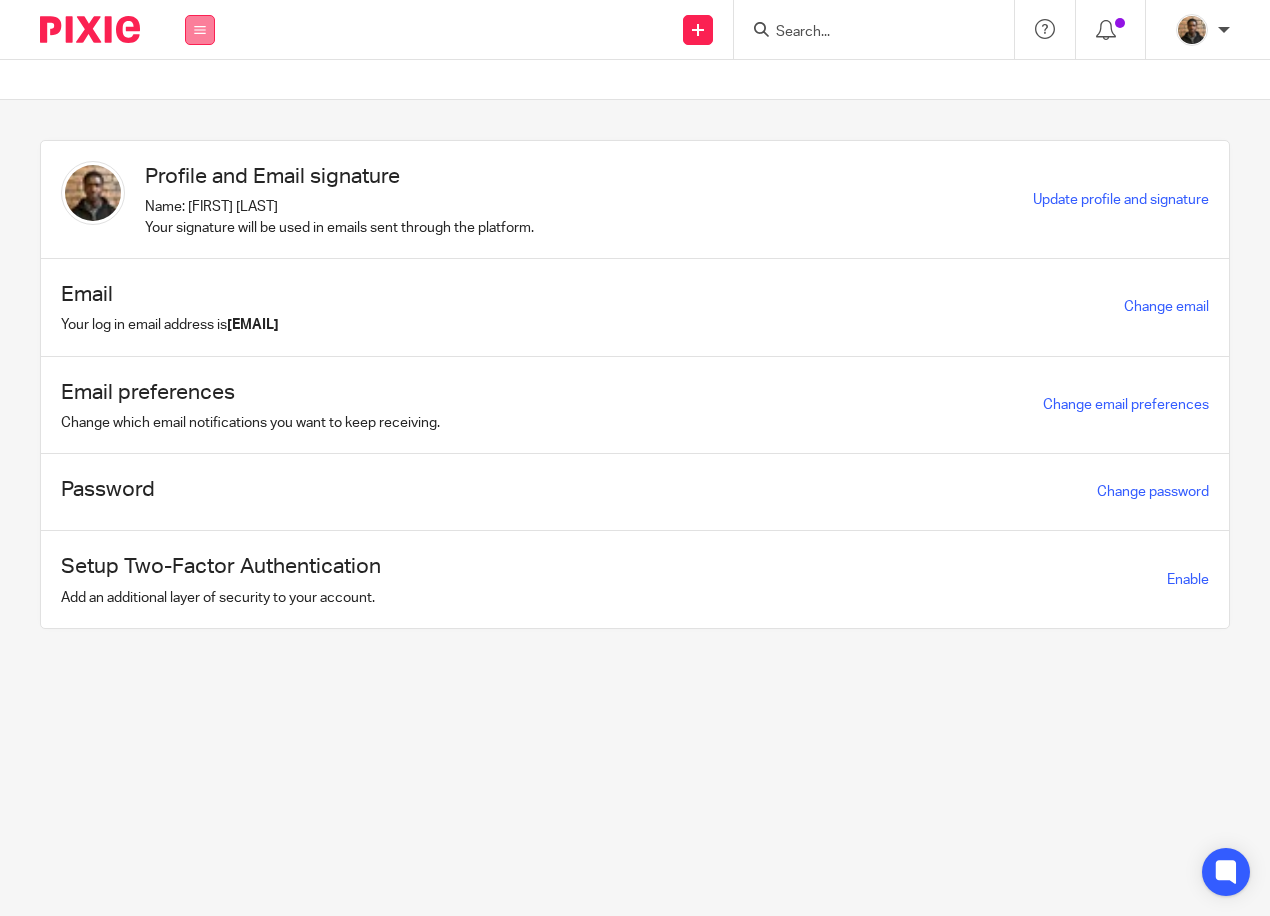 click at bounding box center (200, 30) 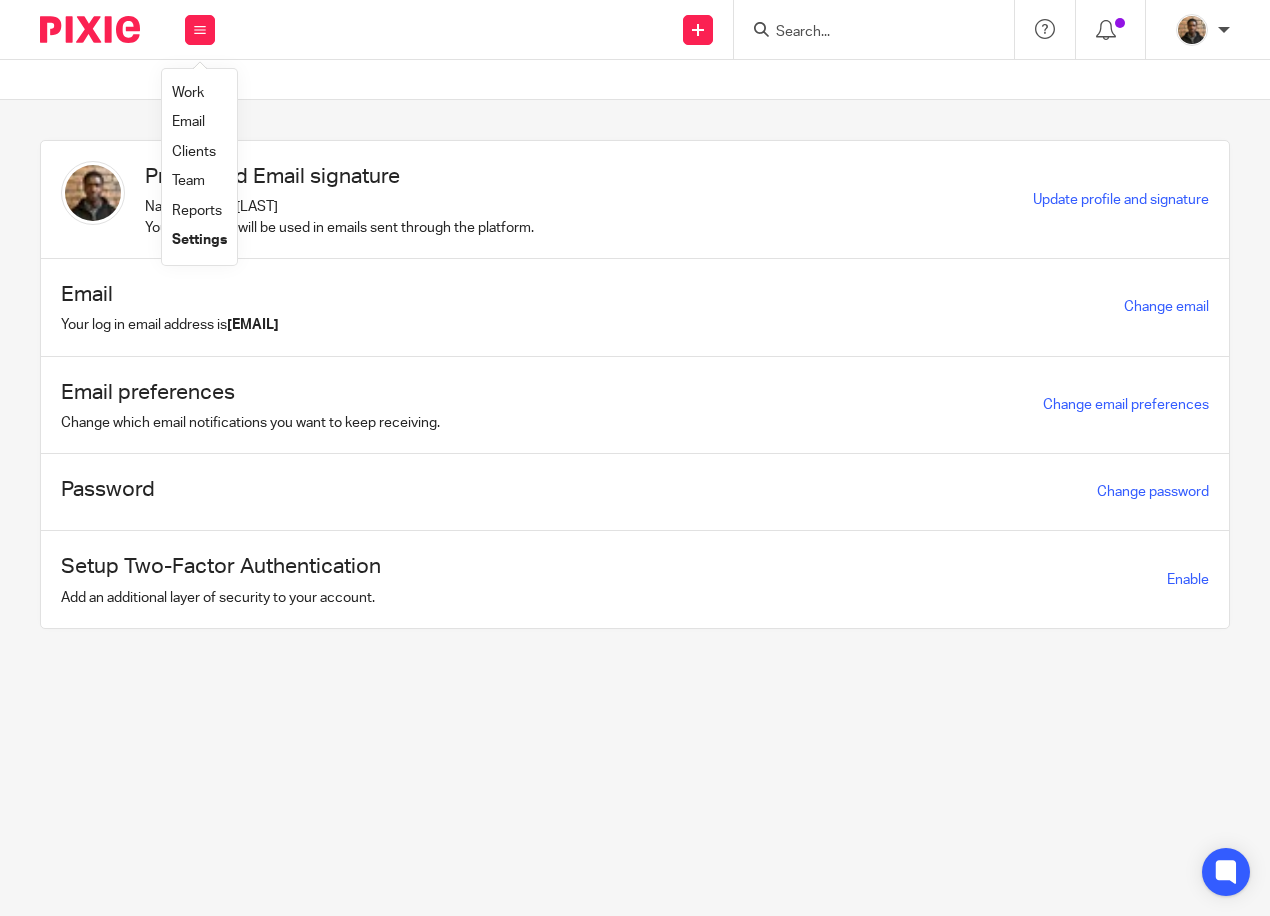 click on "Work" at bounding box center (188, 93) 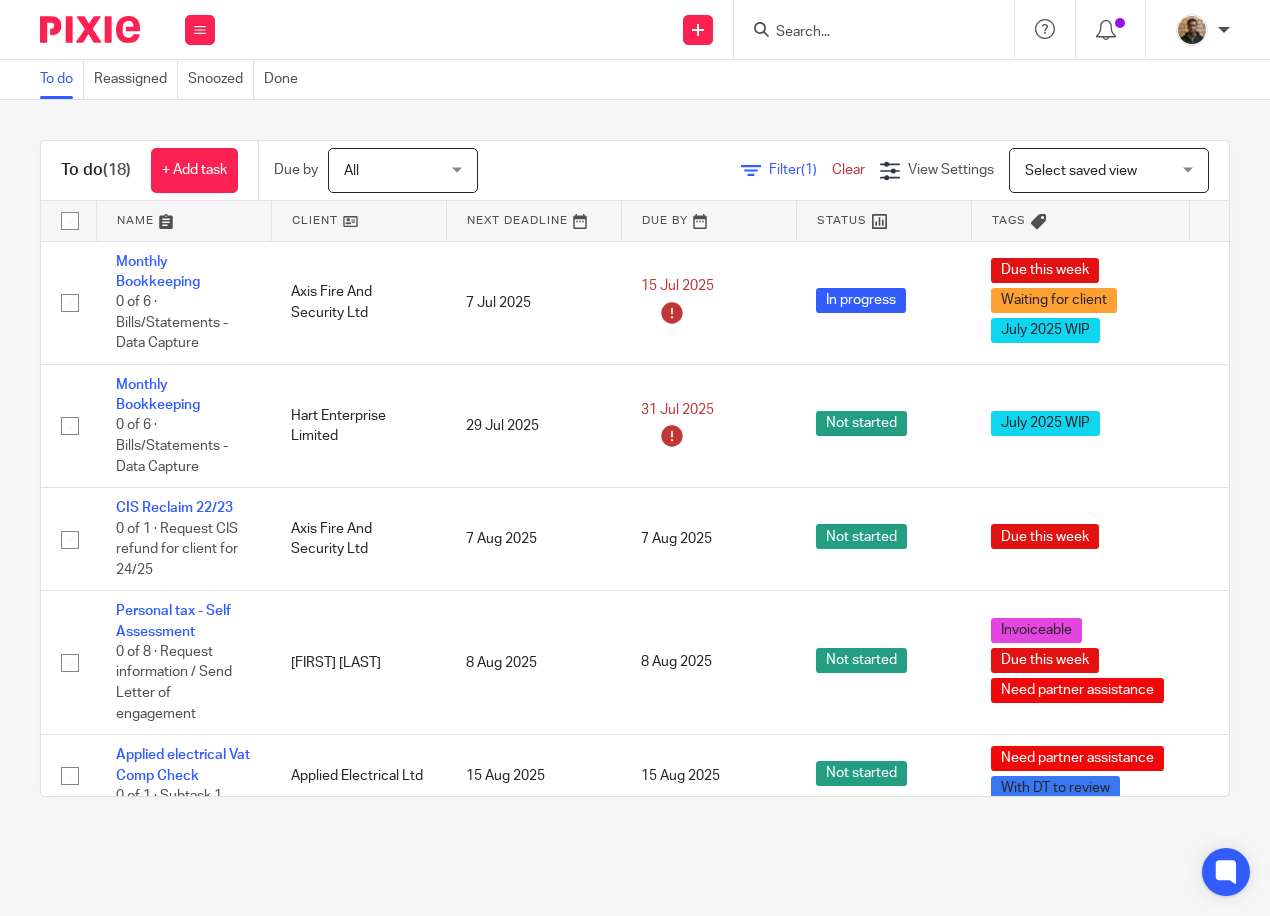 scroll, scrollTop: 0, scrollLeft: 0, axis: both 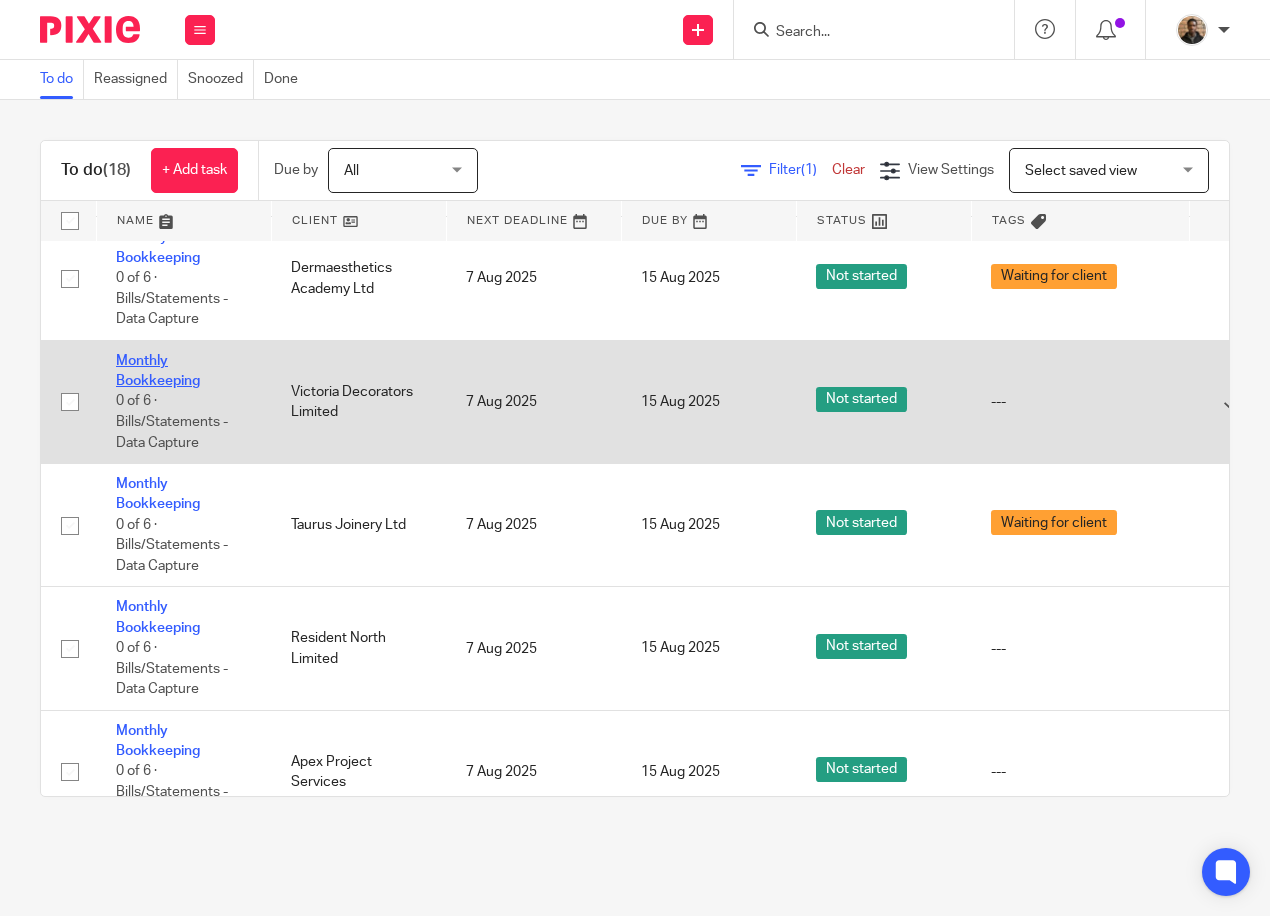click on "Monthly Bookkeeping" at bounding box center [158, 371] 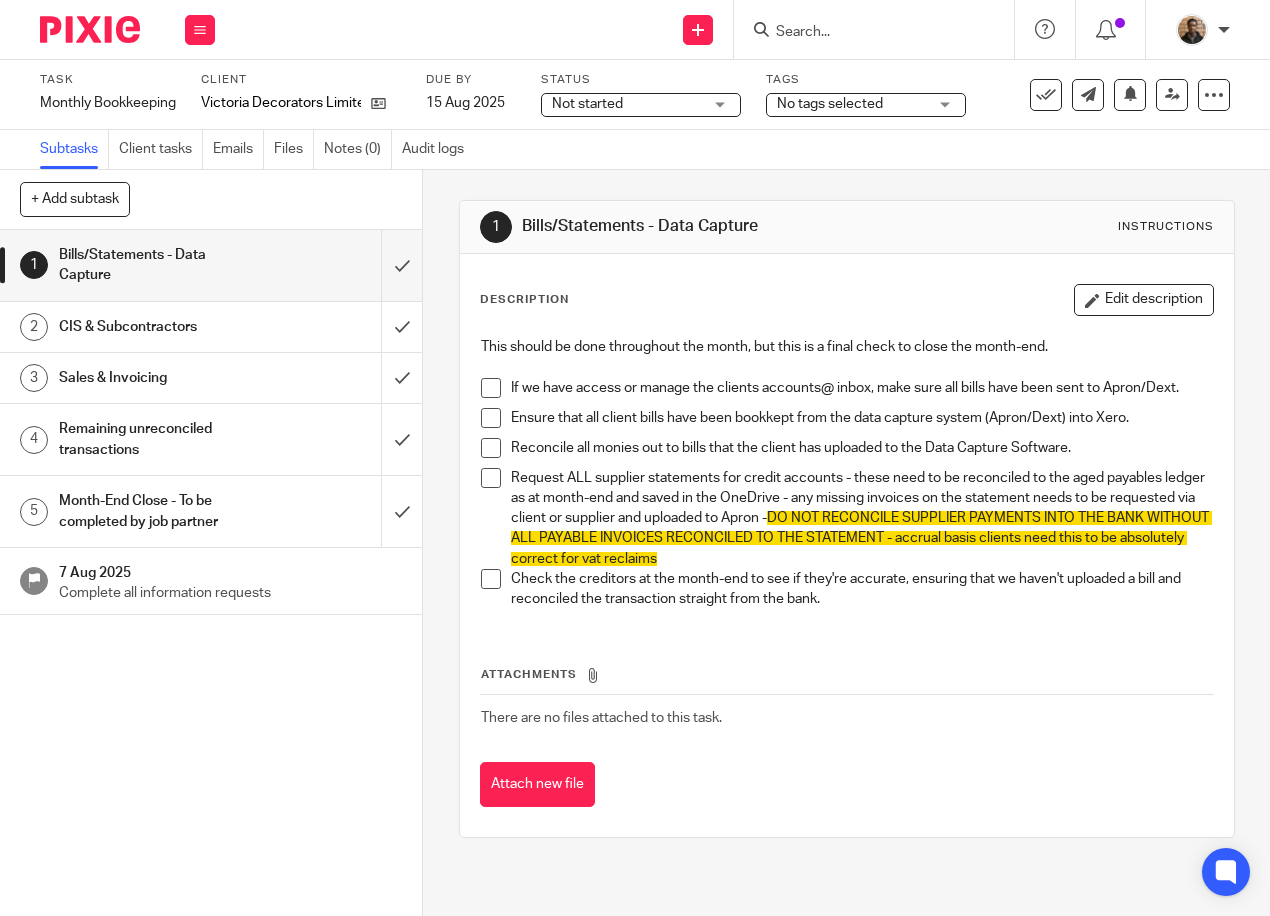 scroll, scrollTop: 0, scrollLeft: 0, axis: both 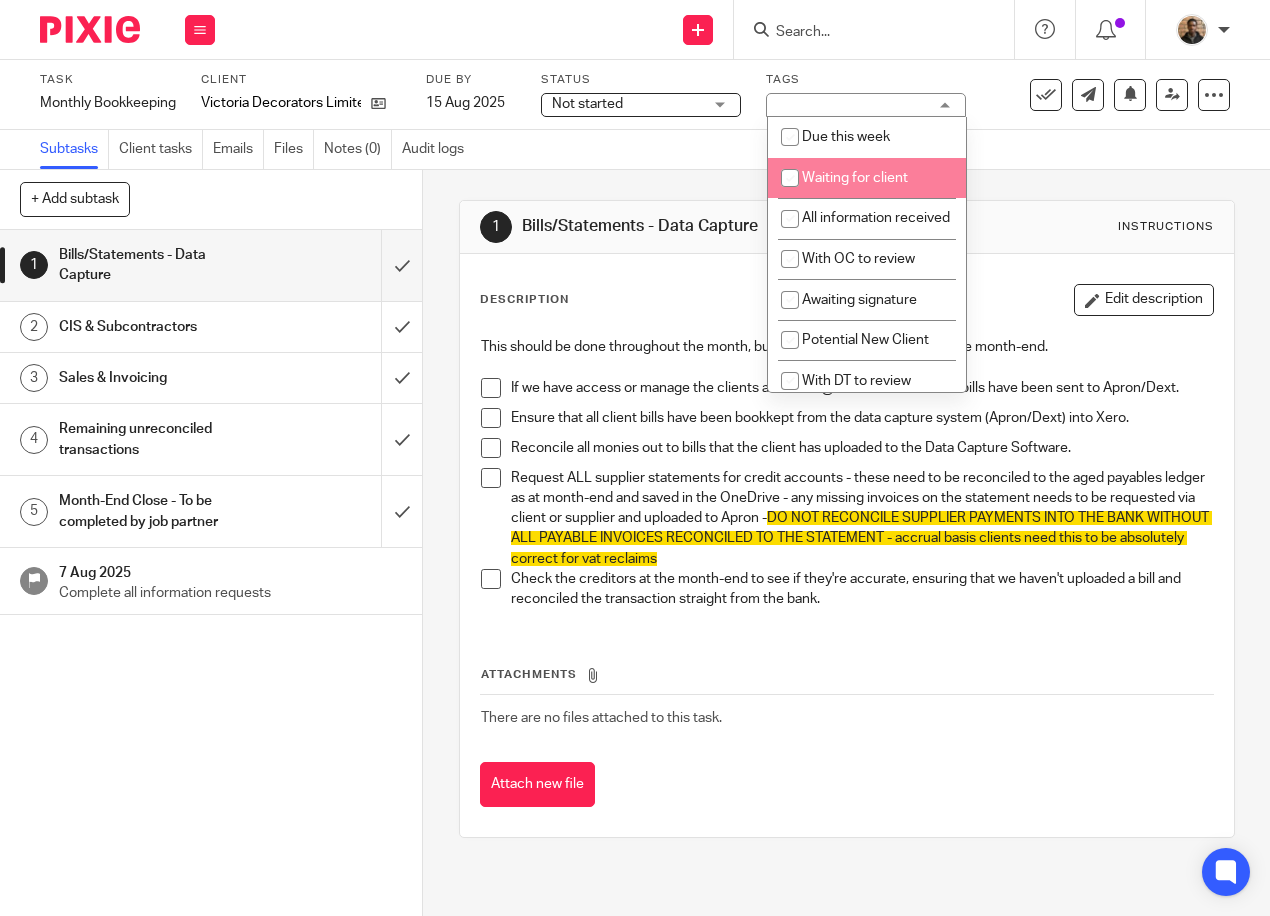 click on "Waiting for client" at bounding box center (855, 178) 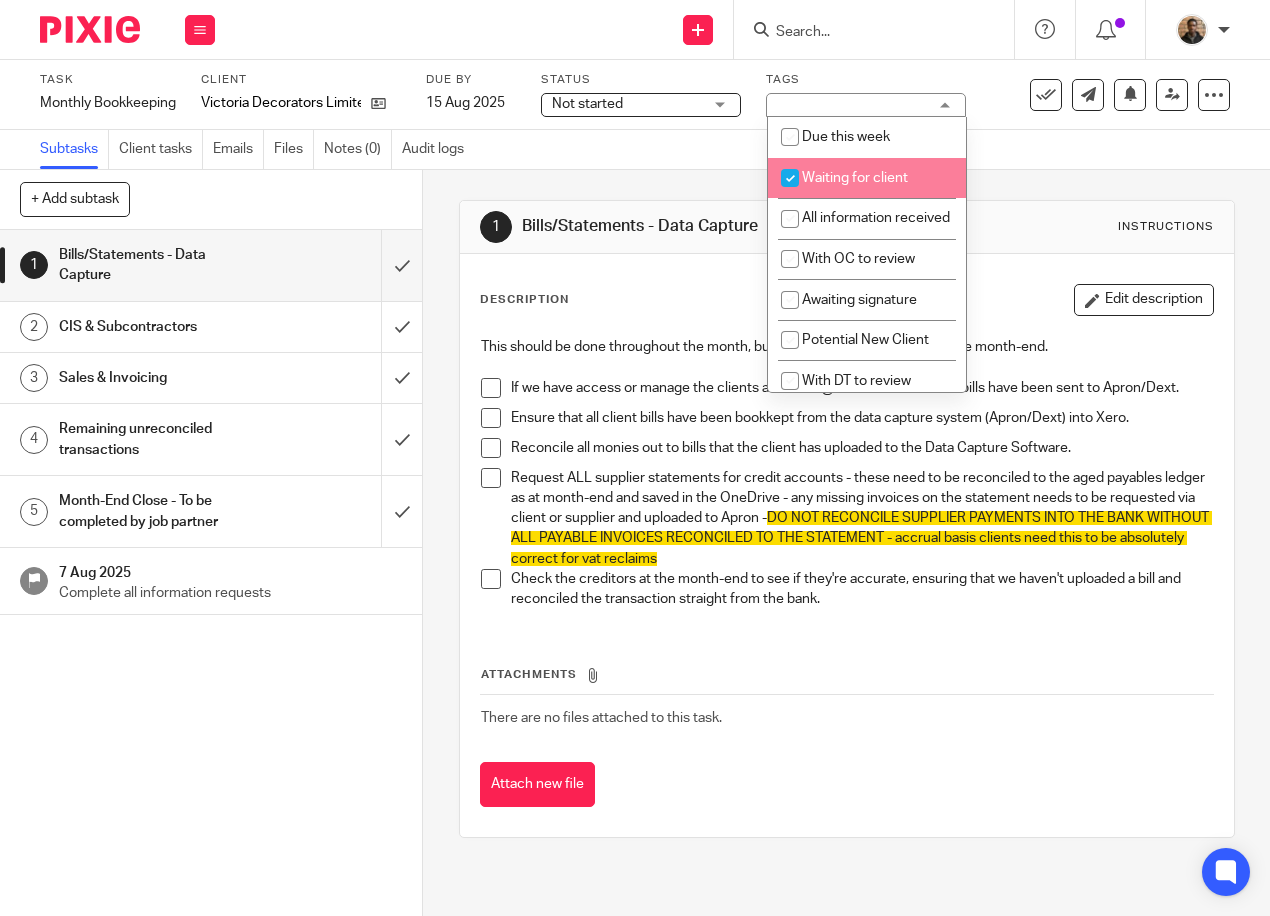 checkbox on "true" 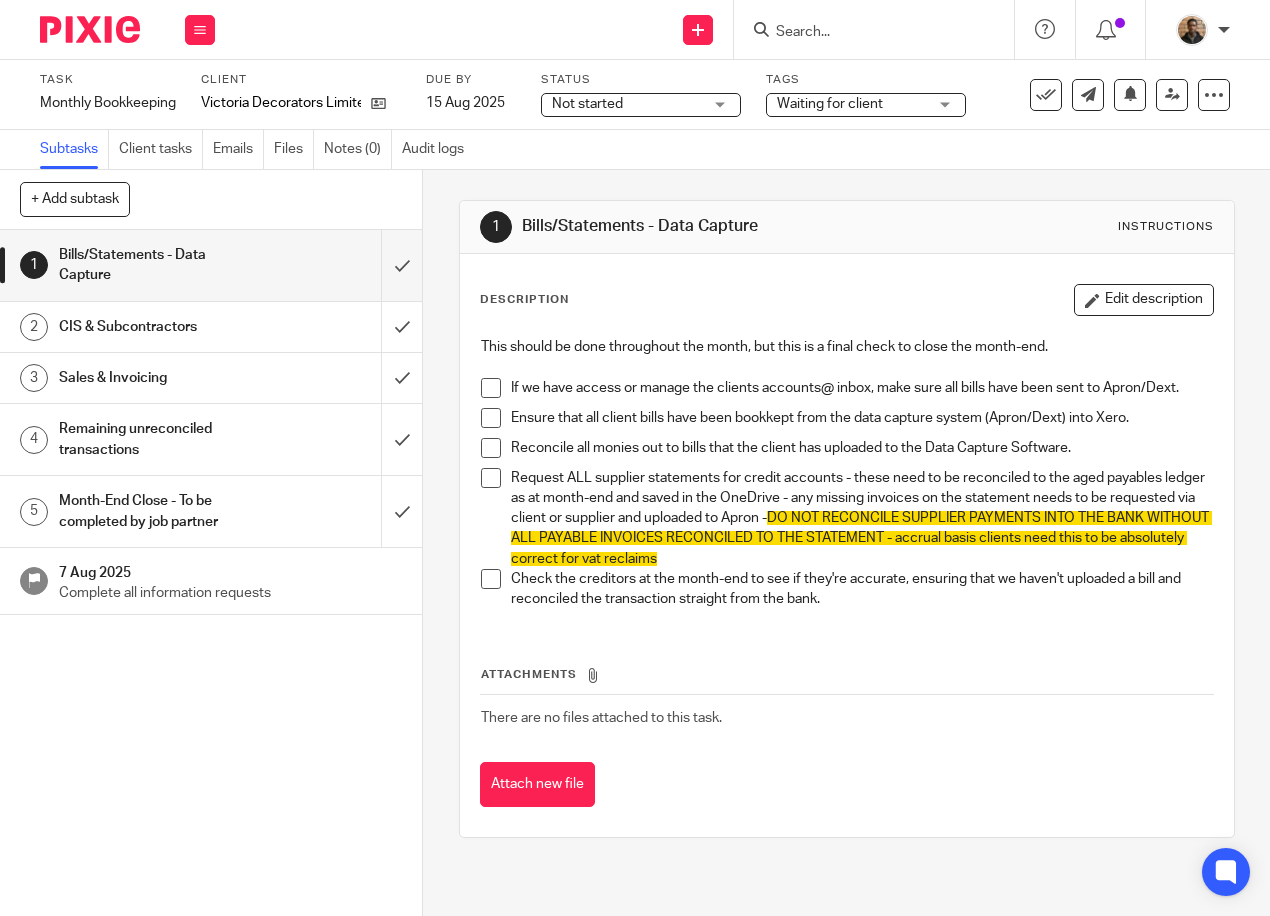 click on "Subtasks
Client tasks
Emails
Files
Notes (0)
Audit logs" at bounding box center [635, 150] 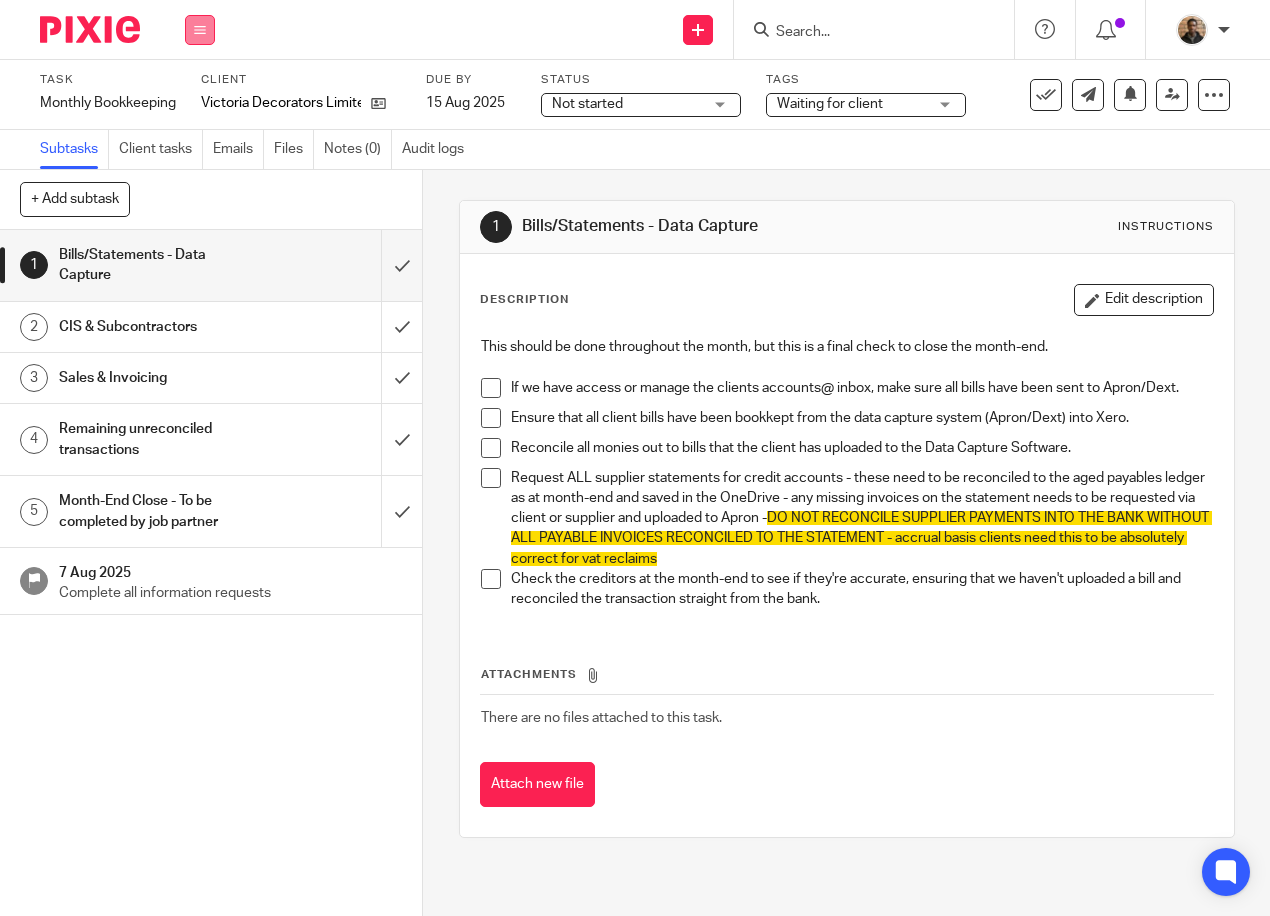 click at bounding box center (200, 30) 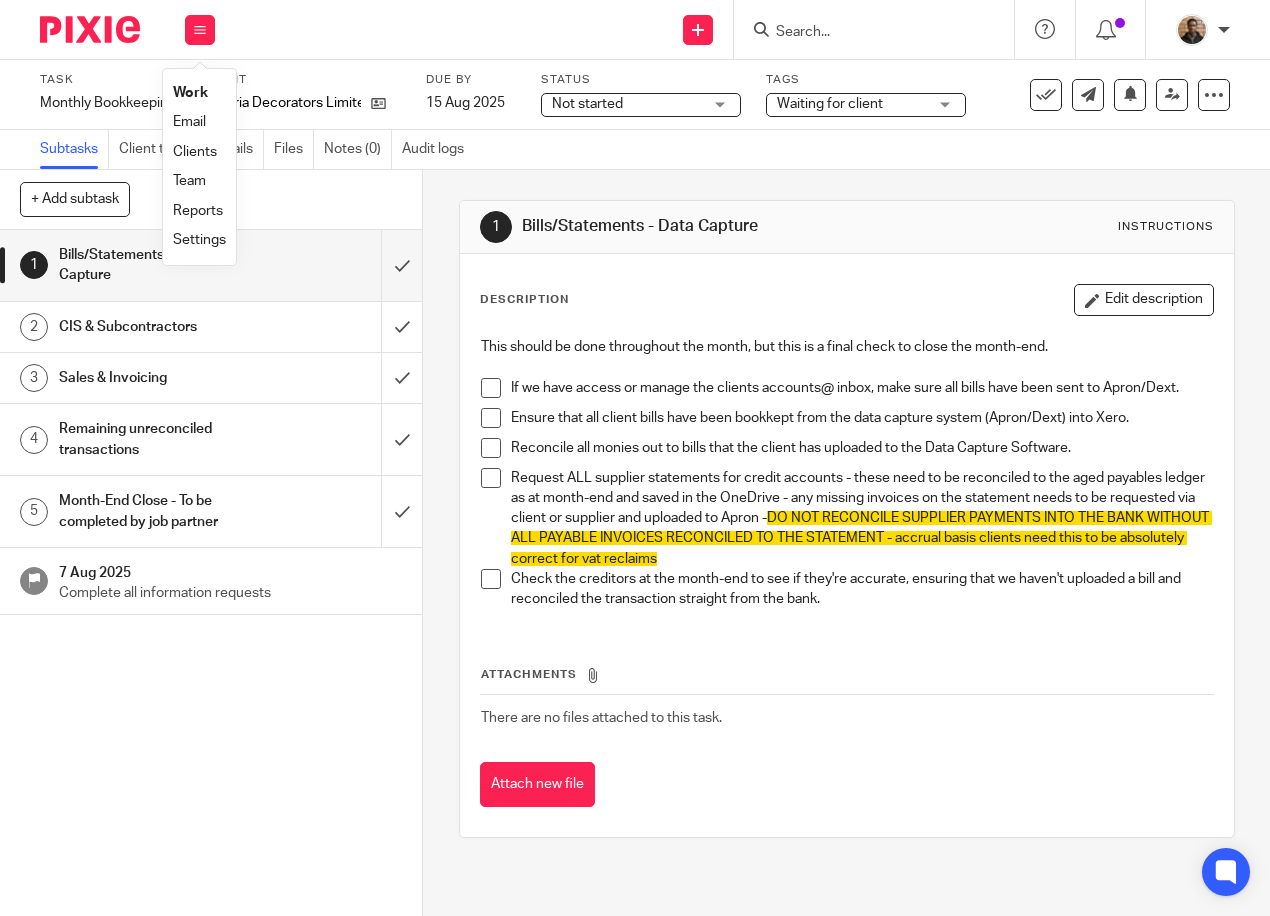 click on "Work" at bounding box center (199, 93) 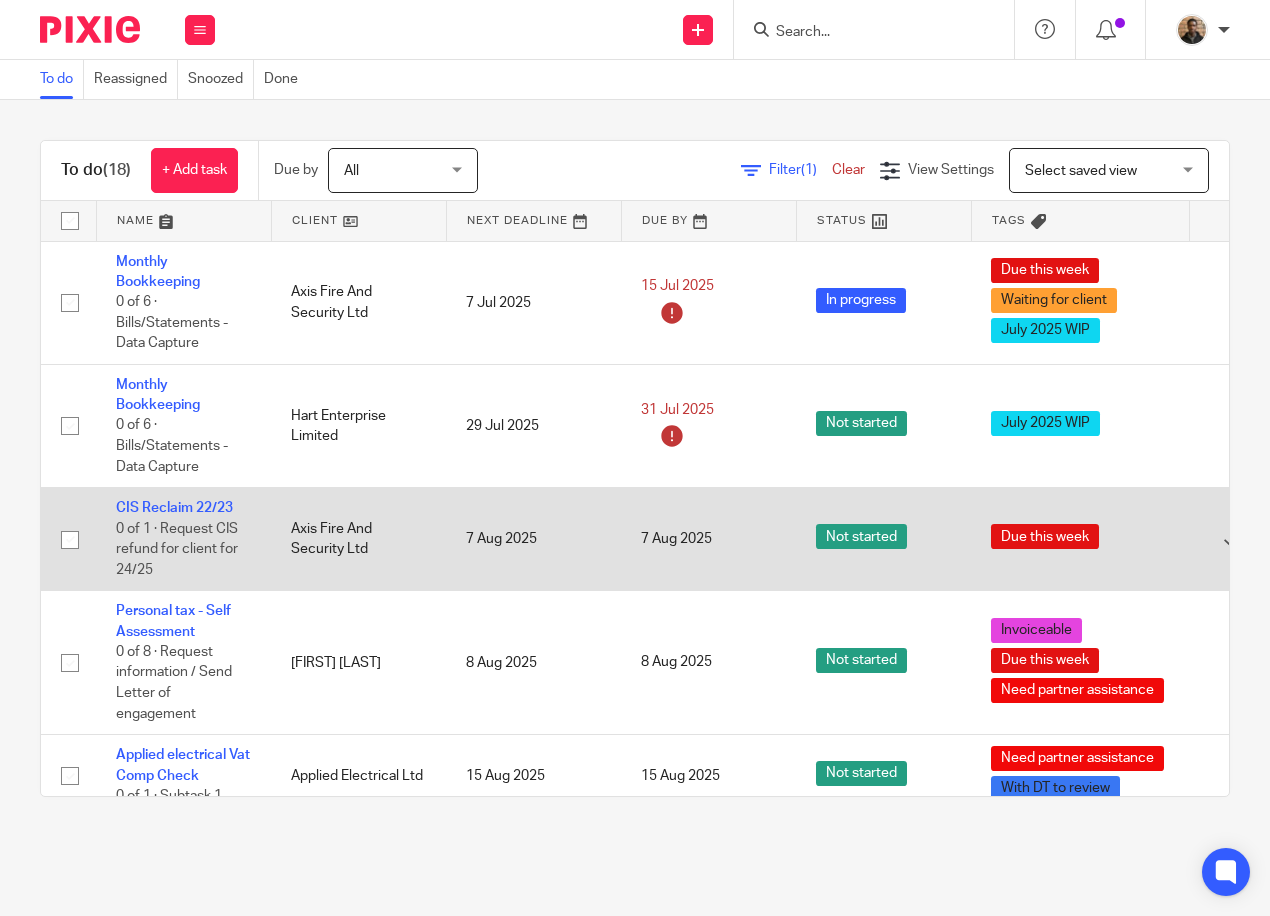 scroll, scrollTop: 0, scrollLeft: 0, axis: both 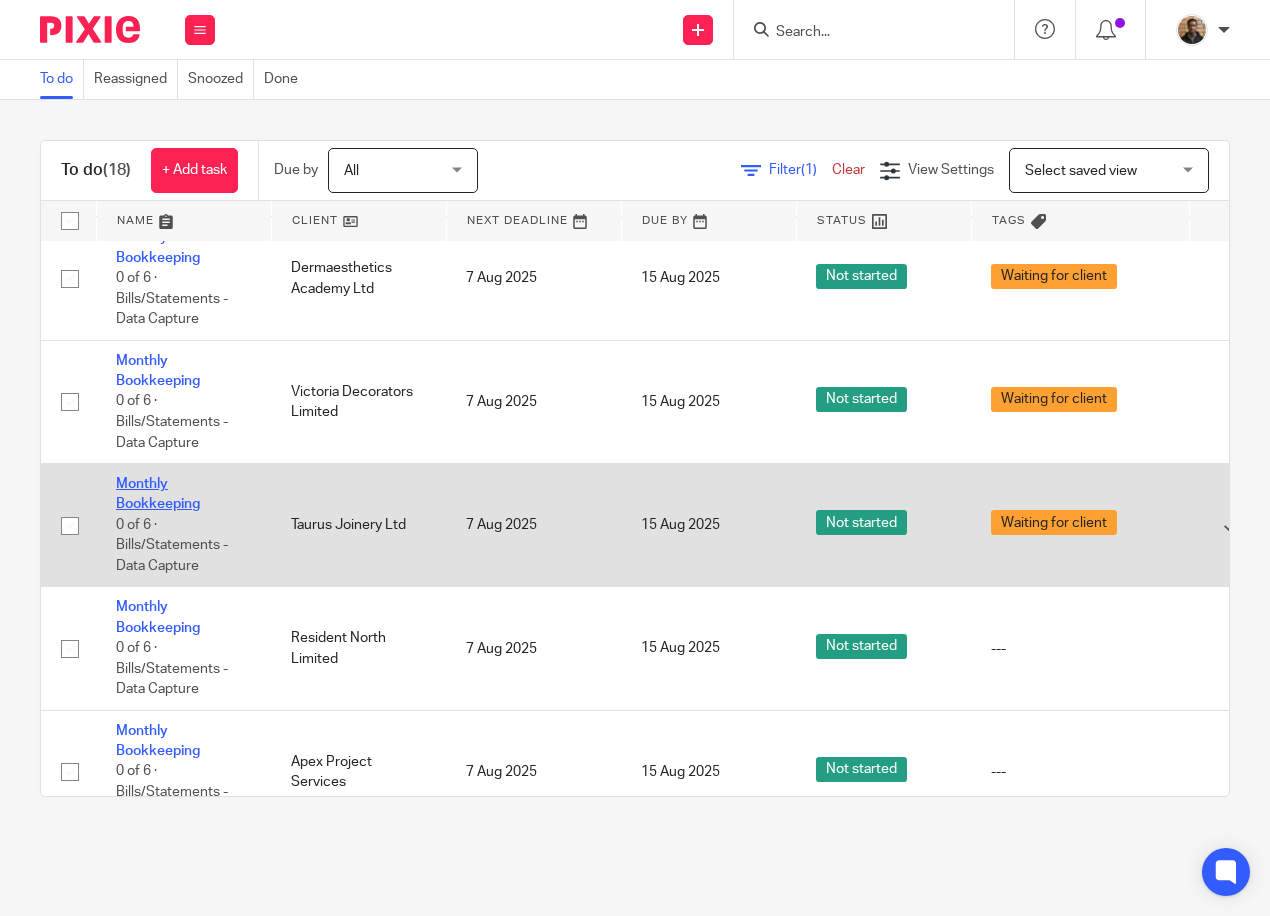 click on "Monthly Bookkeeping" at bounding box center (158, 494) 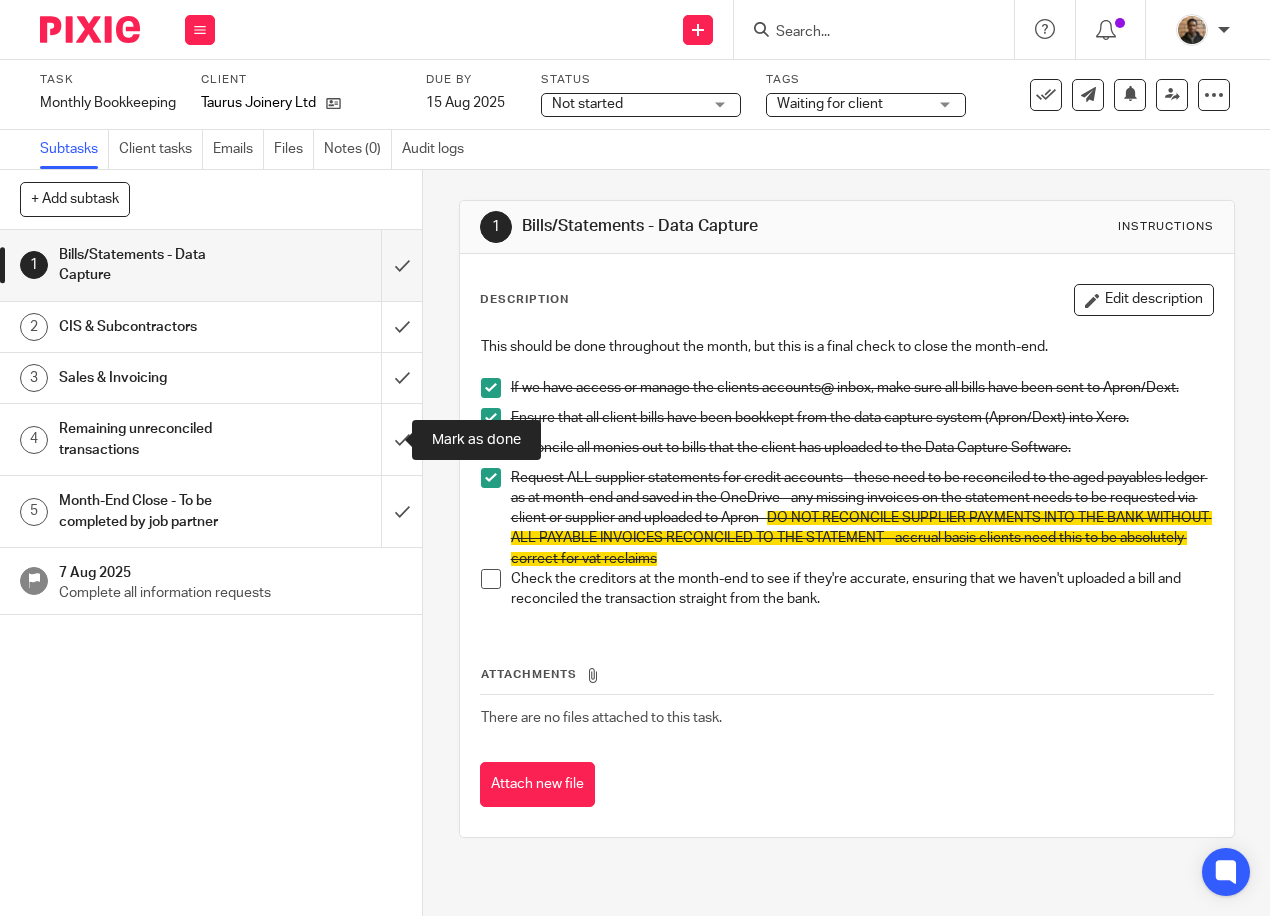 scroll, scrollTop: 0, scrollLeft: 0, axis: both 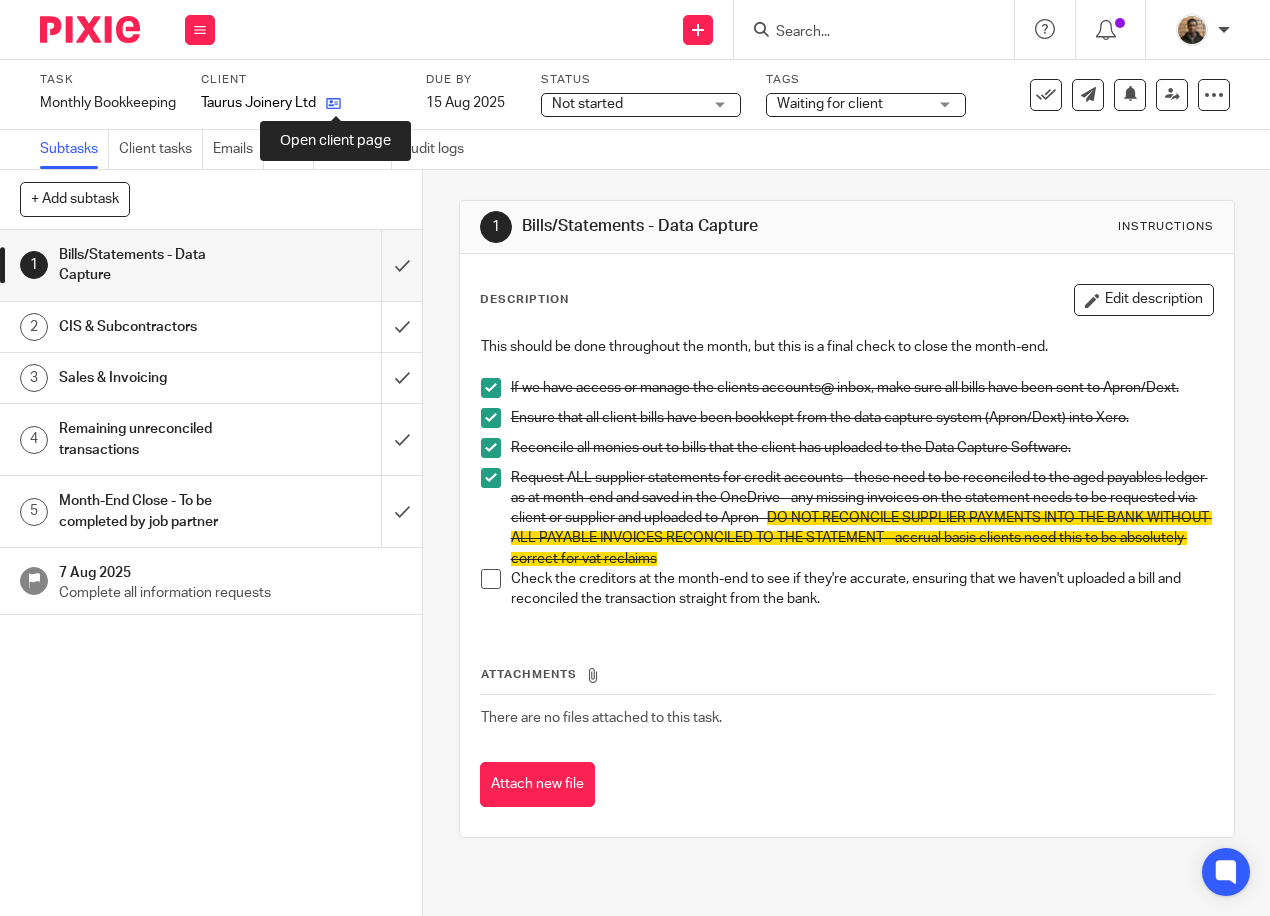 click at bounding box center [333, 103] 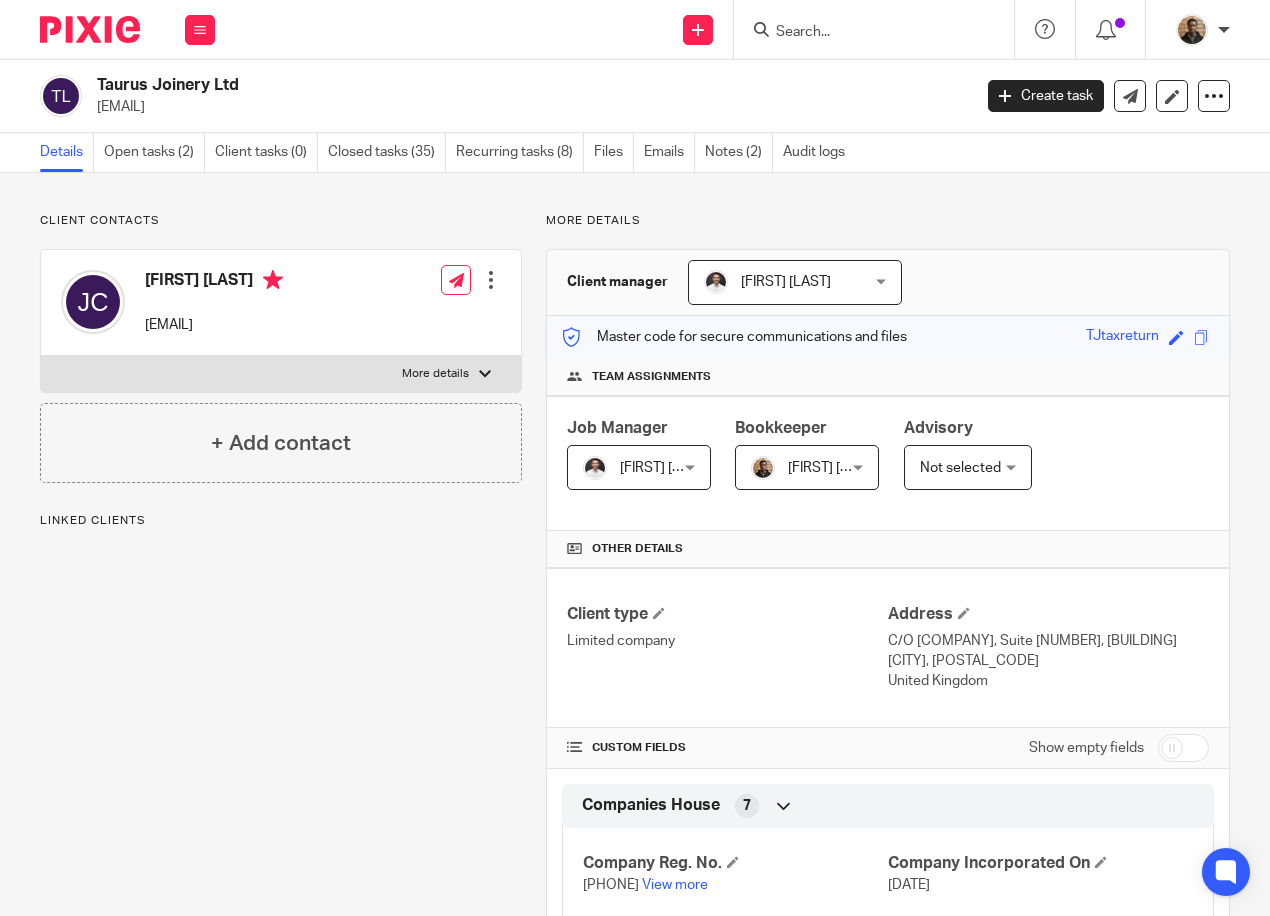 scroll, scrollTop: 0, scrollLeft: 0, axis: both 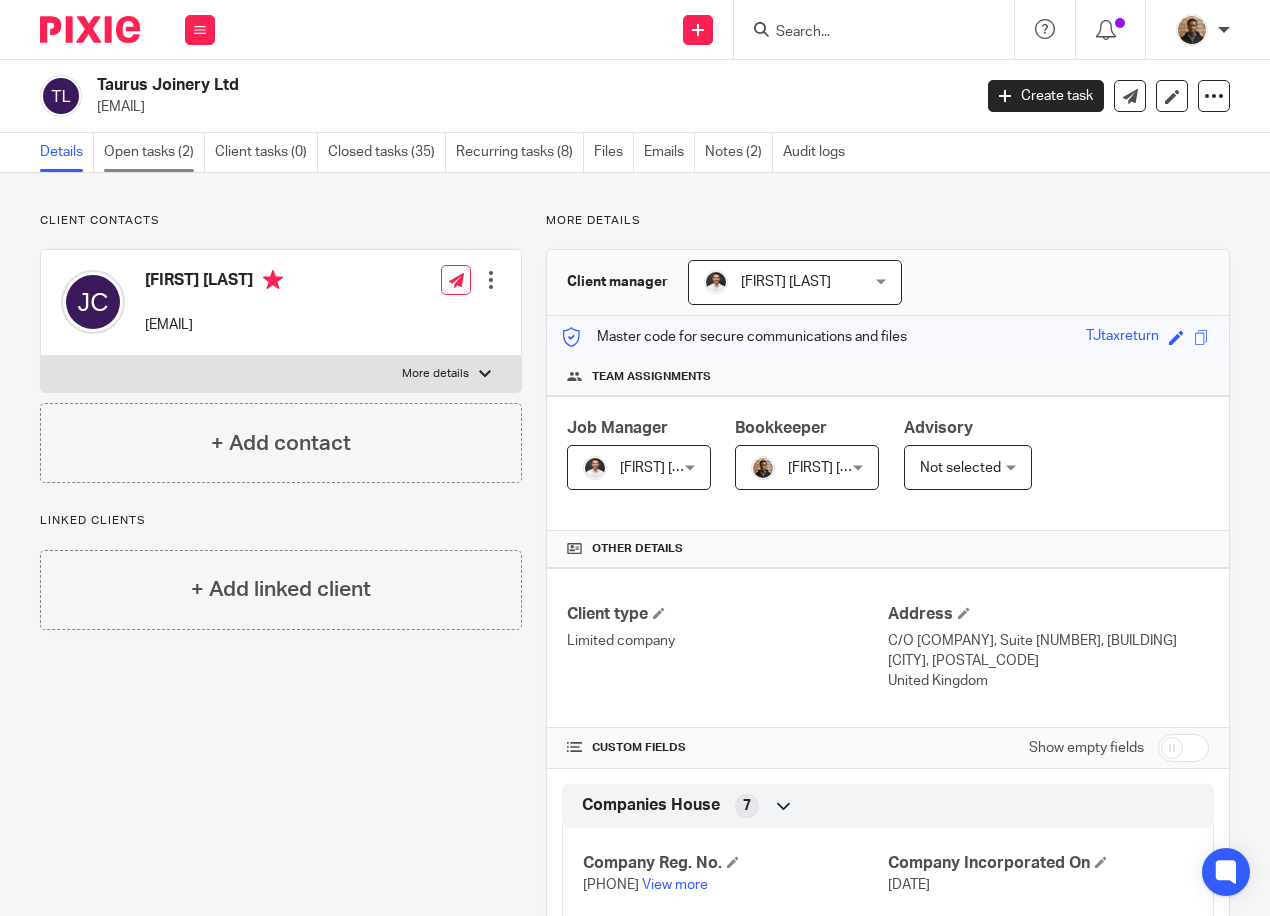click on "Open tasks (2)" at bounding box center (154, 152) 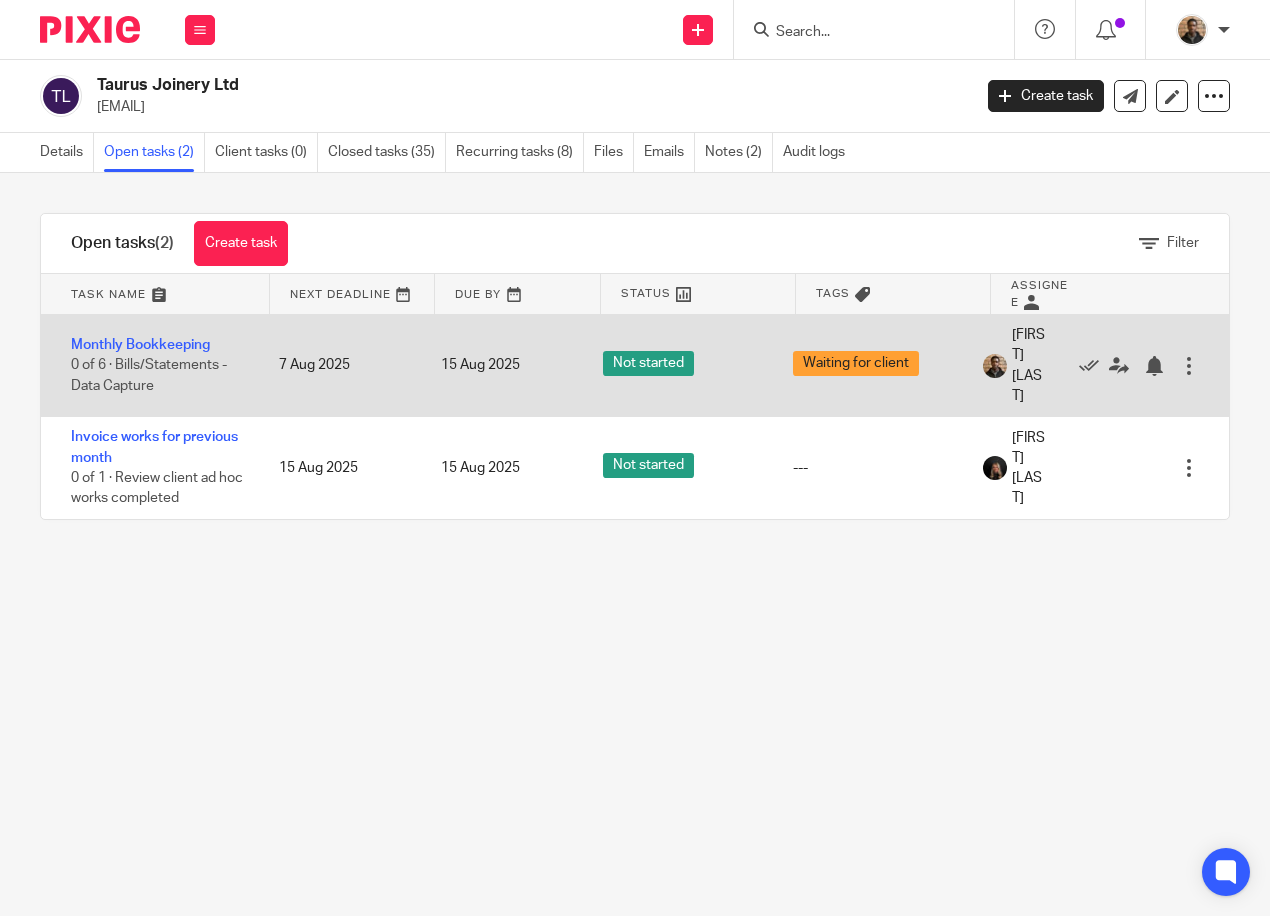 scroll, scrollTop: 0, scrollLeft: 0, axis: both 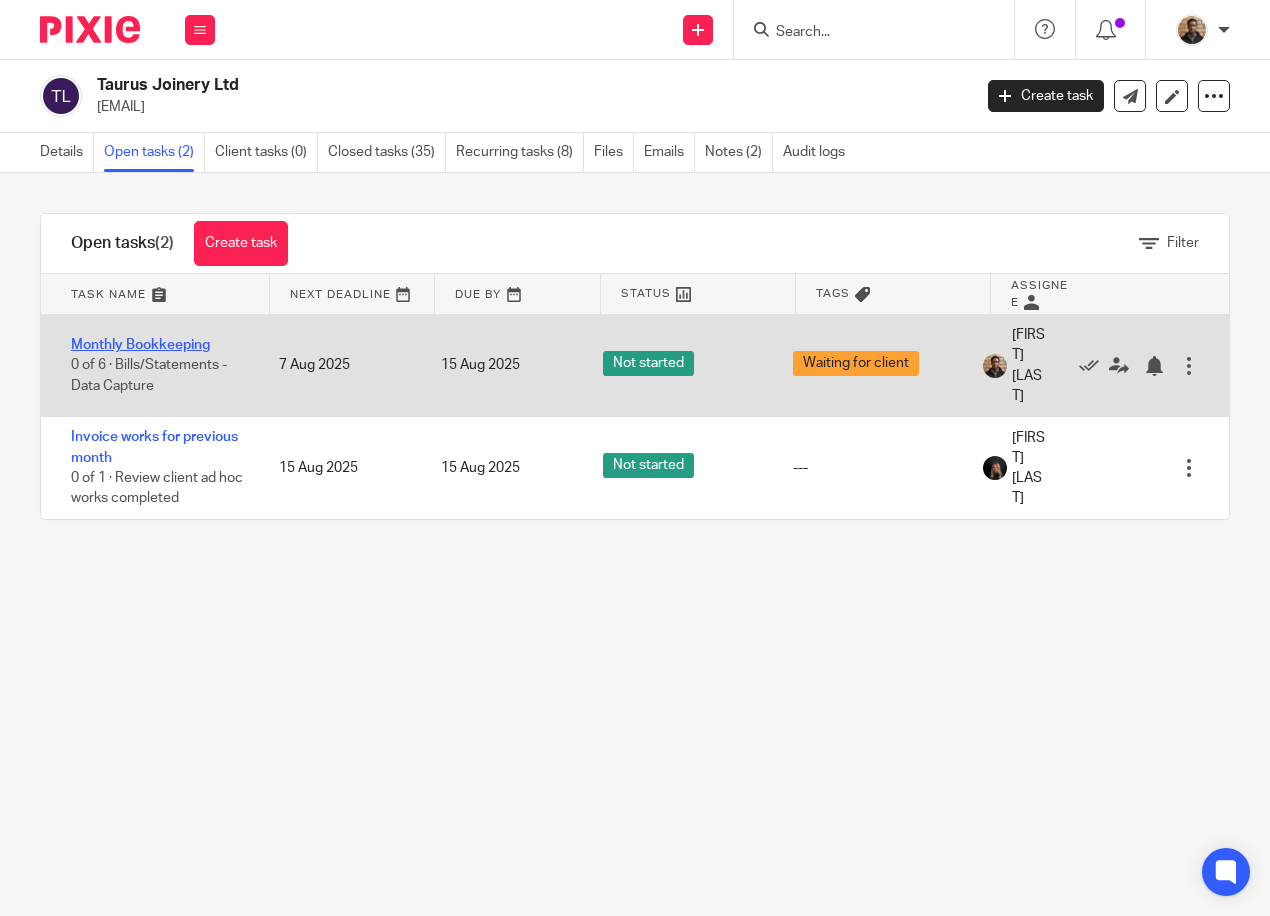 click on "Monthly Bookkeeping" at bounding box center [140, 345] 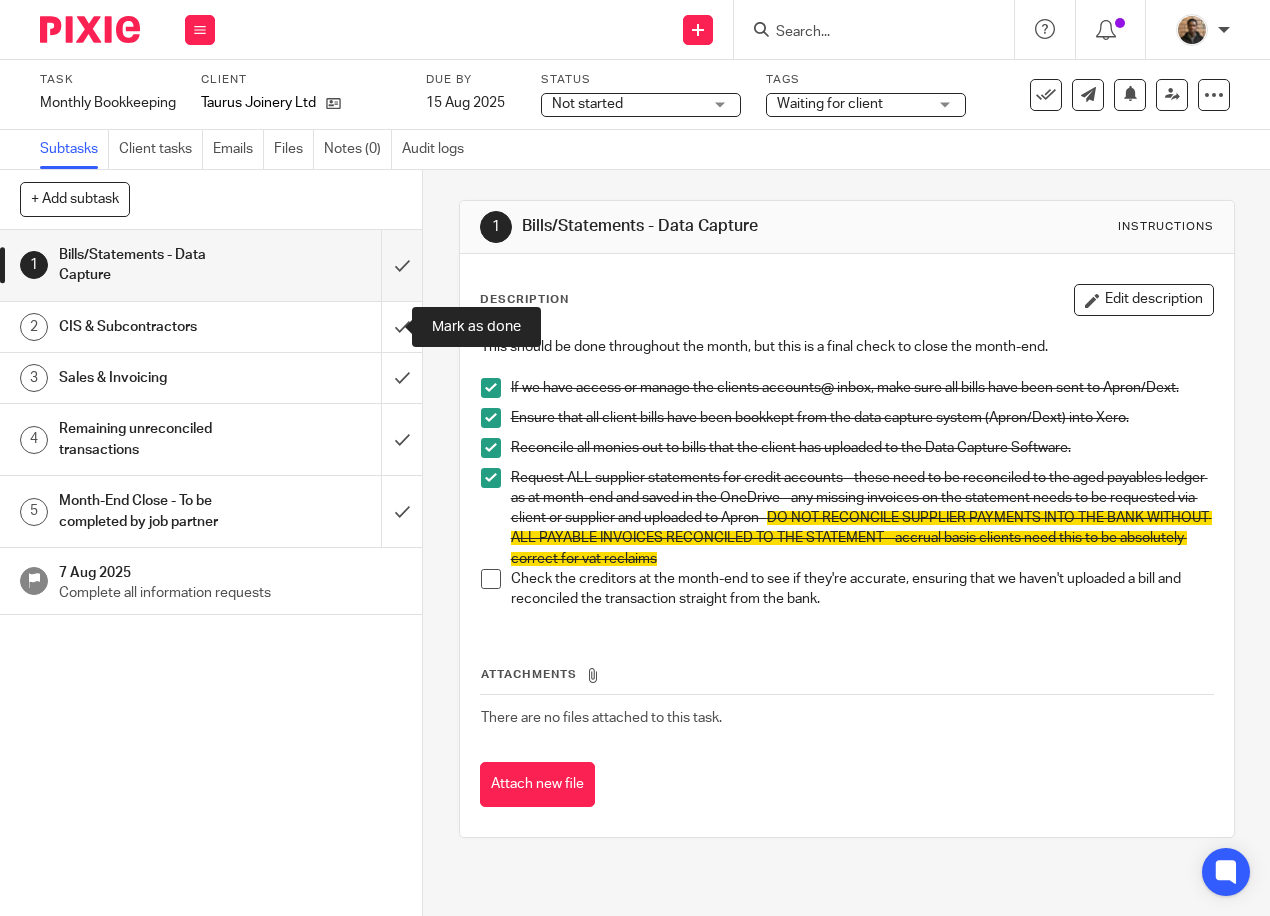 scroll, scrollTop: 0, scrollLeft: 0, axis: both 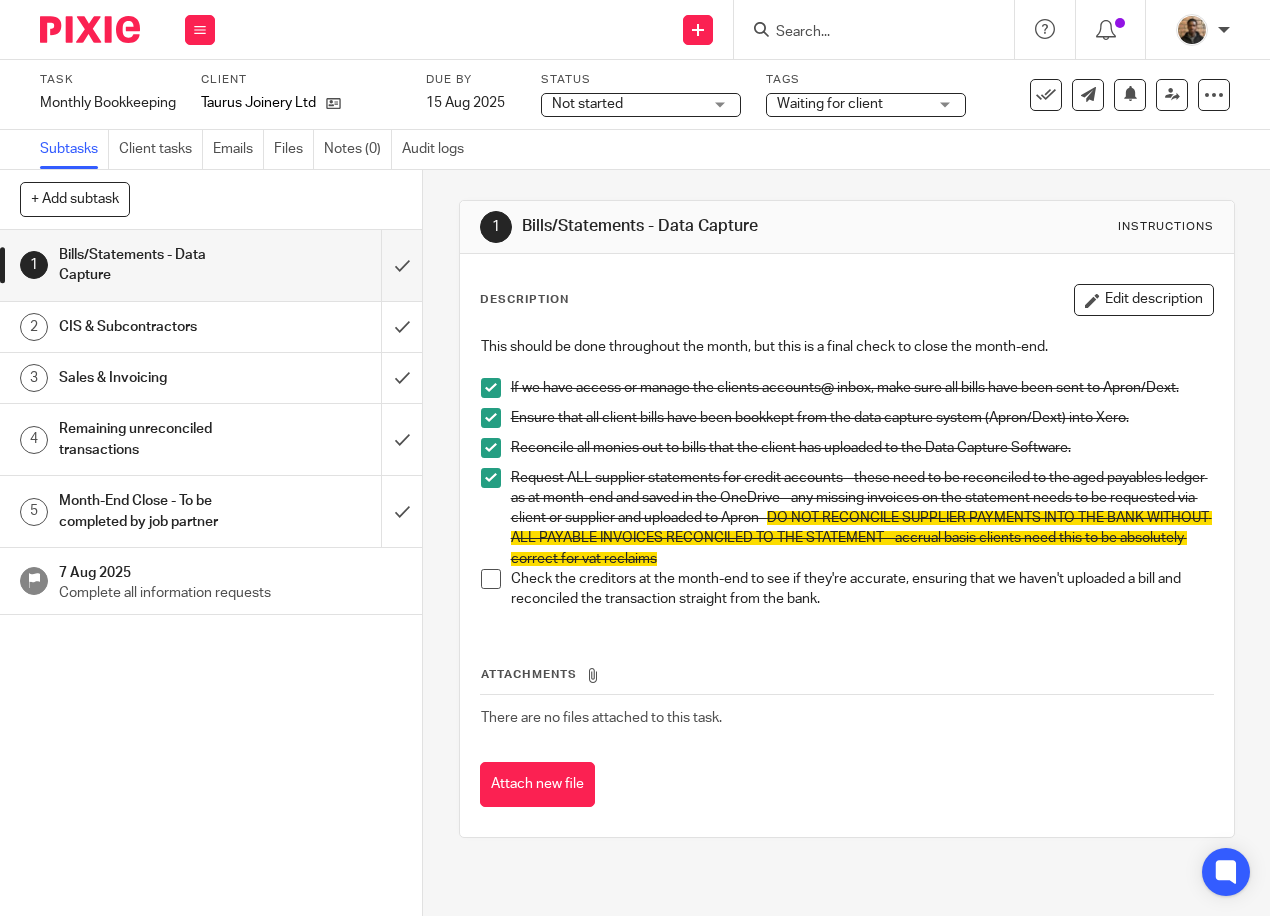 click at bounding box center [491, 579] 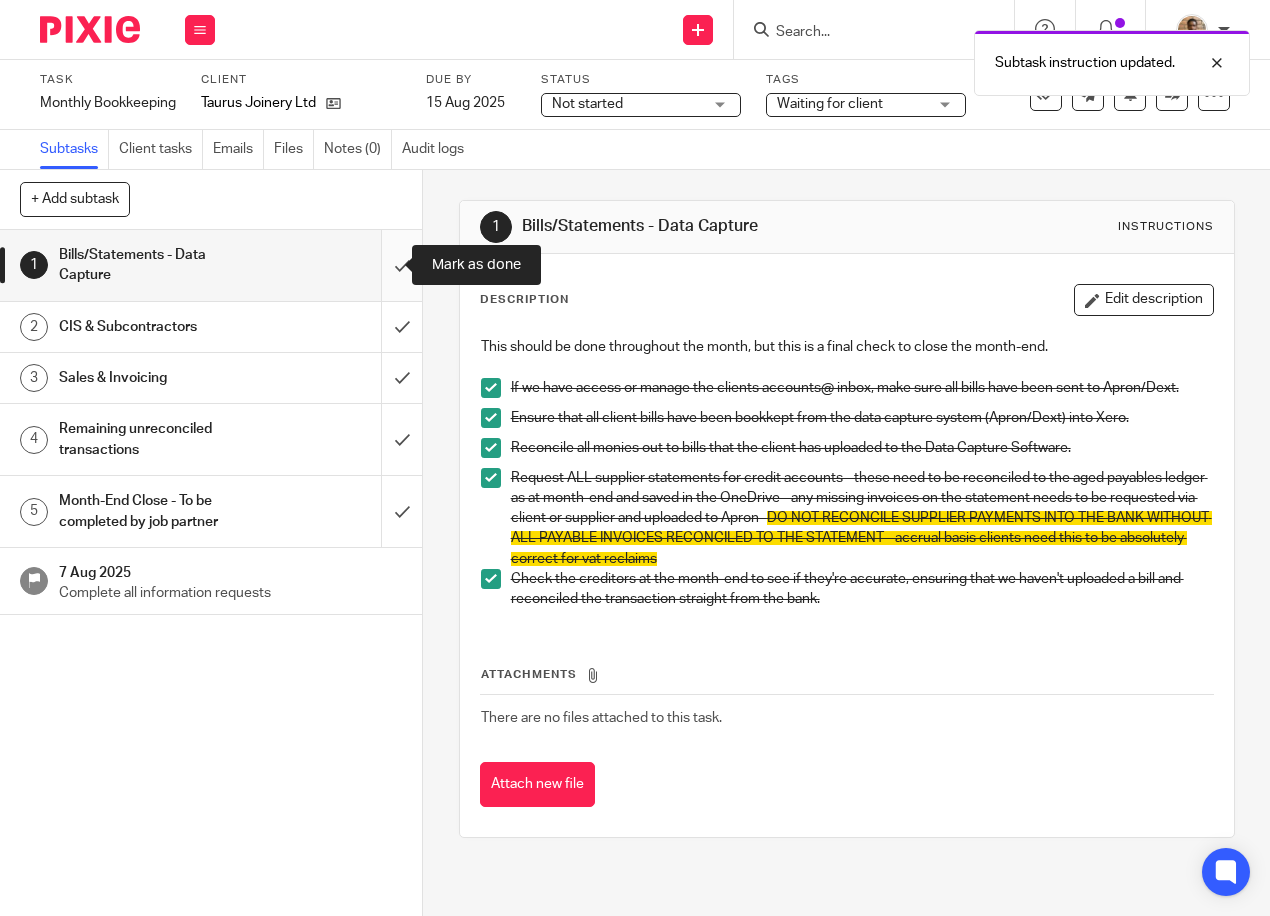 click at bounding box center (211, 265) 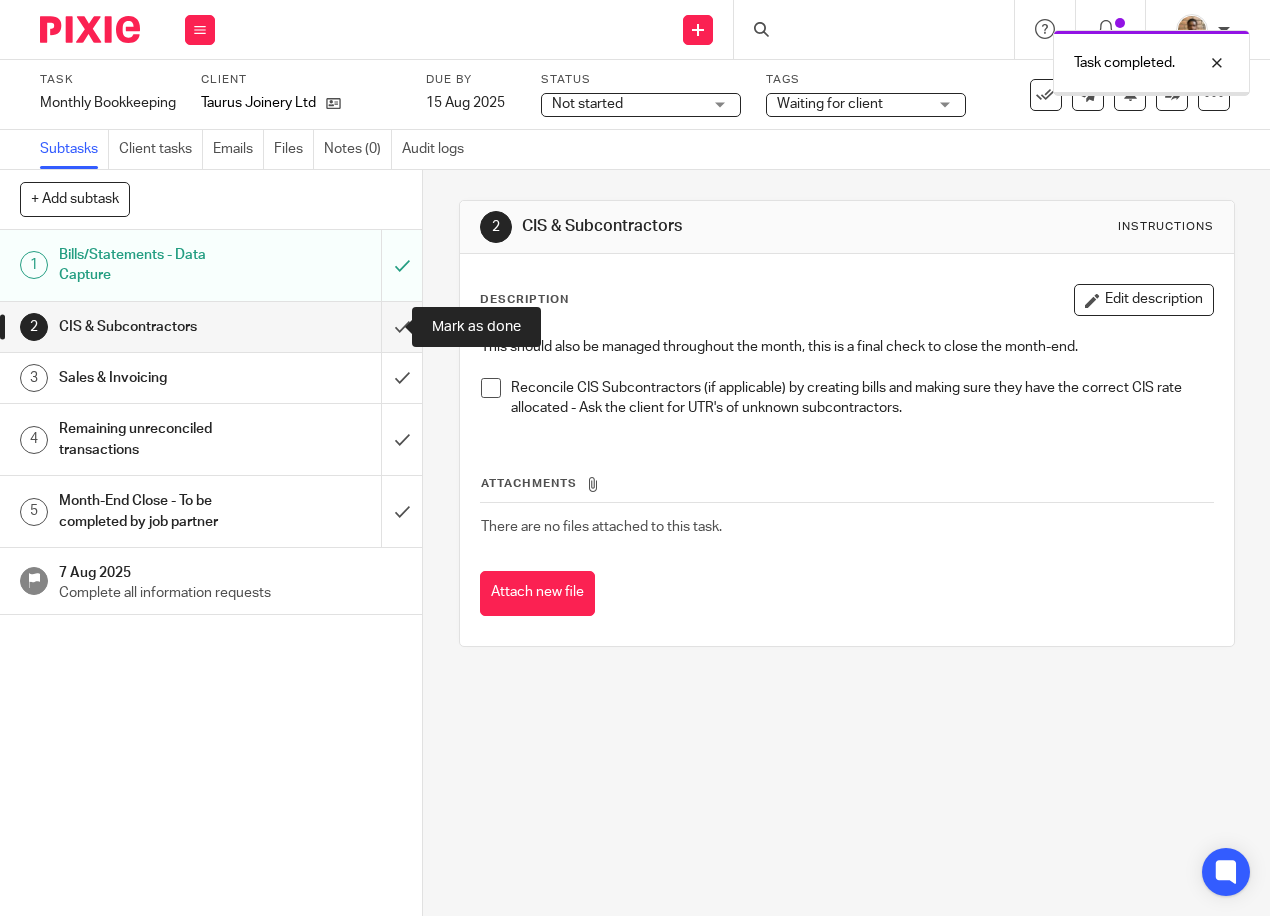 scroll, scrollTop: 0, scrollLeft: 0, axis: both 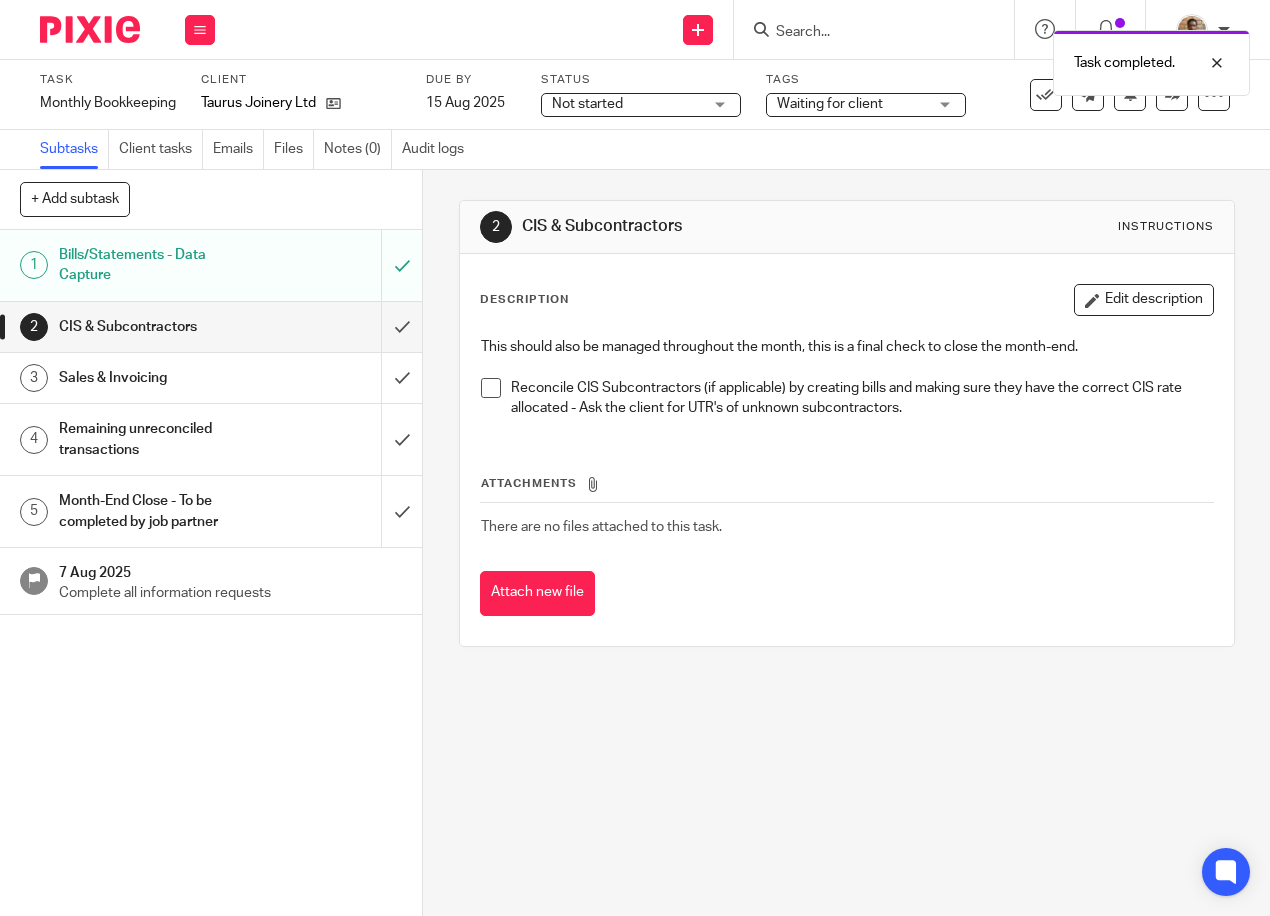 click at bounding box center [491, 388] 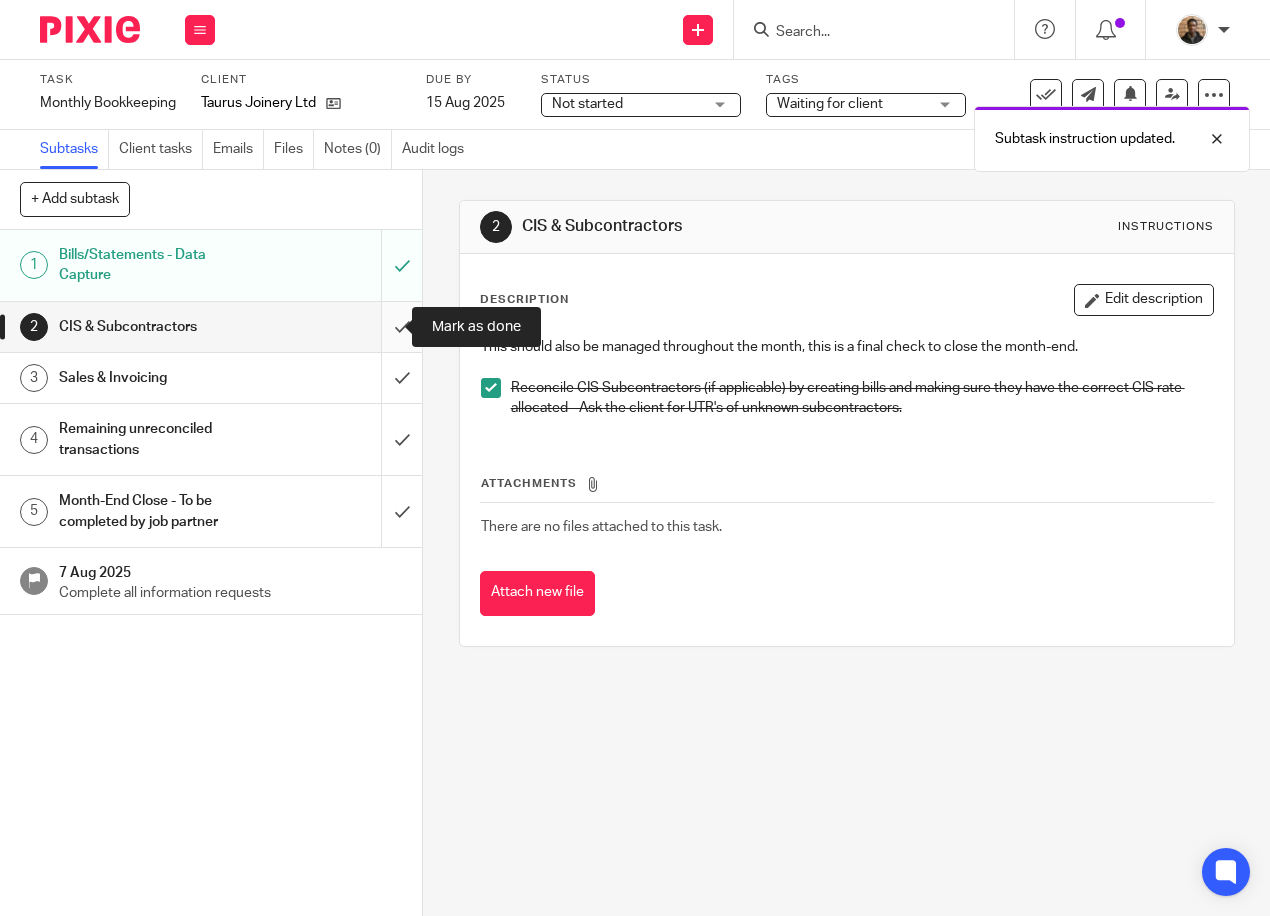 click at bounding box center (211, 327) 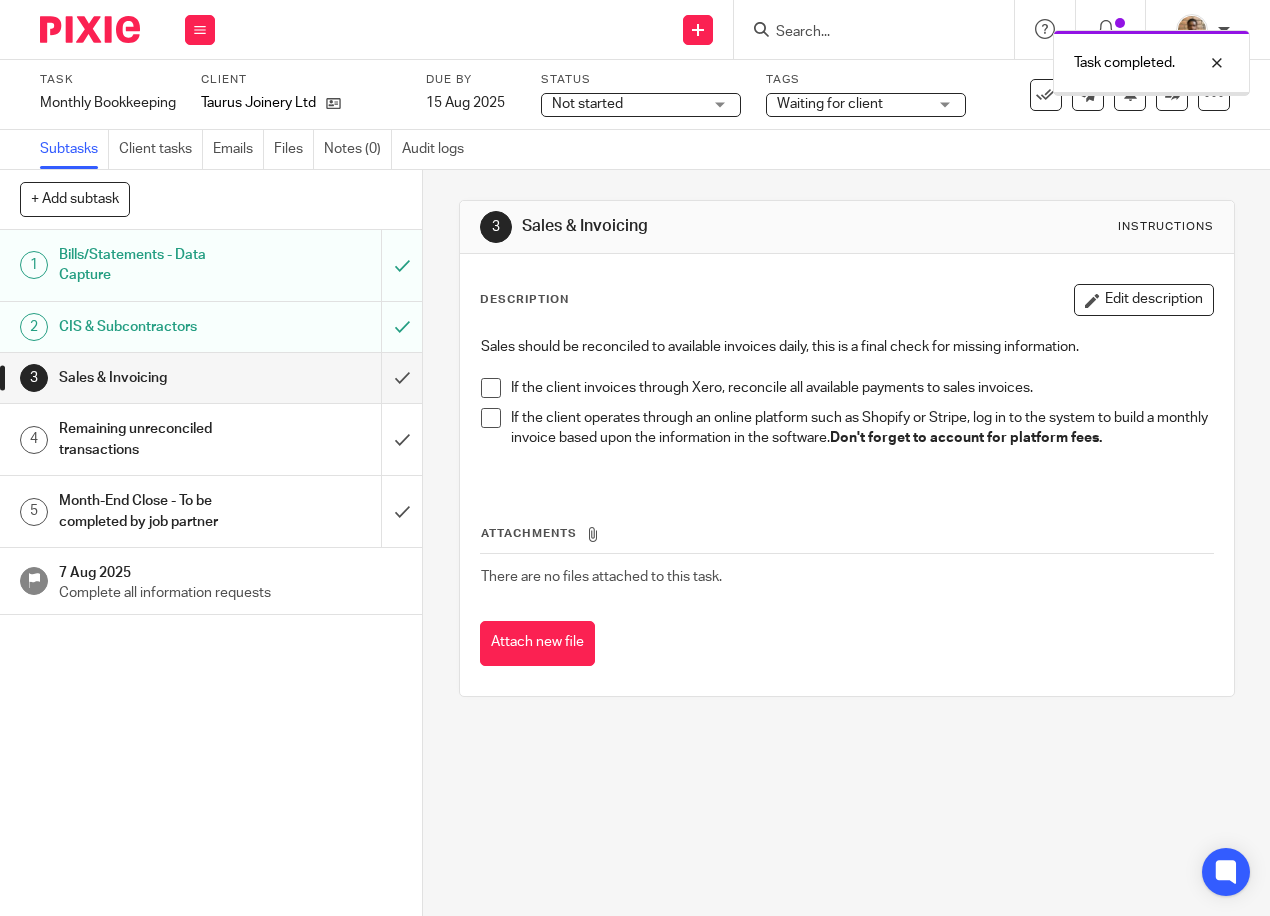scroll, scrollTop: 0, scrollLeft: 0, axis: both 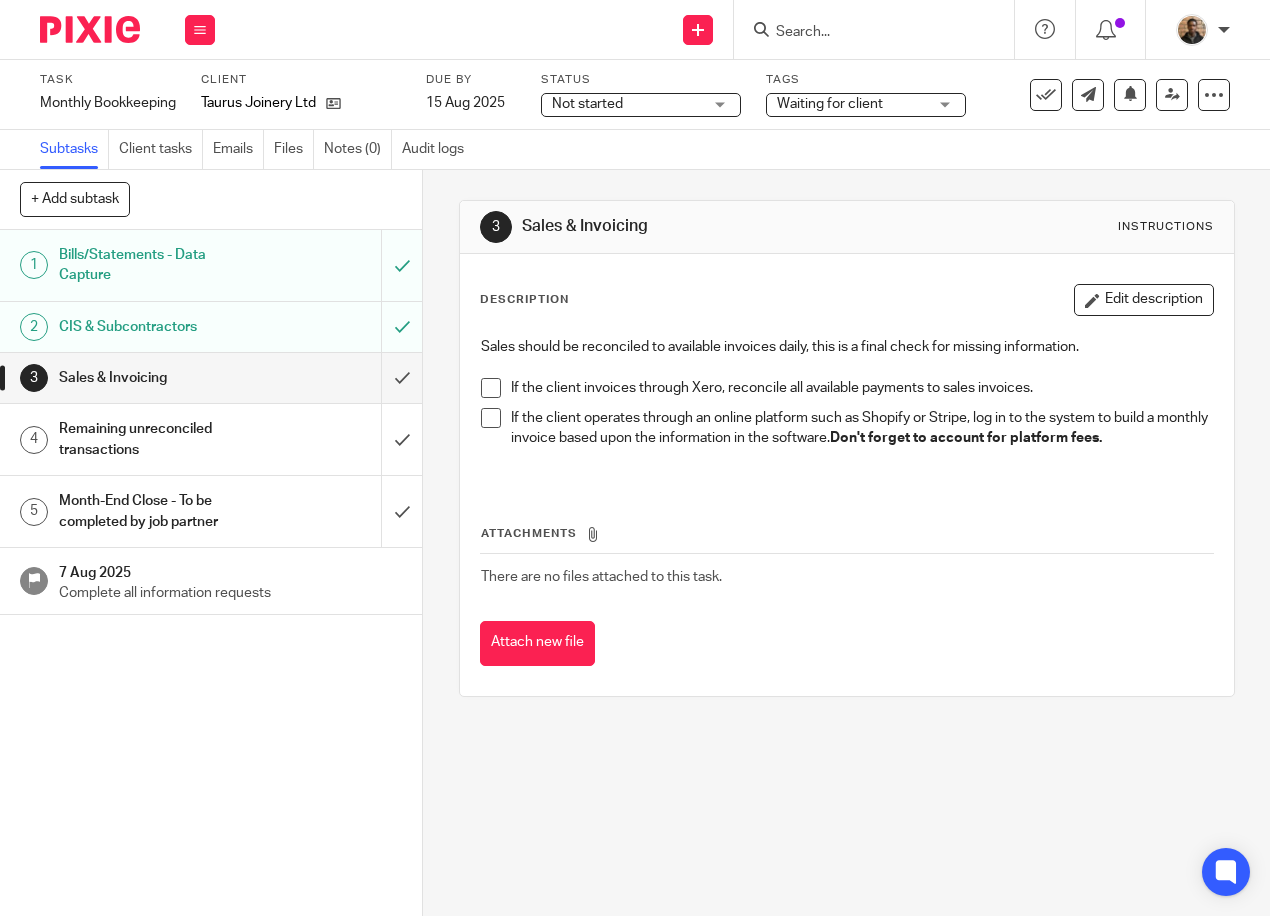 click at bounding box center [491, 418] 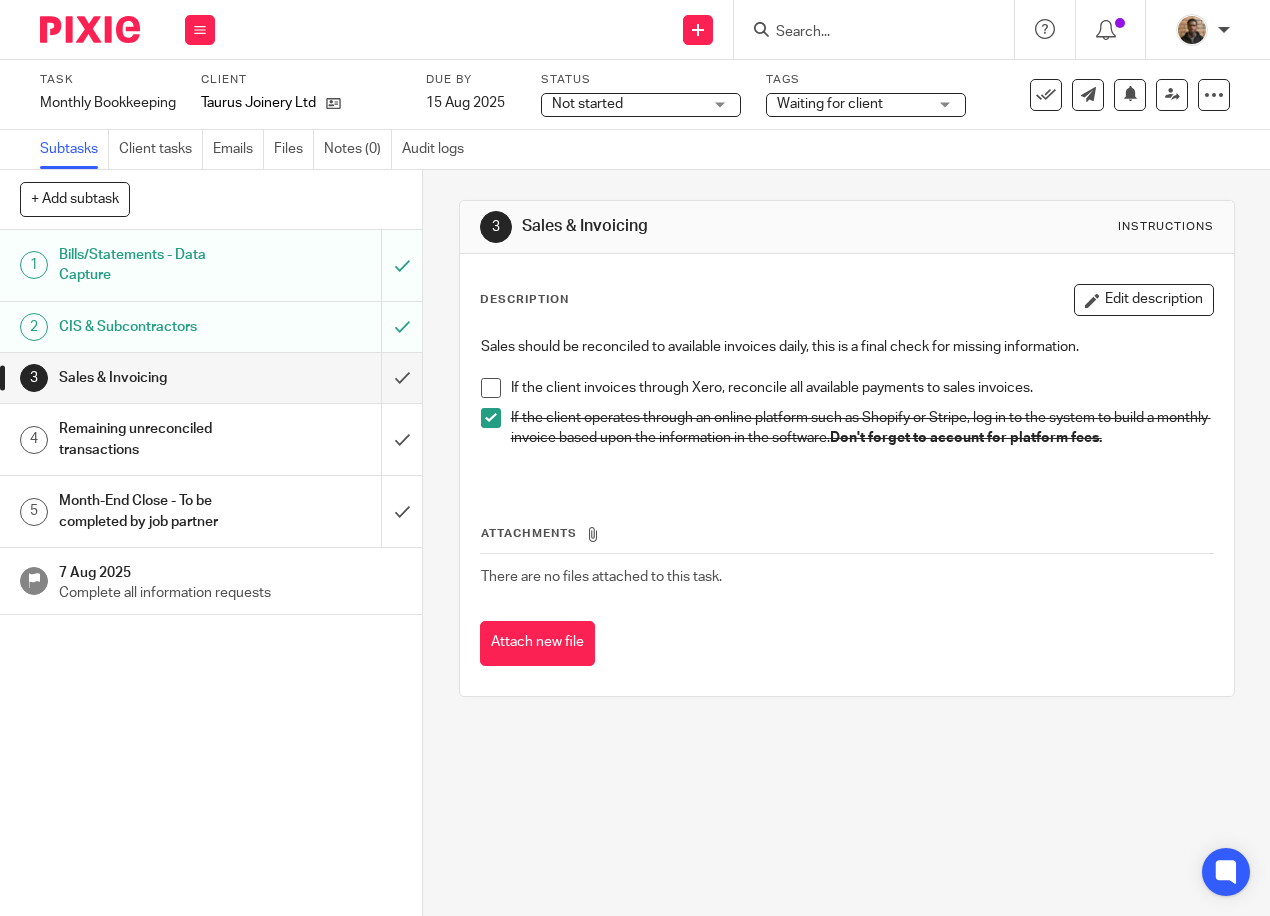 click at bounding box center [491, 388] 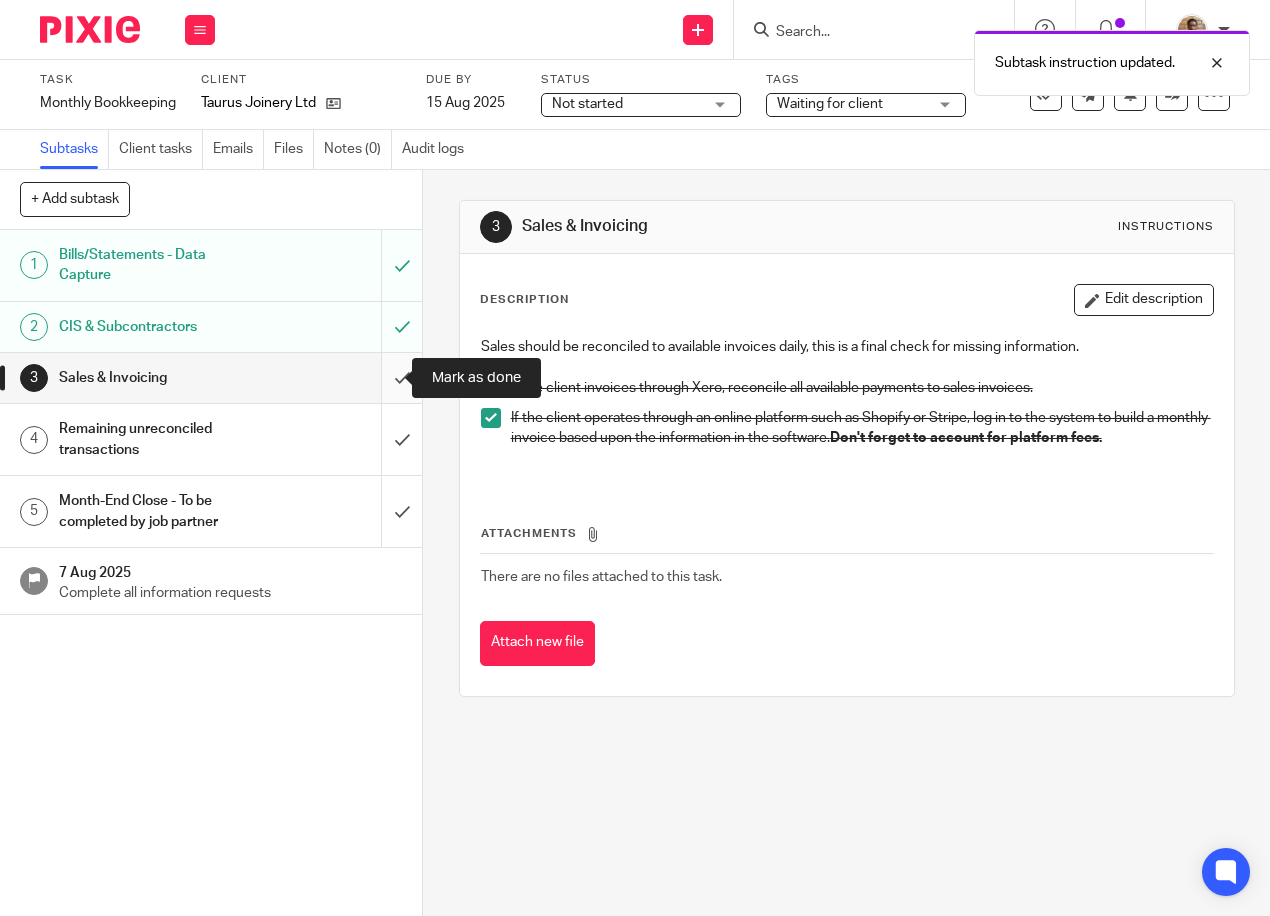 click at bounding box center [211, 378] 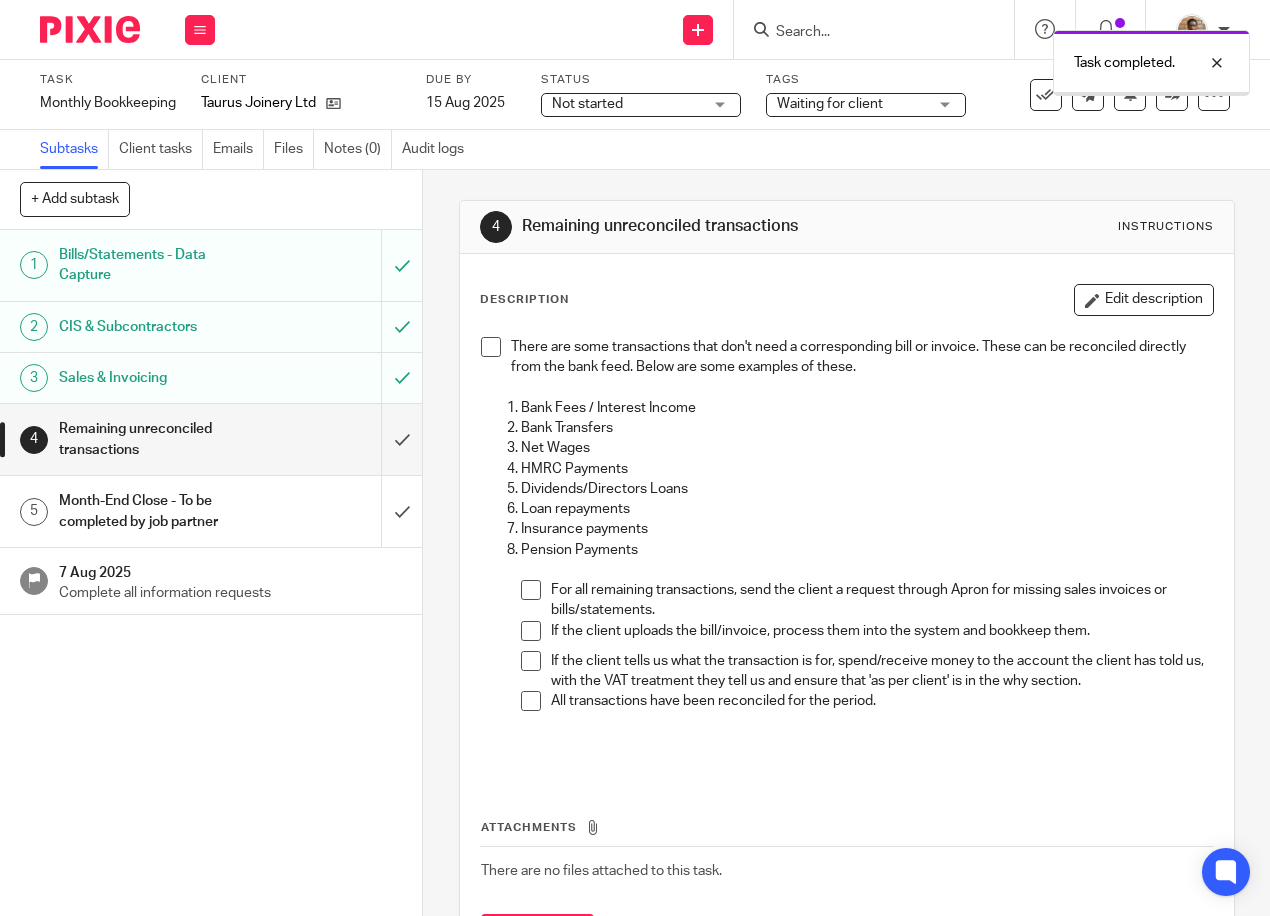 scroll, scrollTop: 0, scrollLeft: 0, axis: both 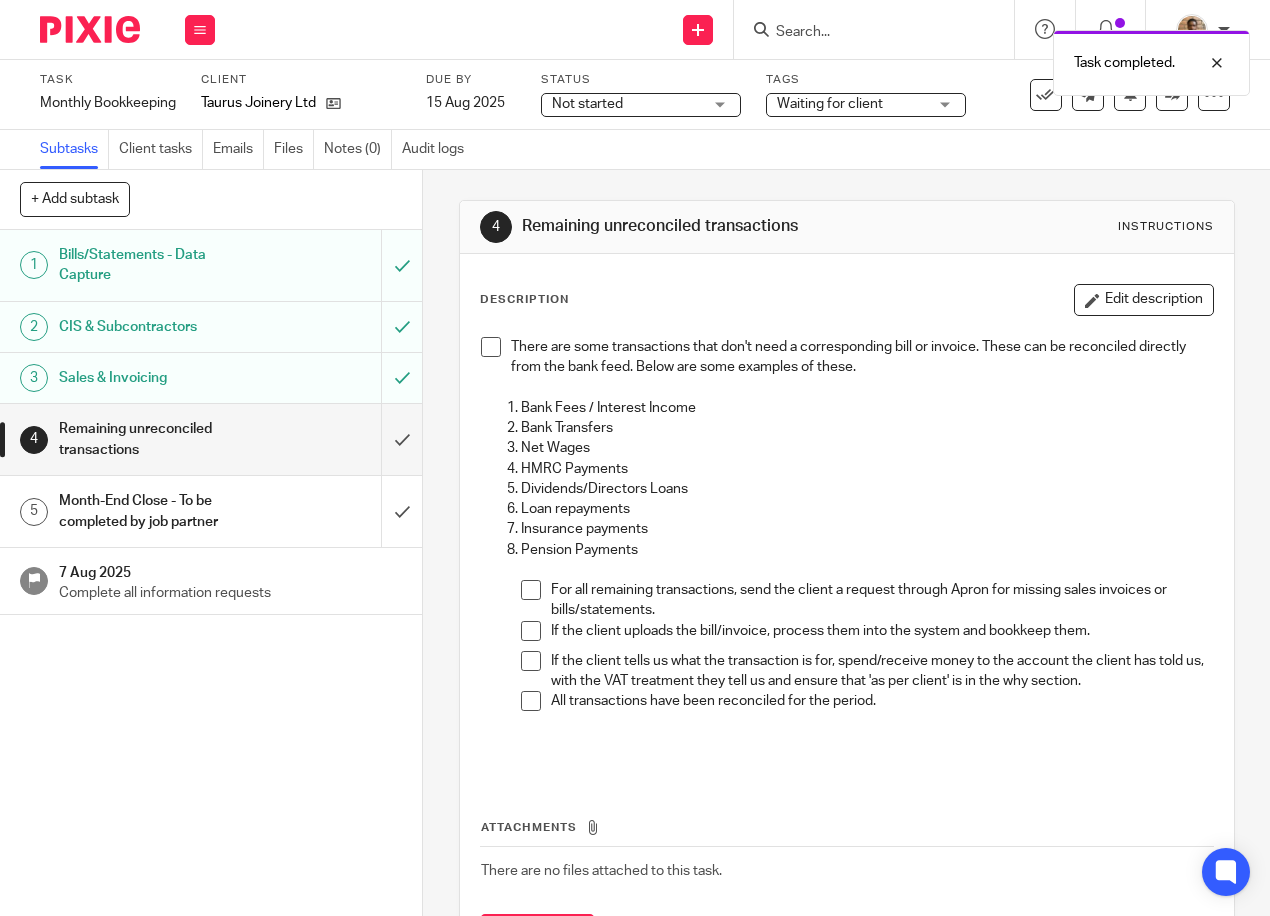 click at bounding box center (491, 347) 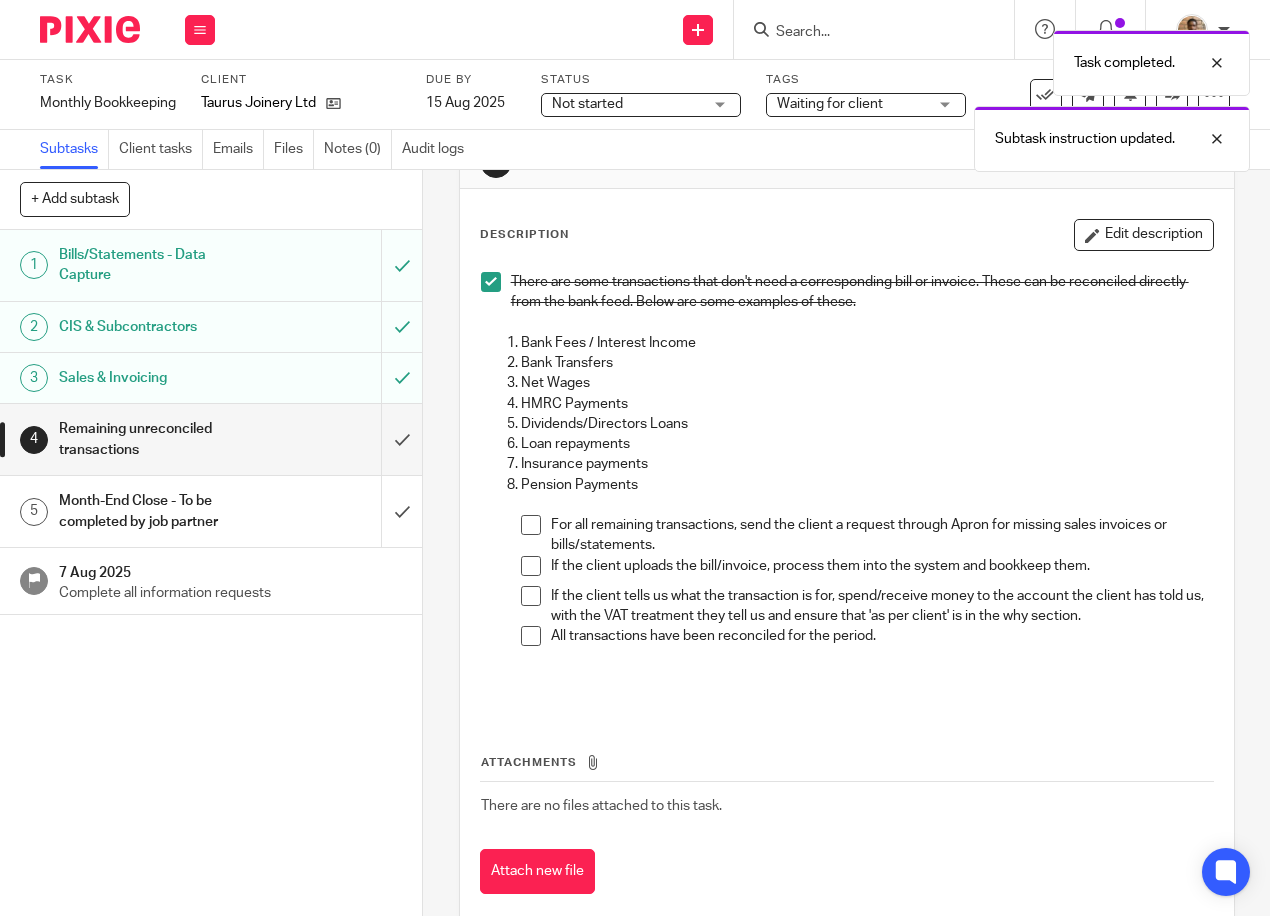 scroll, scrollTop: 100, scrollLeft: 0, axis: vertical 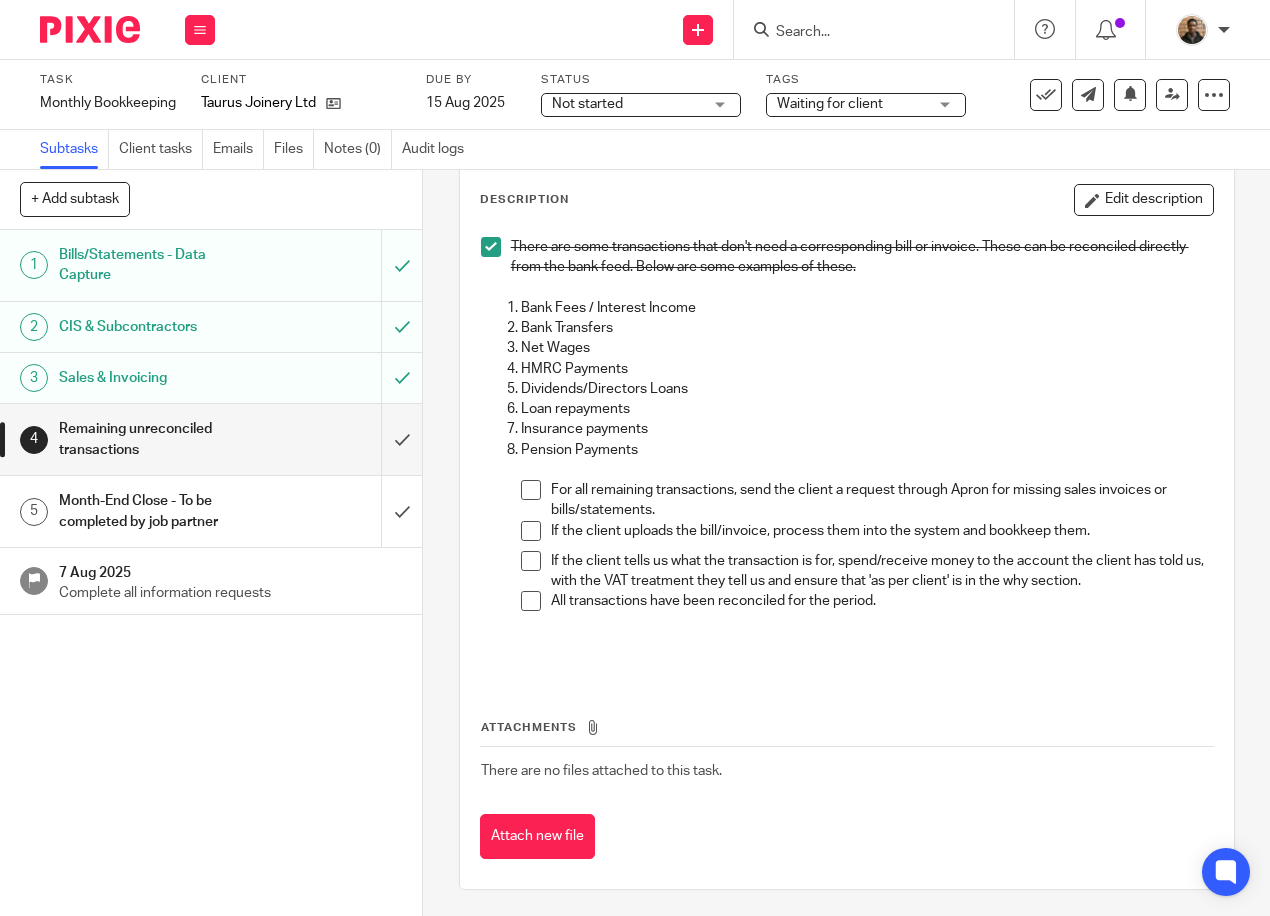 click at bounding box center (531, 490) 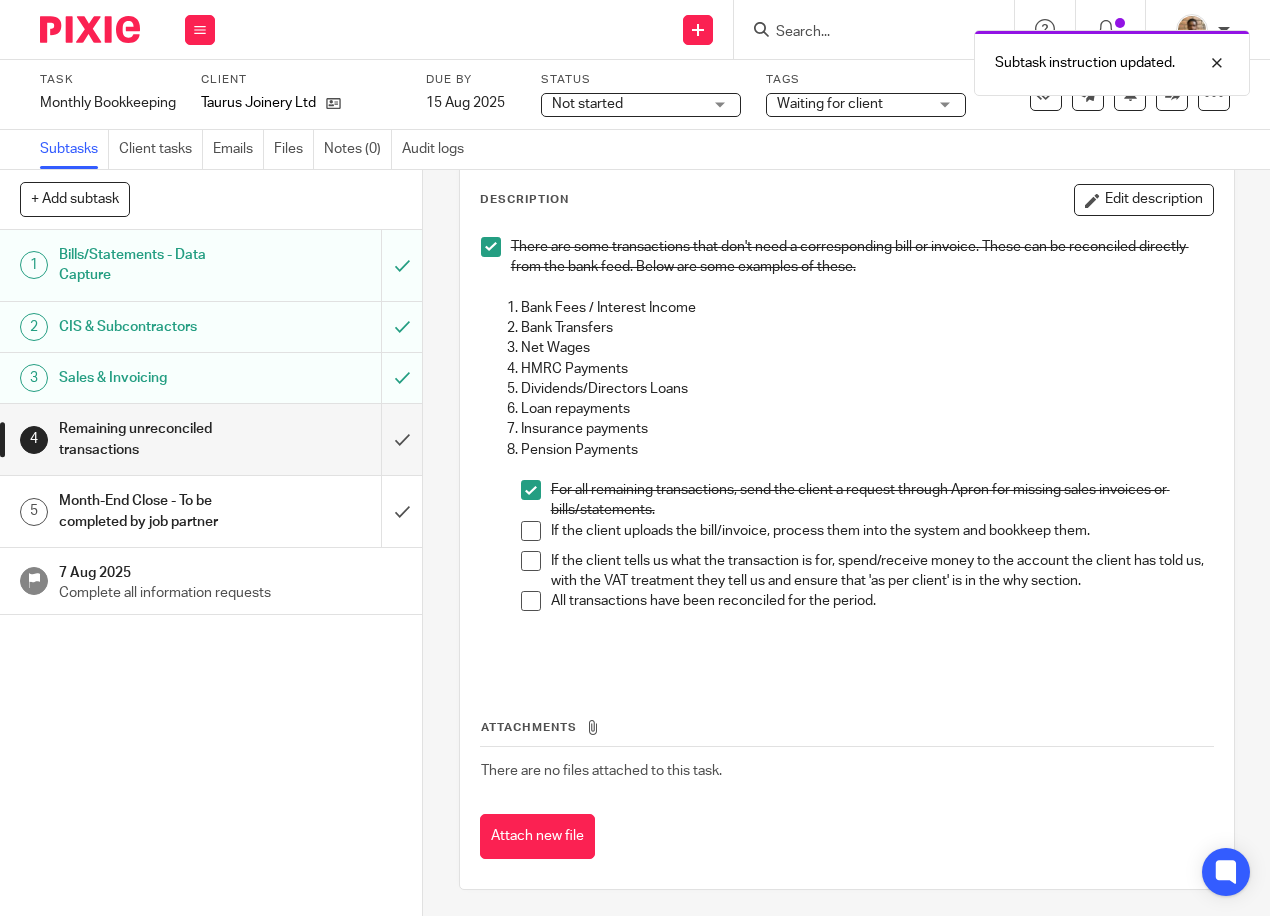 click at bounding box center (531, 531) 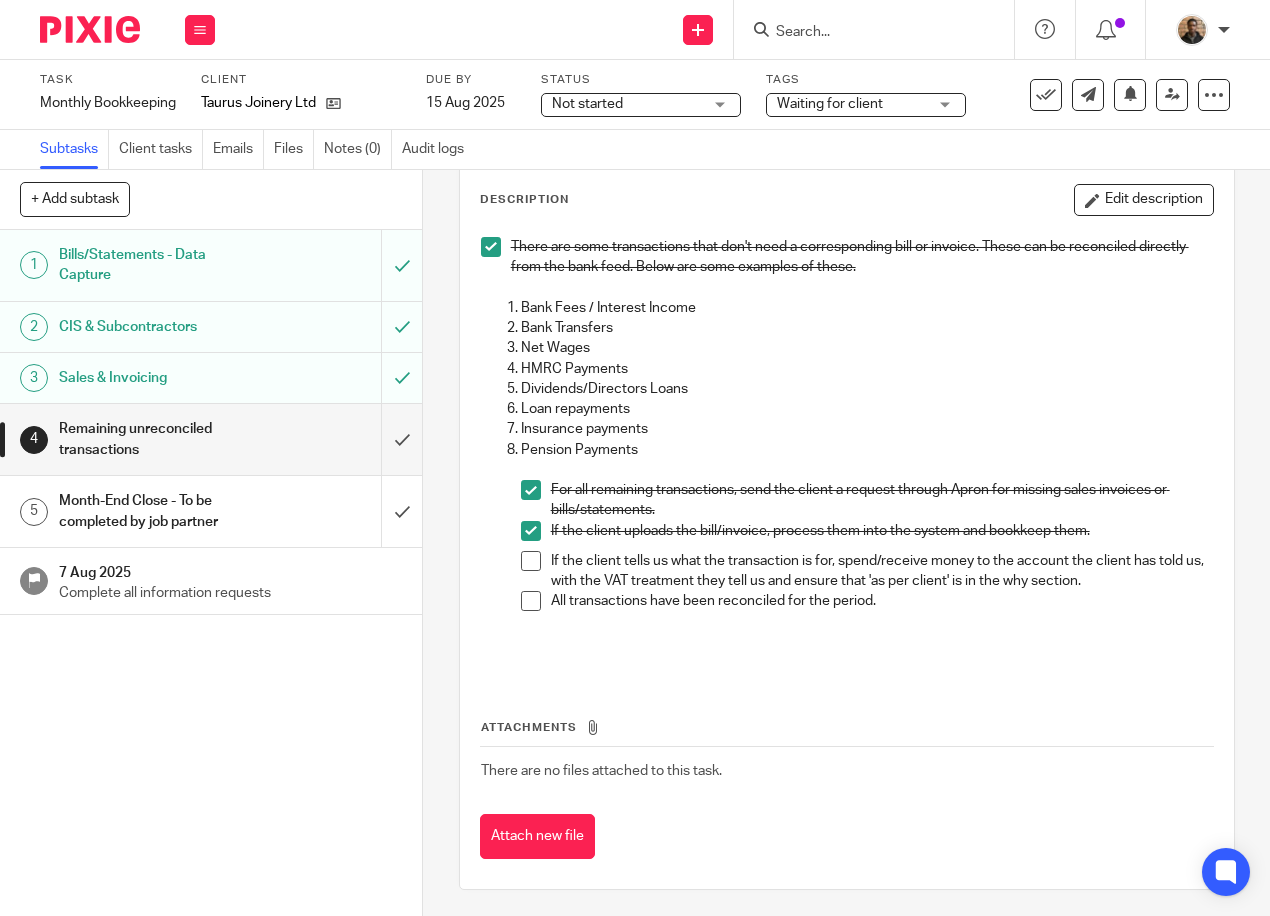 click at bounding box center [531, 561] 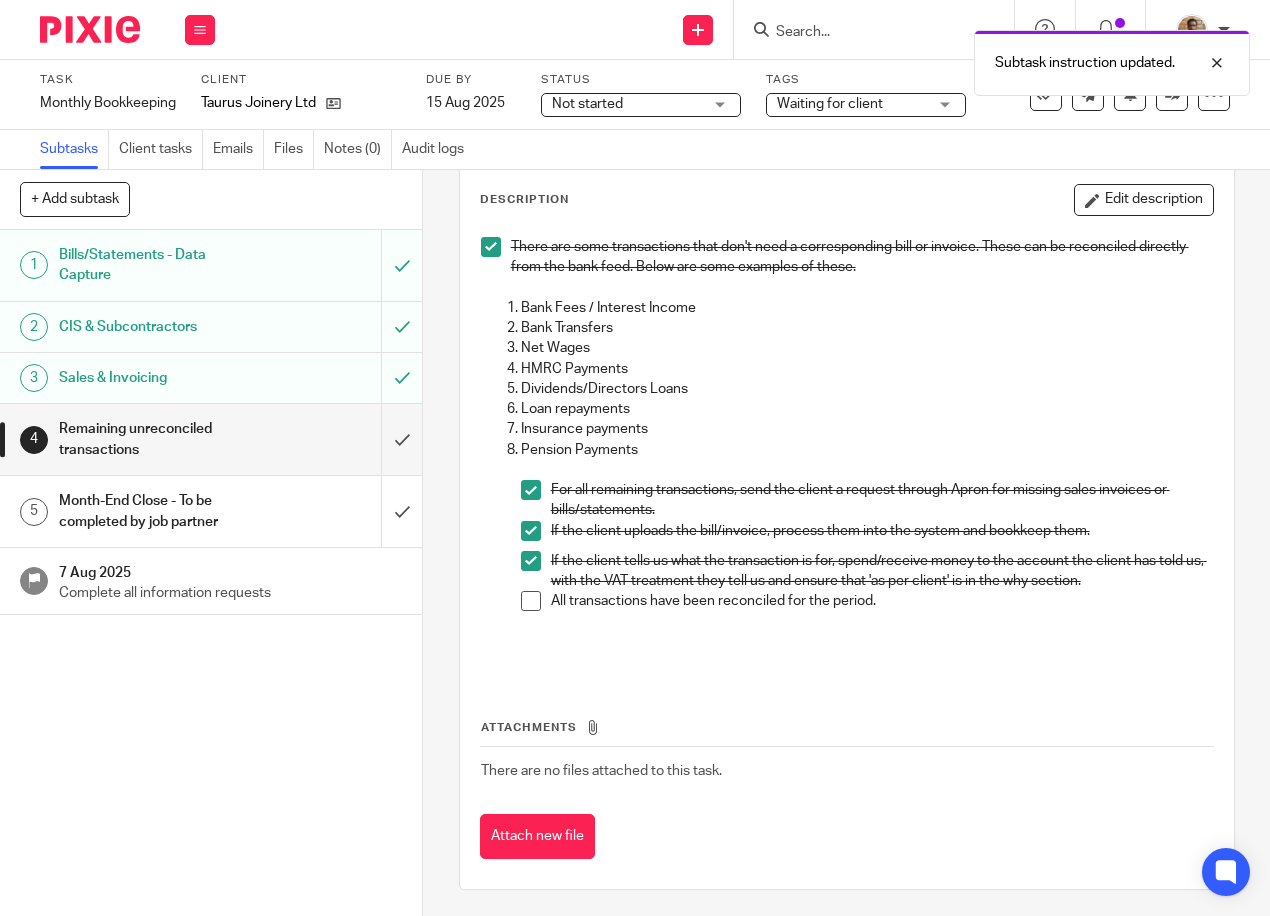 click at bounding box center (531, 601) 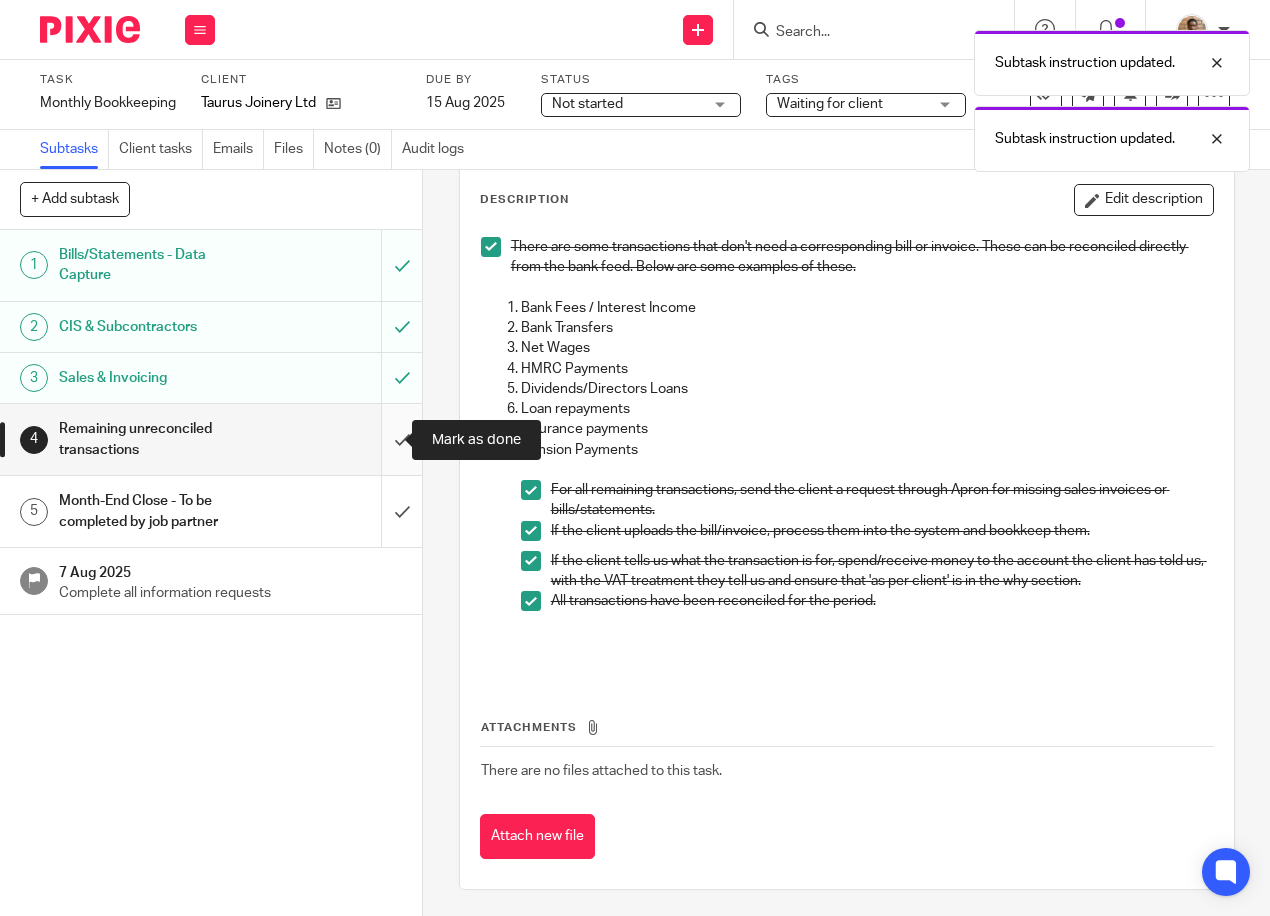 click at bounding box center [211, 439] 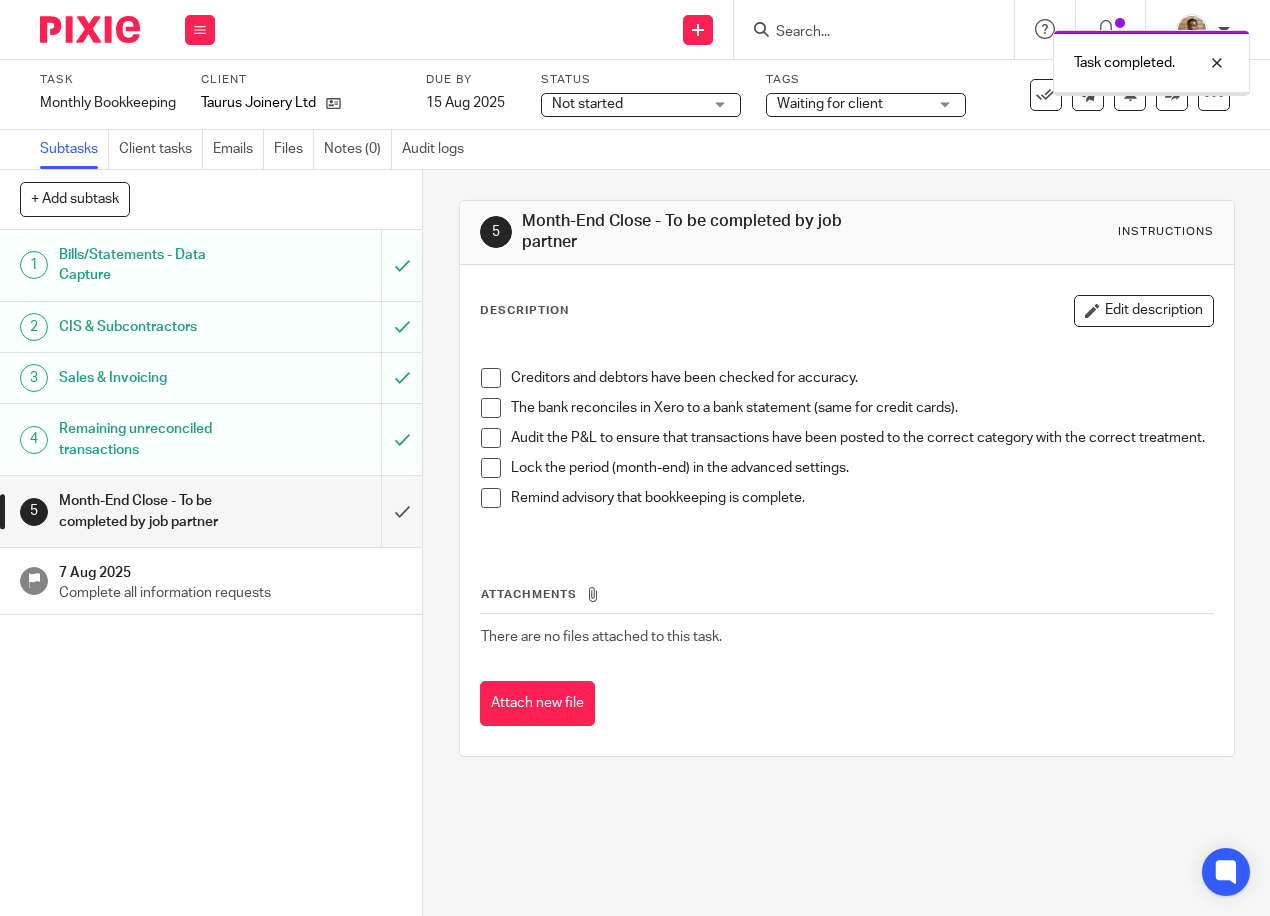 scroll, scrollTop: 0, scrollLeft: 0, axis: both 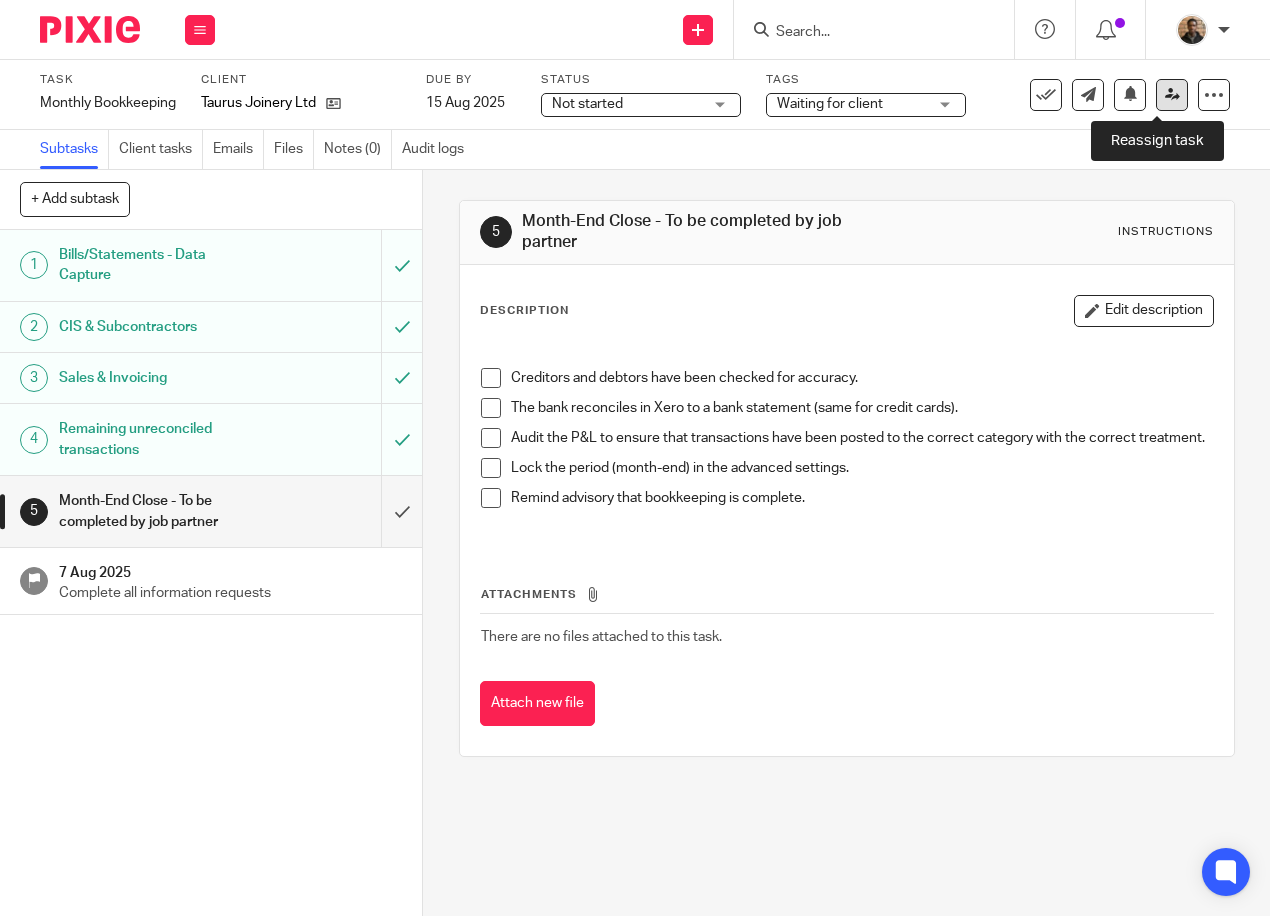 click at bounding box center [1172, 95] 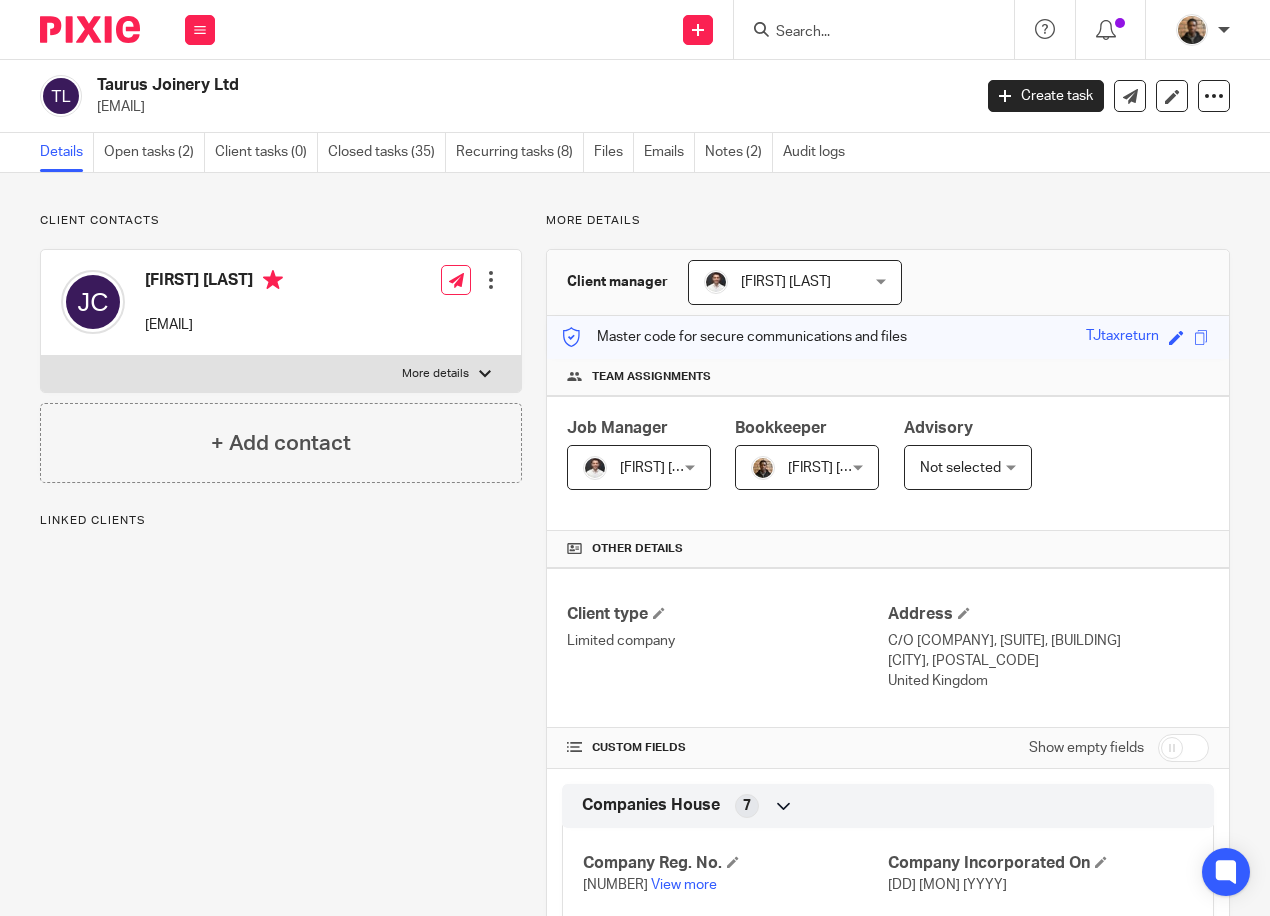 scroll, scrollTop: 0, scrollLeft: 0, axis: both 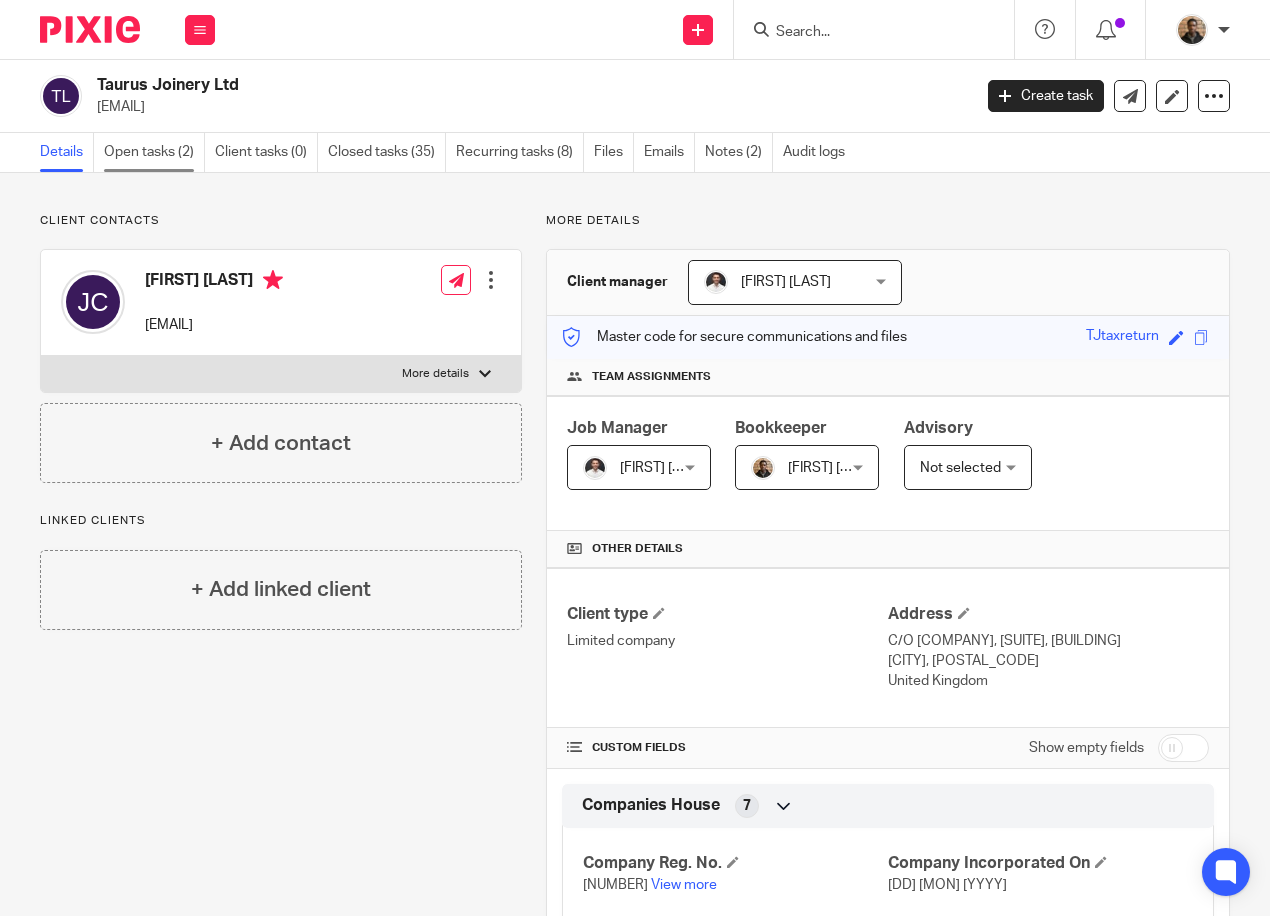click on "Open tasks (2)" at bounding box center [154, 152] 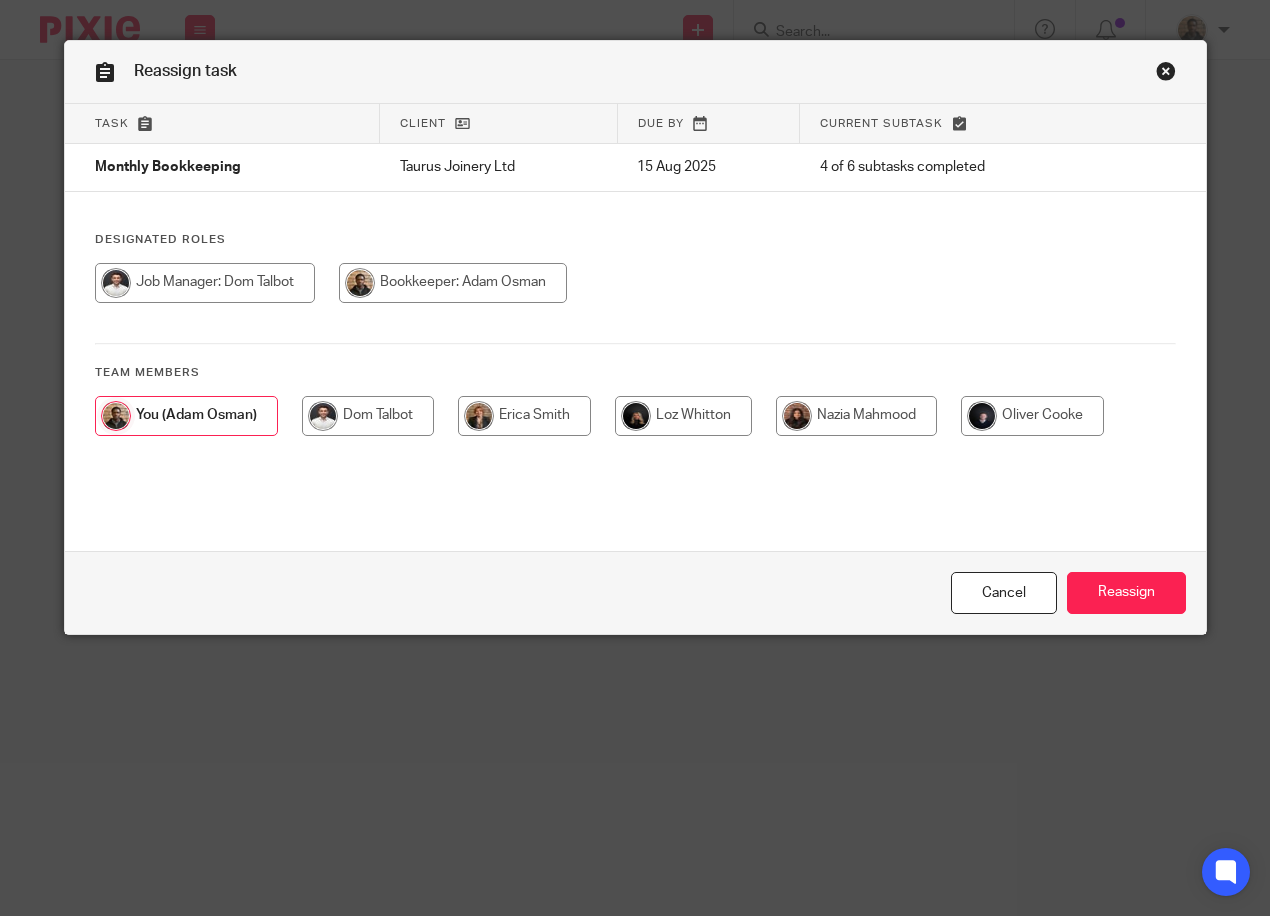 scroll, scrollTop: 0, scrollLeft: 0, axis: both 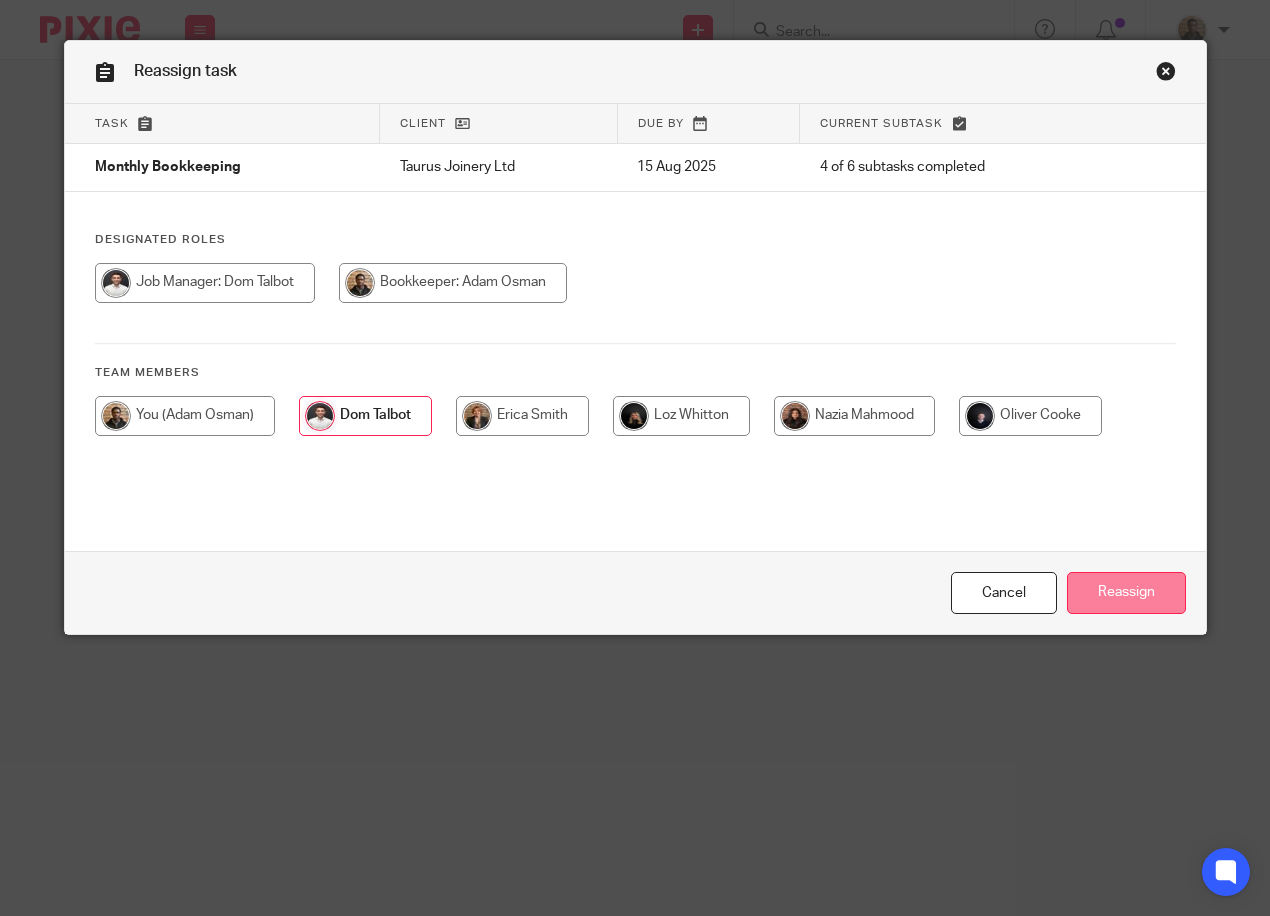 click on "Reassign" at bounding box center [1126, 593] 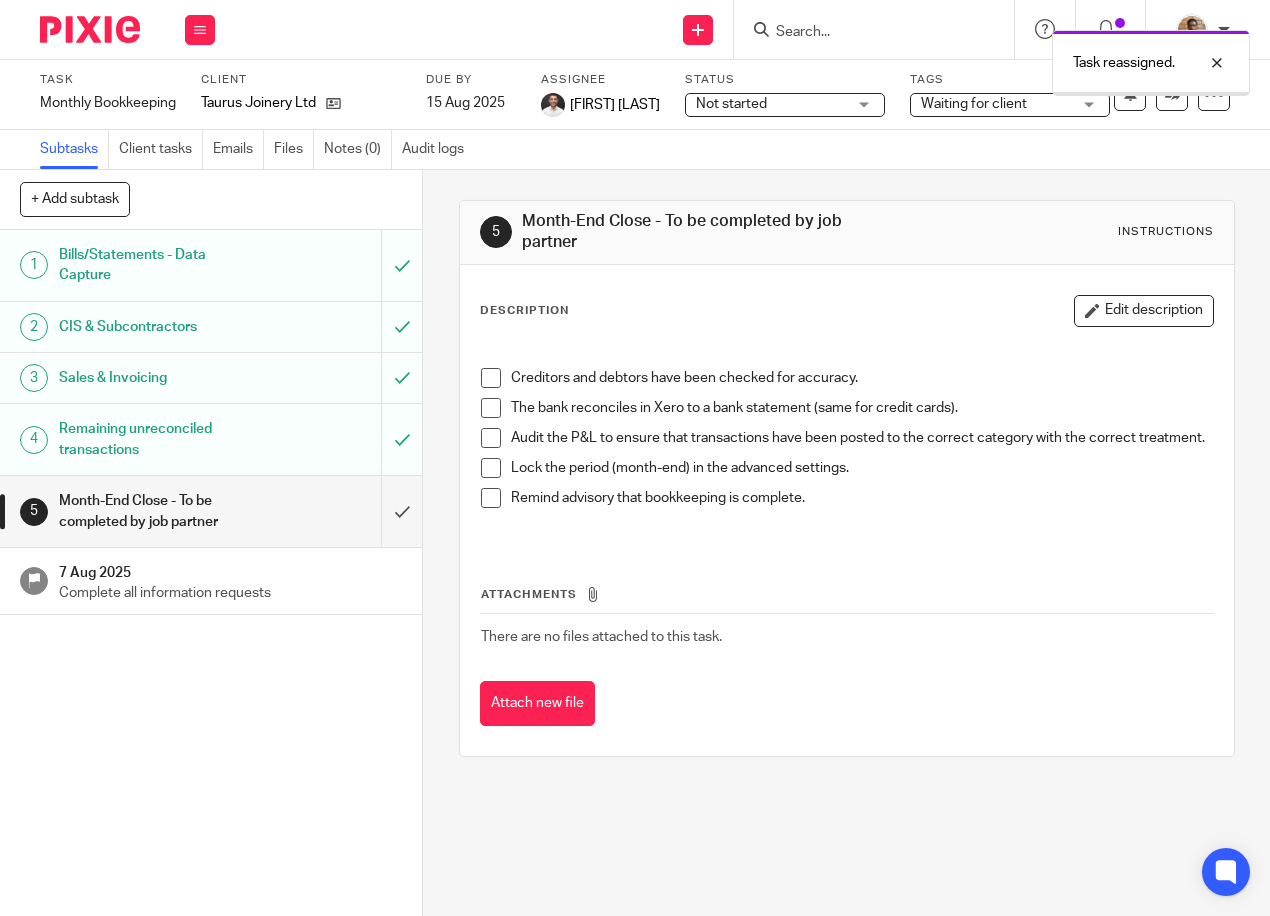 scroll, scrollTop: 0, scrollLeft: 0, axis: both 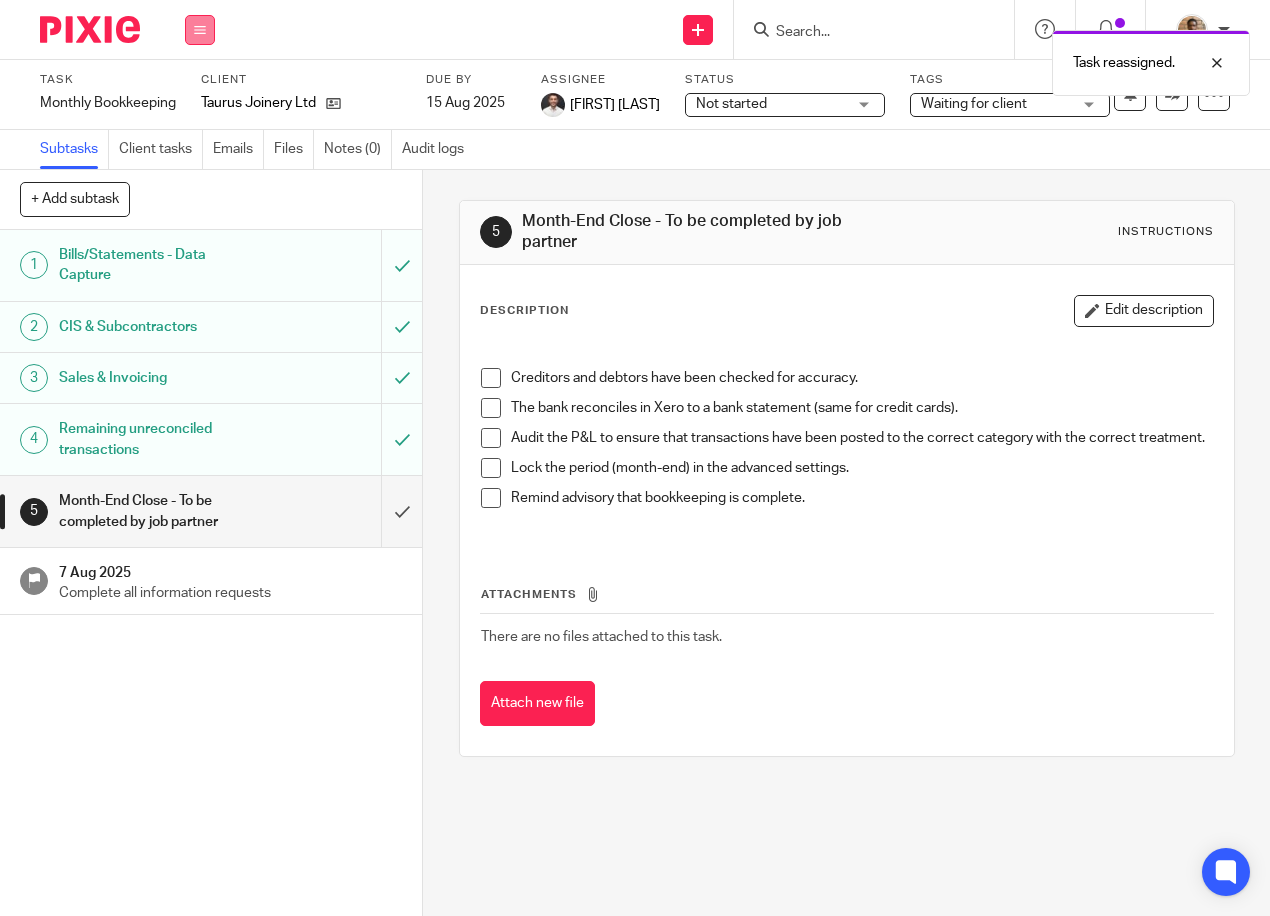 click at bounding box center [200, 30] 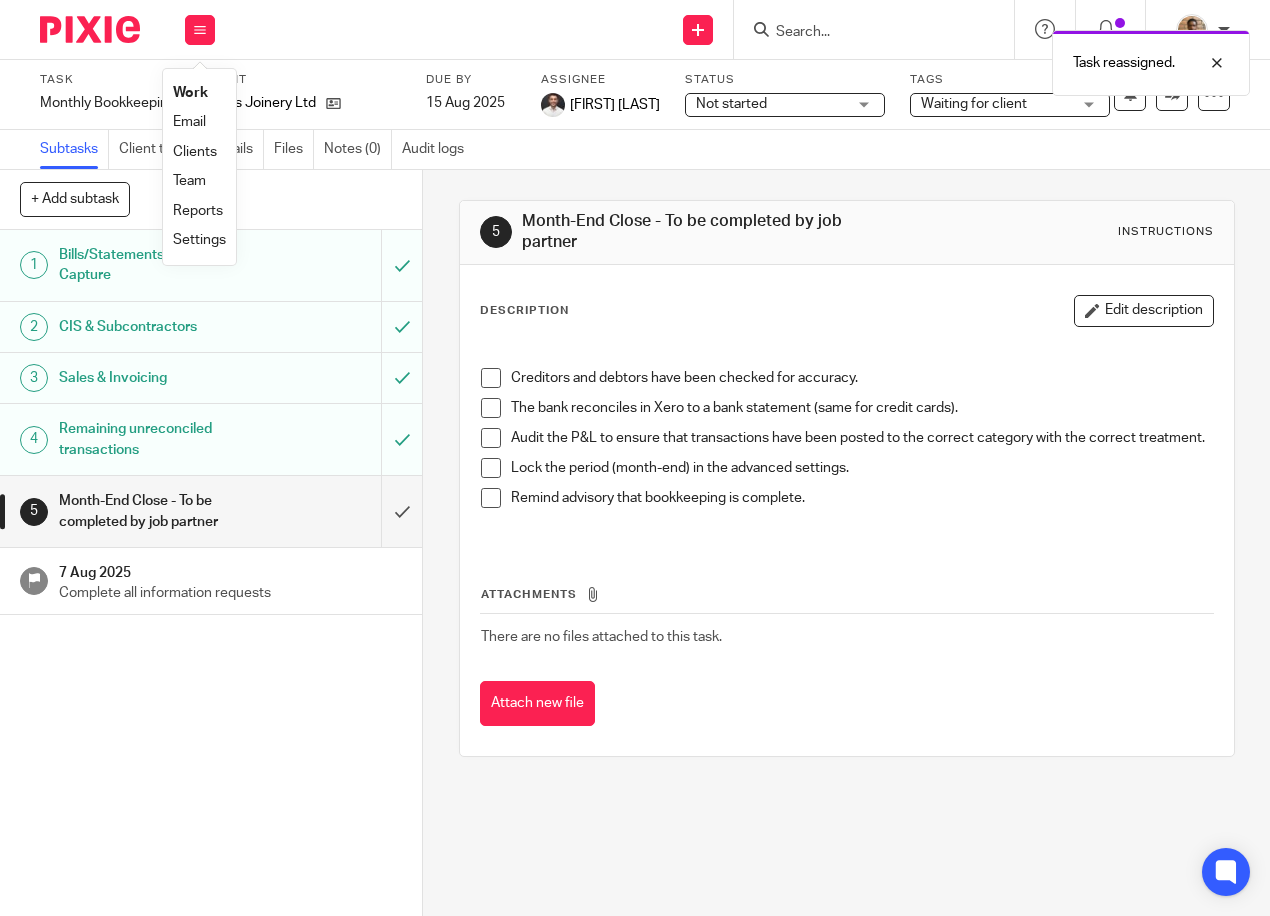click on "Work" at bounding box center [190, 93] 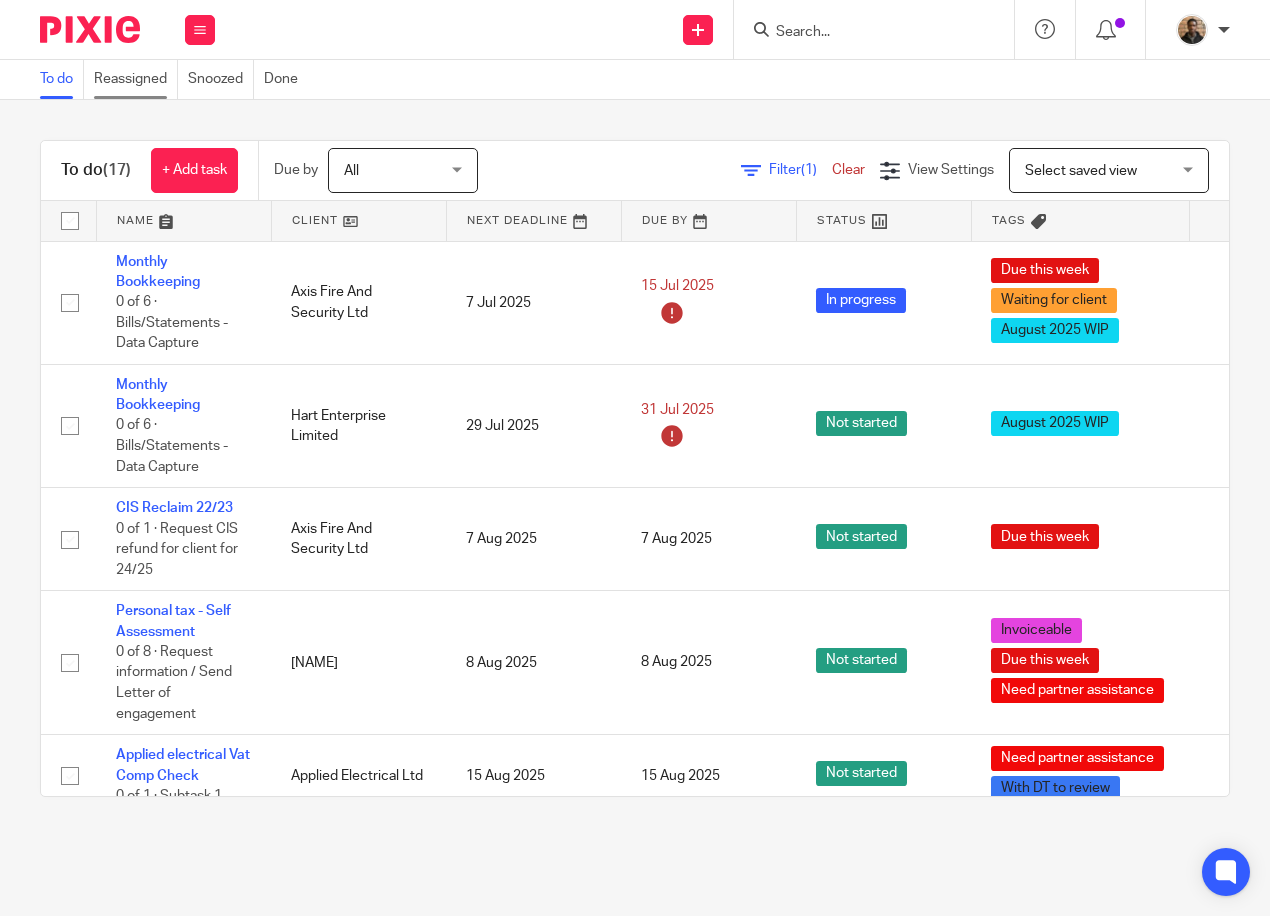 scroll, scrollTop: 0, scrollLeft: 0, axis: both 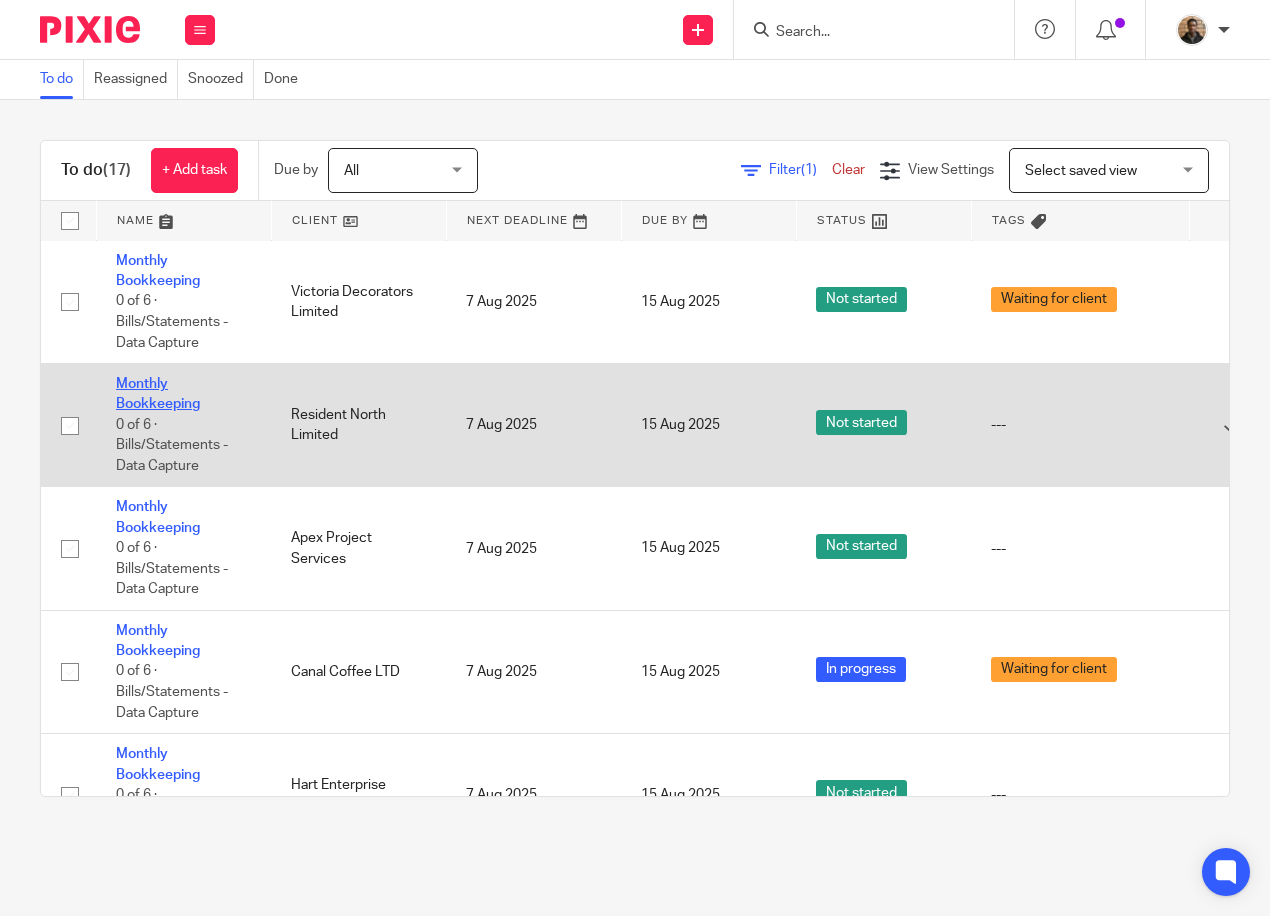 click on "Monthly Bookkeeping" at bounding box center [158, 394] 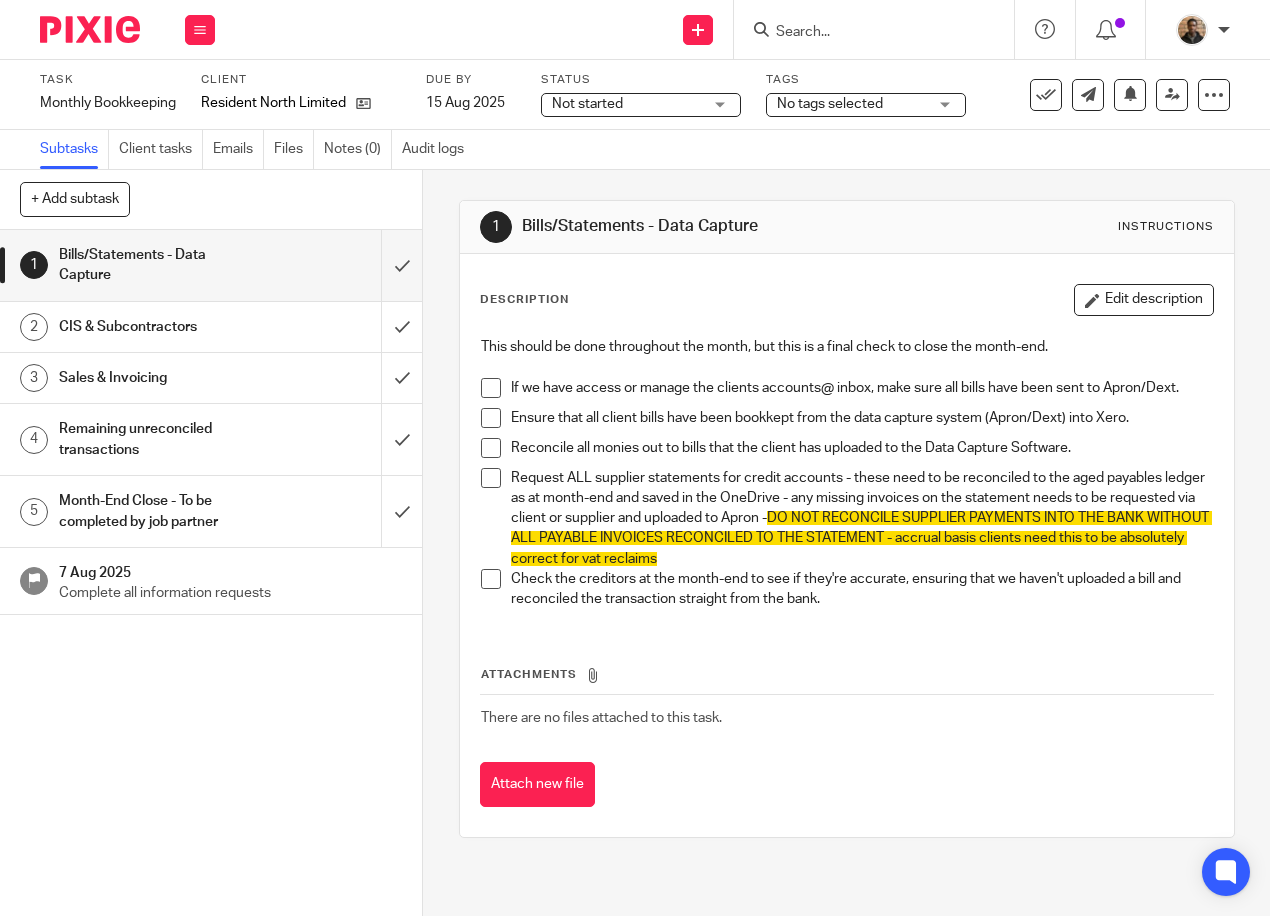 scroll, scrollTop: 0, scrollLeft: 0, axis: both 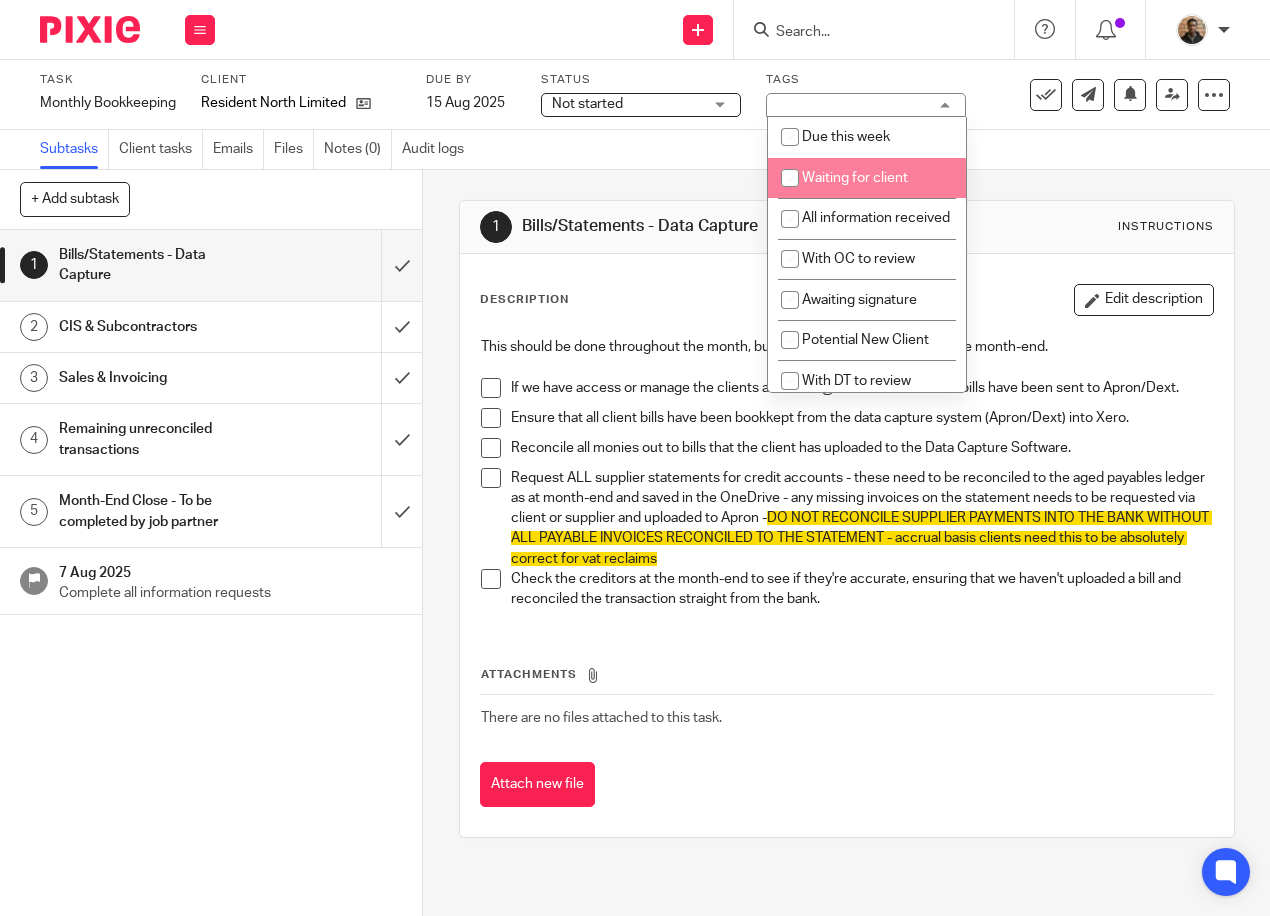 click on "Waiting for client" at bounding box center (855, 178) 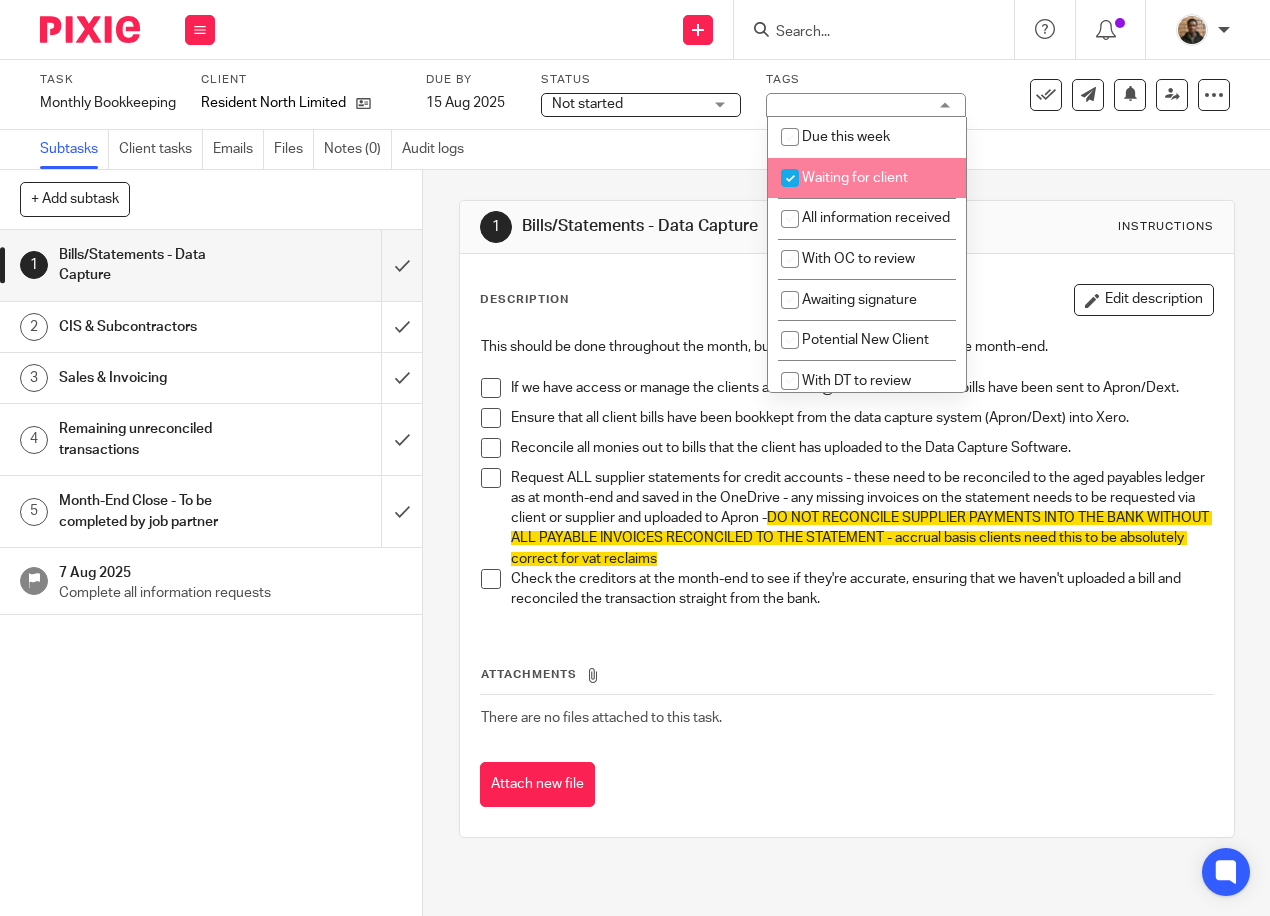 checkbox on "true" 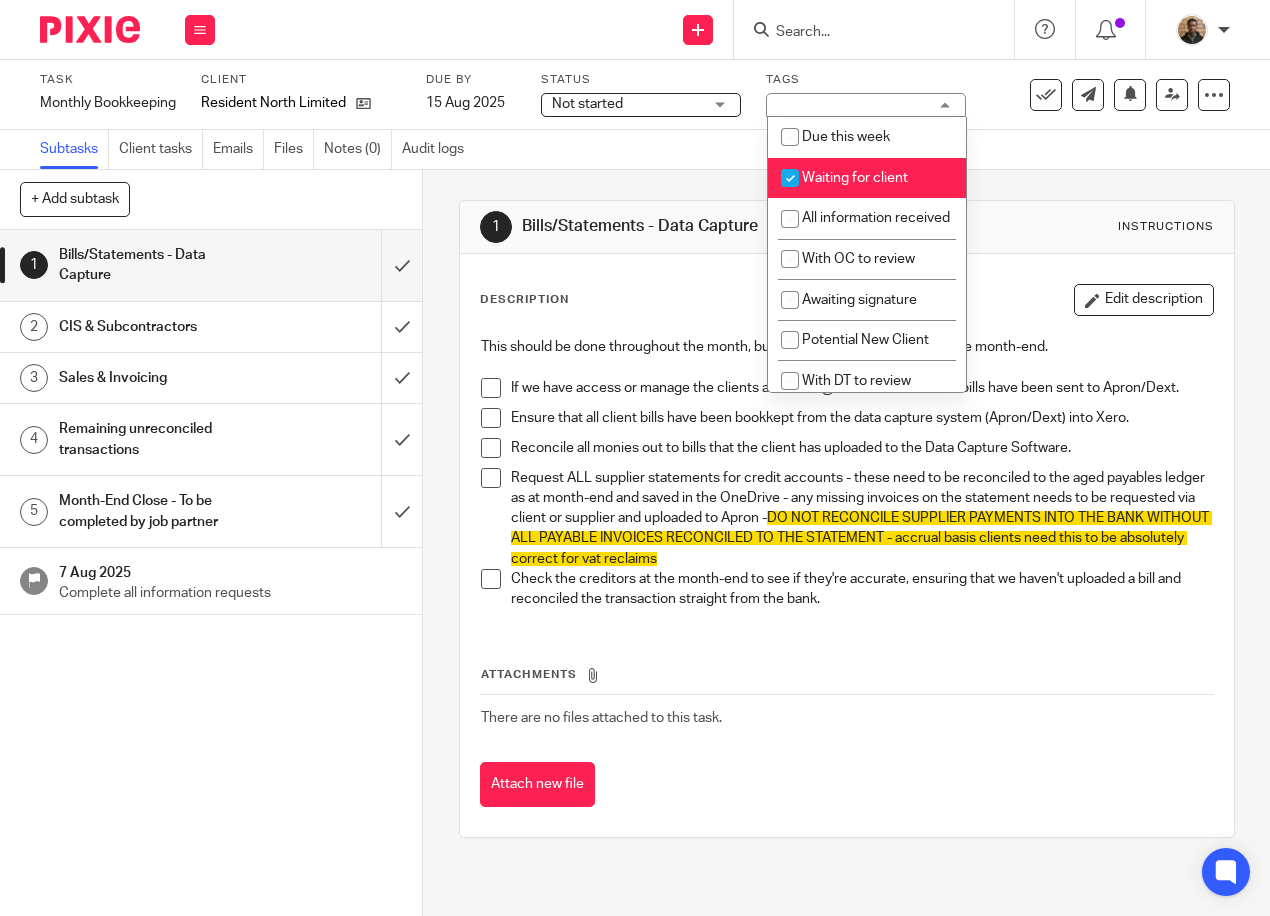 click on "1
Bills/Statements - Data Capture
Instructions
Description
Edit description
This should be done throughout the month, but this is a final check to close the month-end.   If we have access or manage the clients accounts@ inbox, make sure all bills have been sent to Apron/Dext.   Ensure that all client bills have been bookkept from the data capture system (Apron/Dext) into Xero.   Reconcile all monies out to bills that the client has uploaded to the Data Capture Software.   Request ALL supplier statements for credit accounts - these need to be reconciled to the aged payables ledger as at month-end and saved in the OneDrive - any missing invoices on the statement needs to be requested via client or supplier and uploaded to Apron -              Attachments     There are no files attached to this task.   Attach new file" at bounding box center (847, 519) 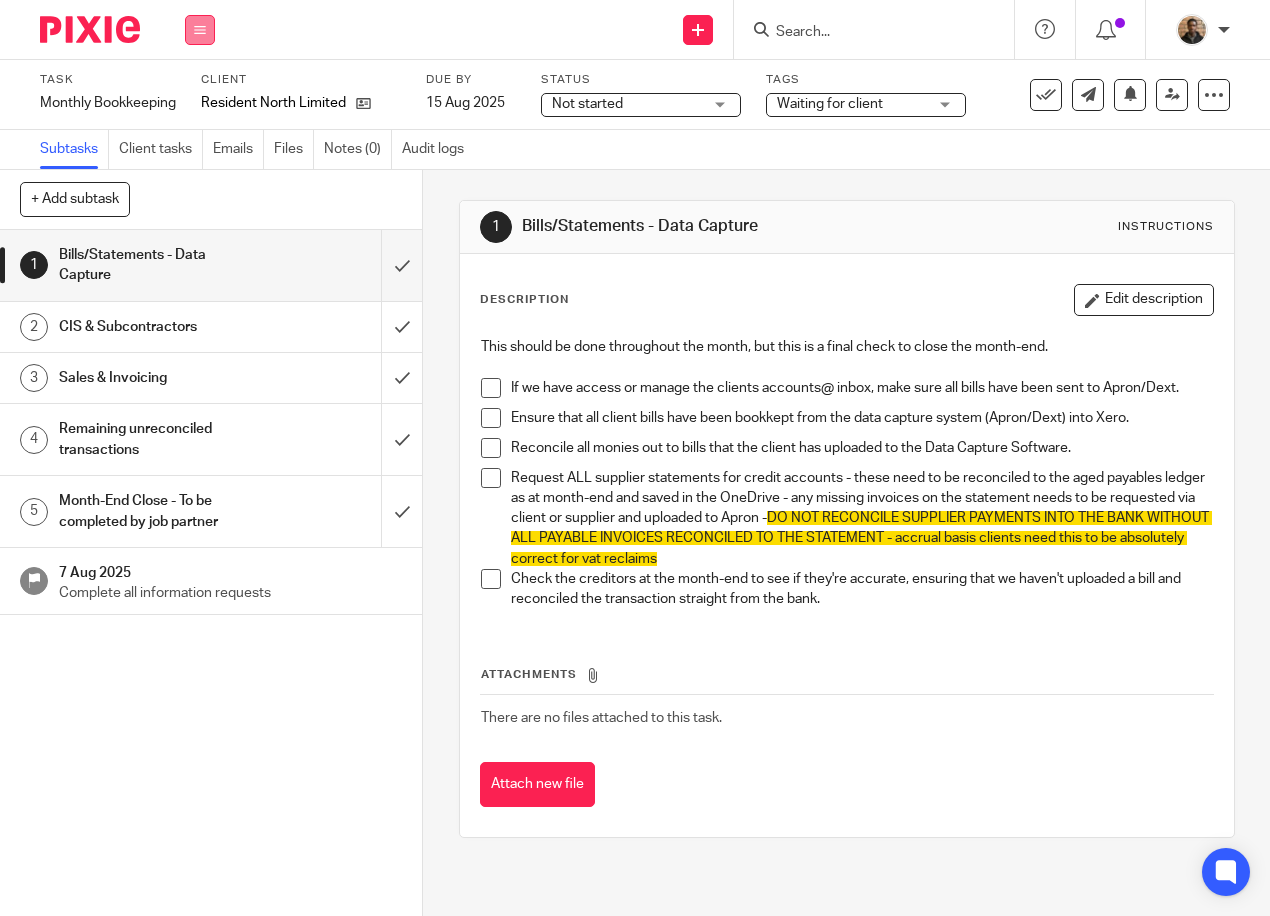 click at bounding box center (200, 30) 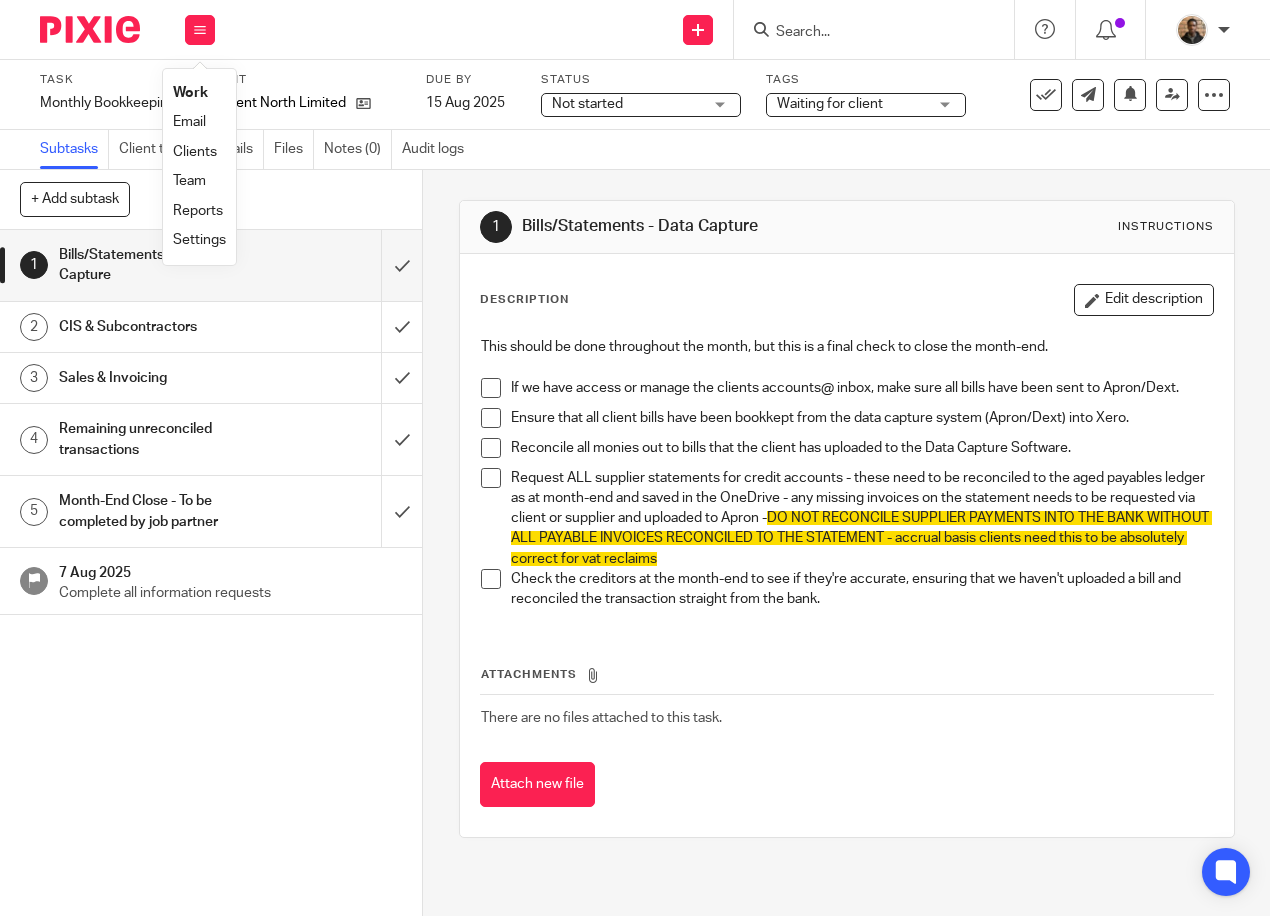 click on "Work" at bounding box center [190, 93] 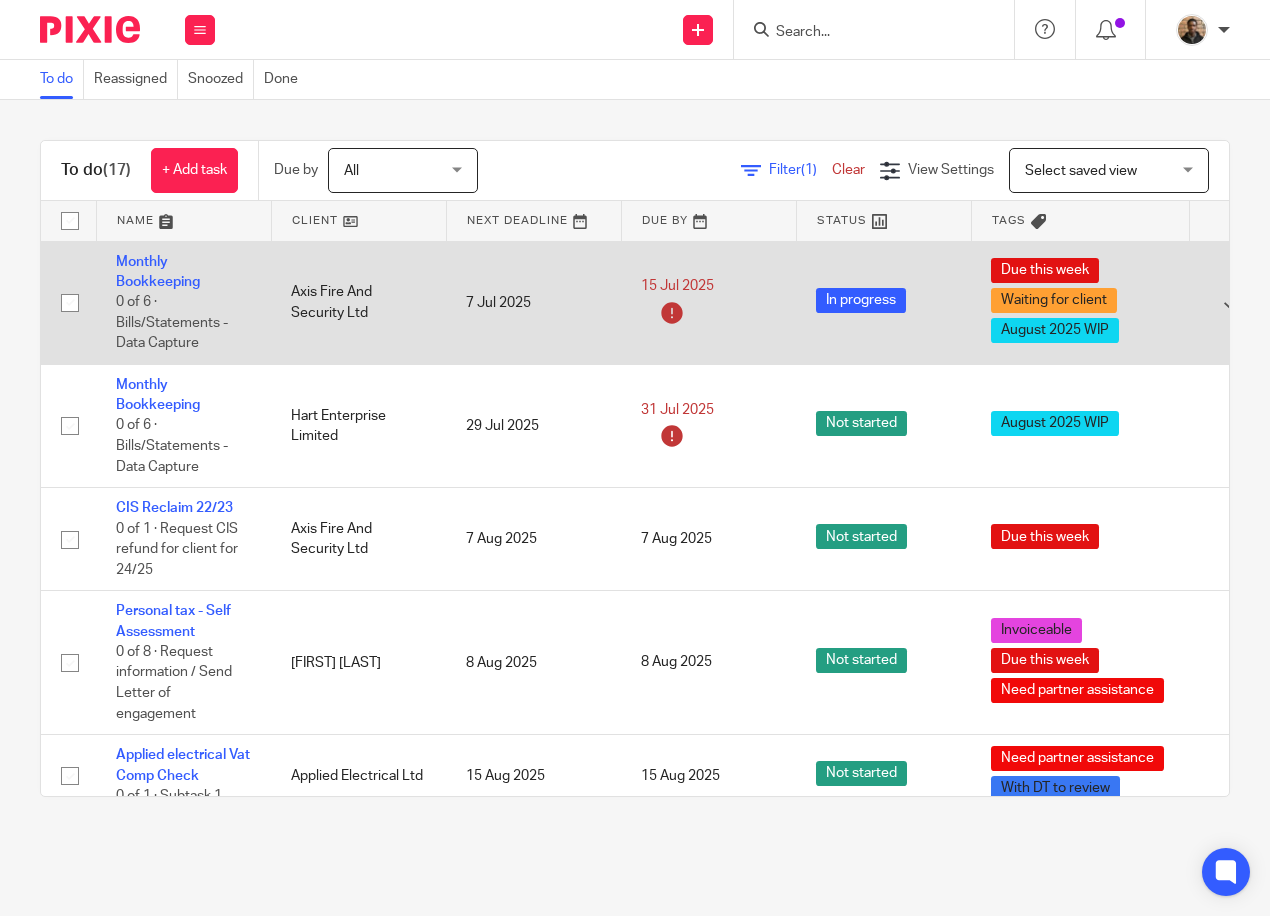 scroll, scrollTop: 0, scrollLeft: 0, axis: both 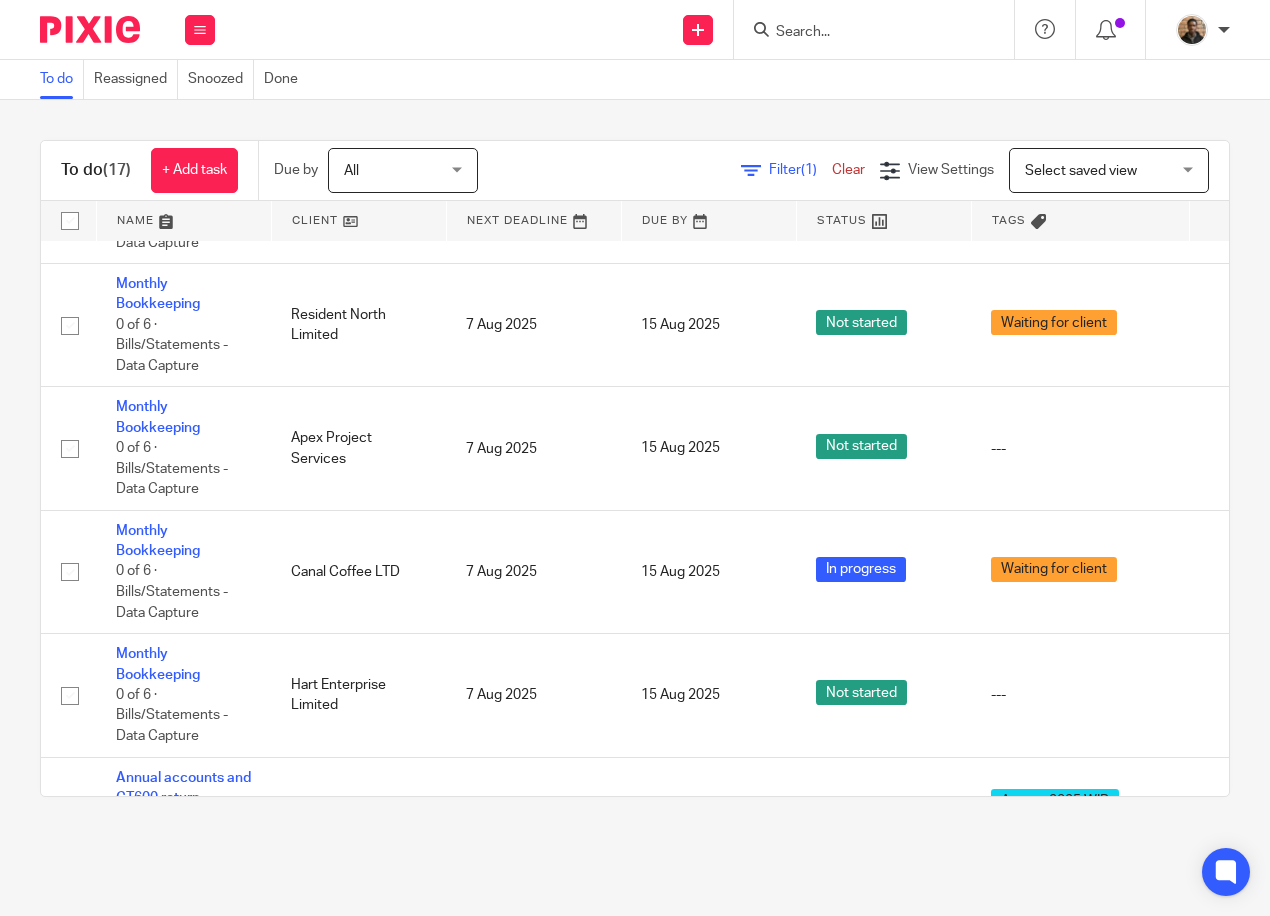 click on "To do
(17)   + Add task    Due by
All
All
Today
Tomorrow
This week
Next week
This month
Next month
All
all     Filter
(1) Clear     View Settings   View Settings     (1) Filters   Clear   Save     Manage saved views
Select saved view
Select saved view
Select saved view
This week tasks
Name     Client     Next Deadline     Due By     Status   Tags       Monthly Bookkeeping
0
of
6 ·
Bills/Statements - Data Capture
Axis Fire And Security Ltd
7 Jul 2025
15 Jul 2025
In progress
Due this week Waiting for client August 2025 WIP             Edit task" at bounding box center (635, 468) 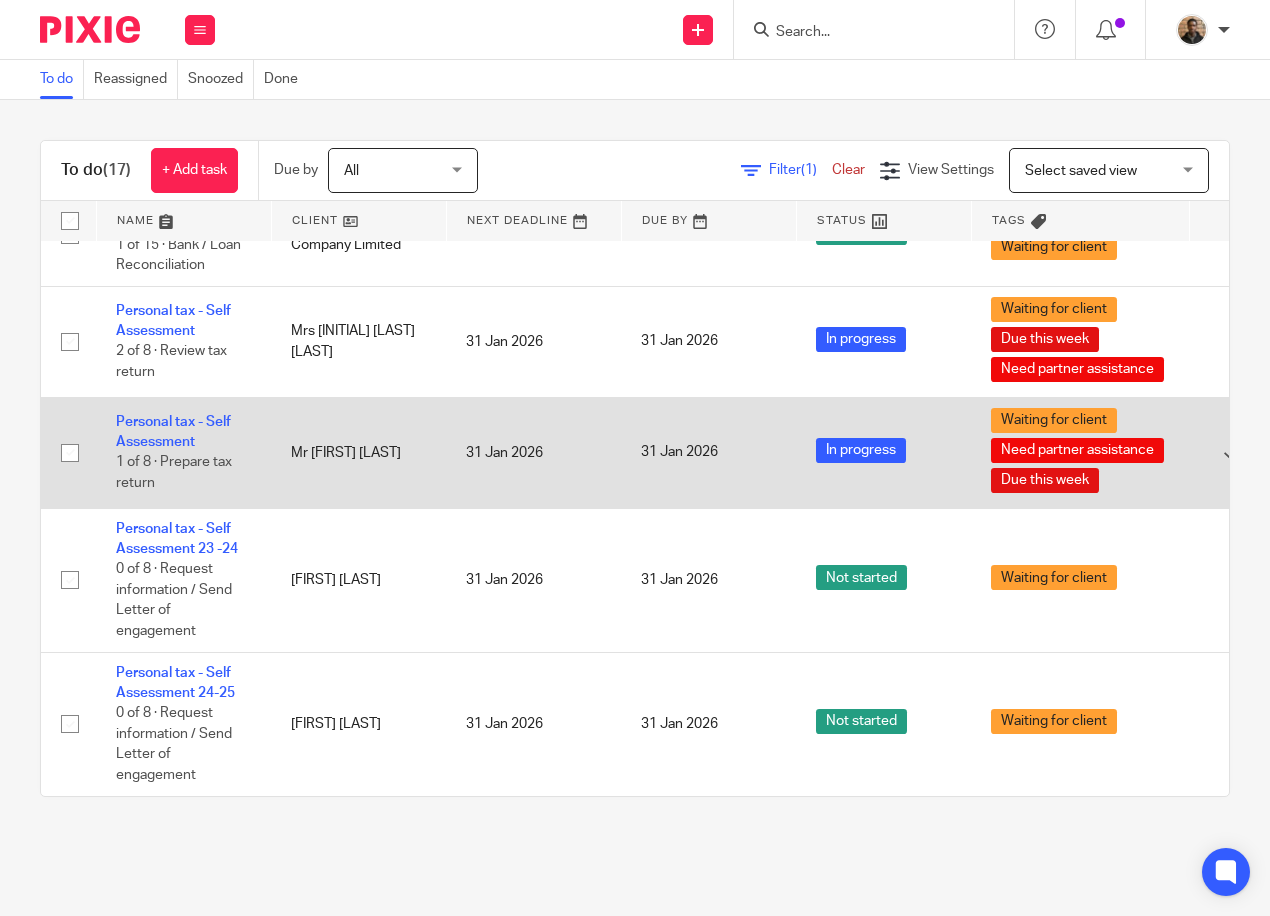 scroll, scrollTop: 1512, scrollLeft: 0, axis: vertical 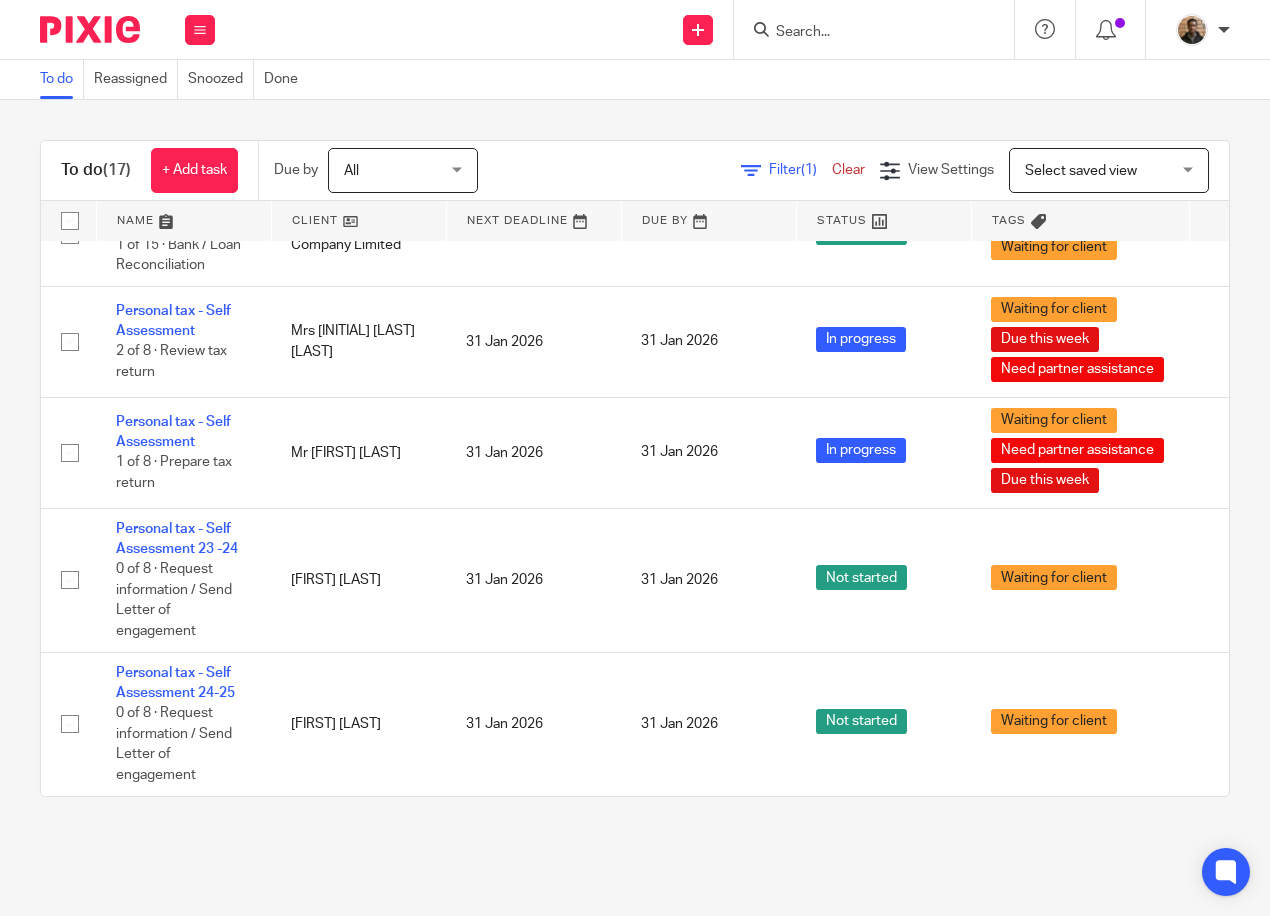 click at bounding box center (864, 33) 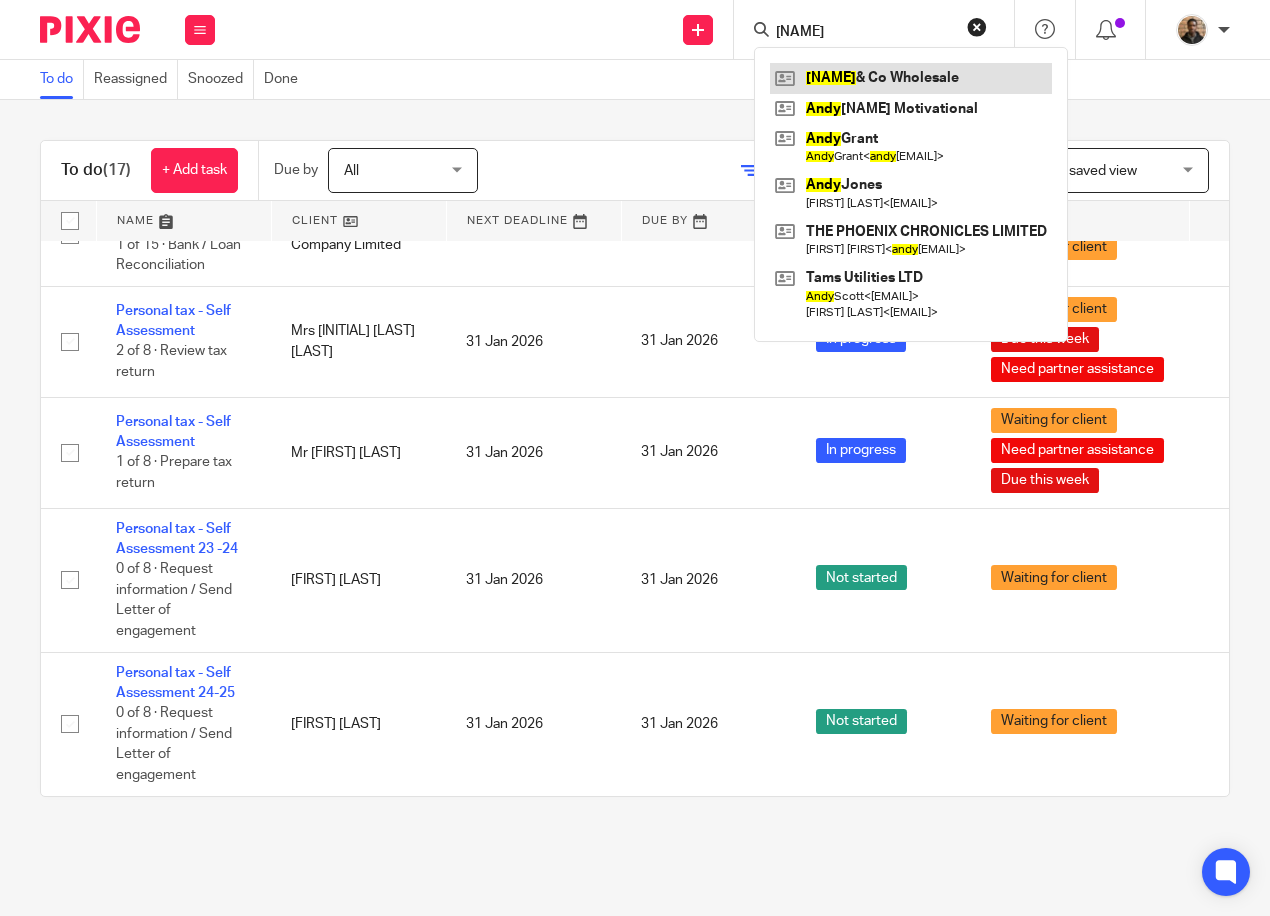 type on "gandy" 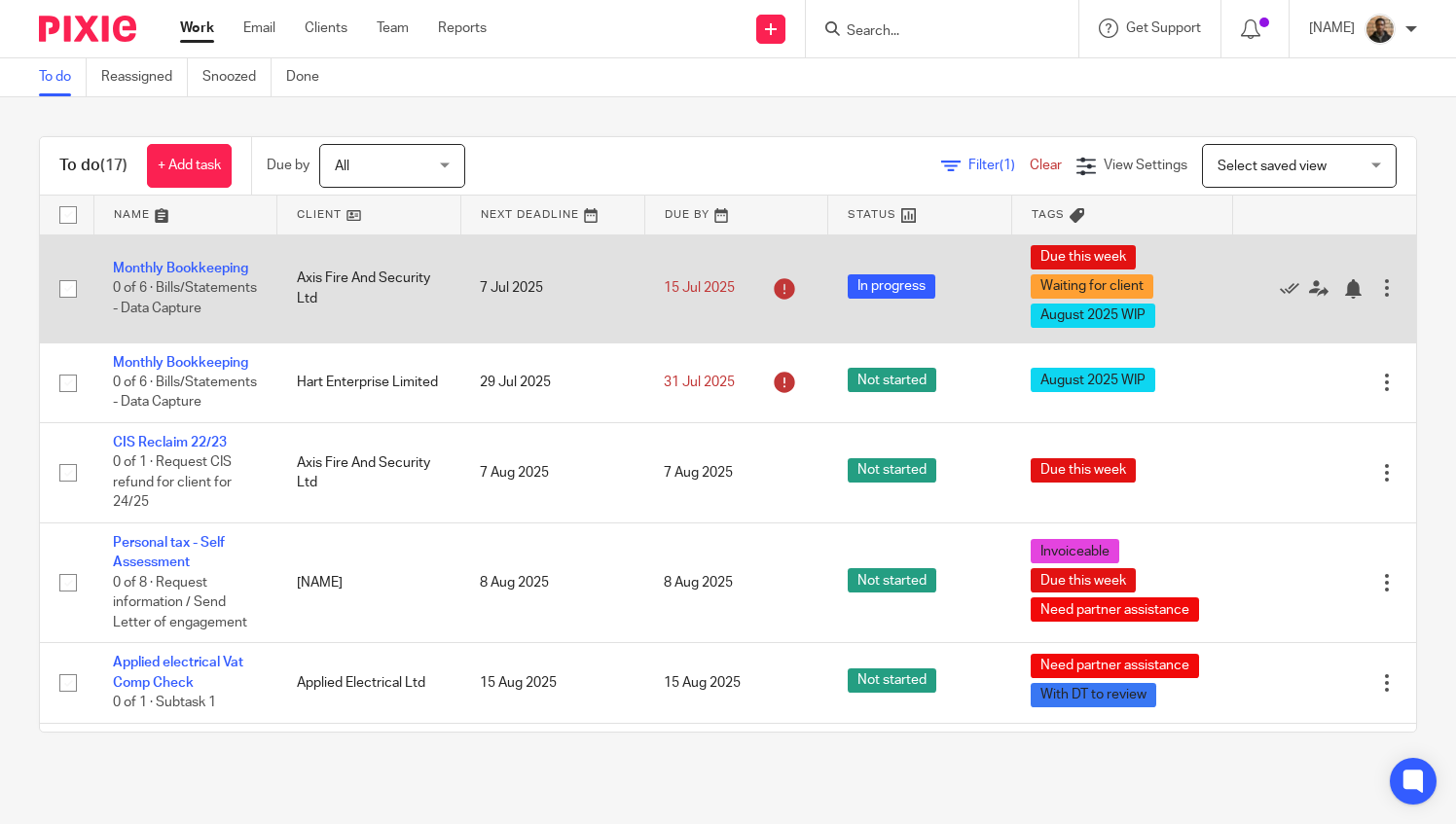 scroll, scrollTop: 0, scrollLeft: 0, axis: both 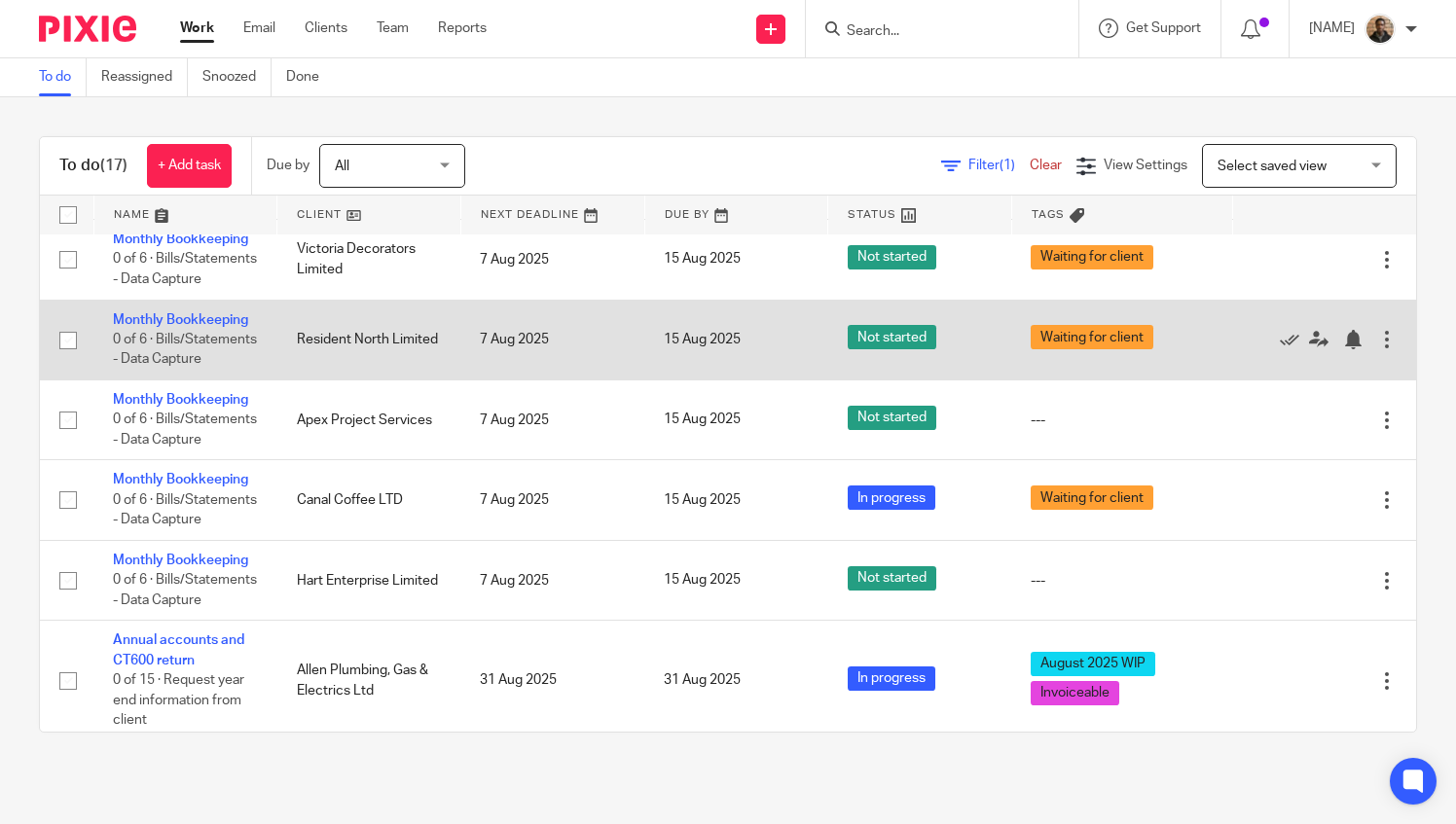 click on "Monthly Bookkeeping
0
of
6 ·
Bills/Statements - Data Capture" at bounding box center [185, 340] 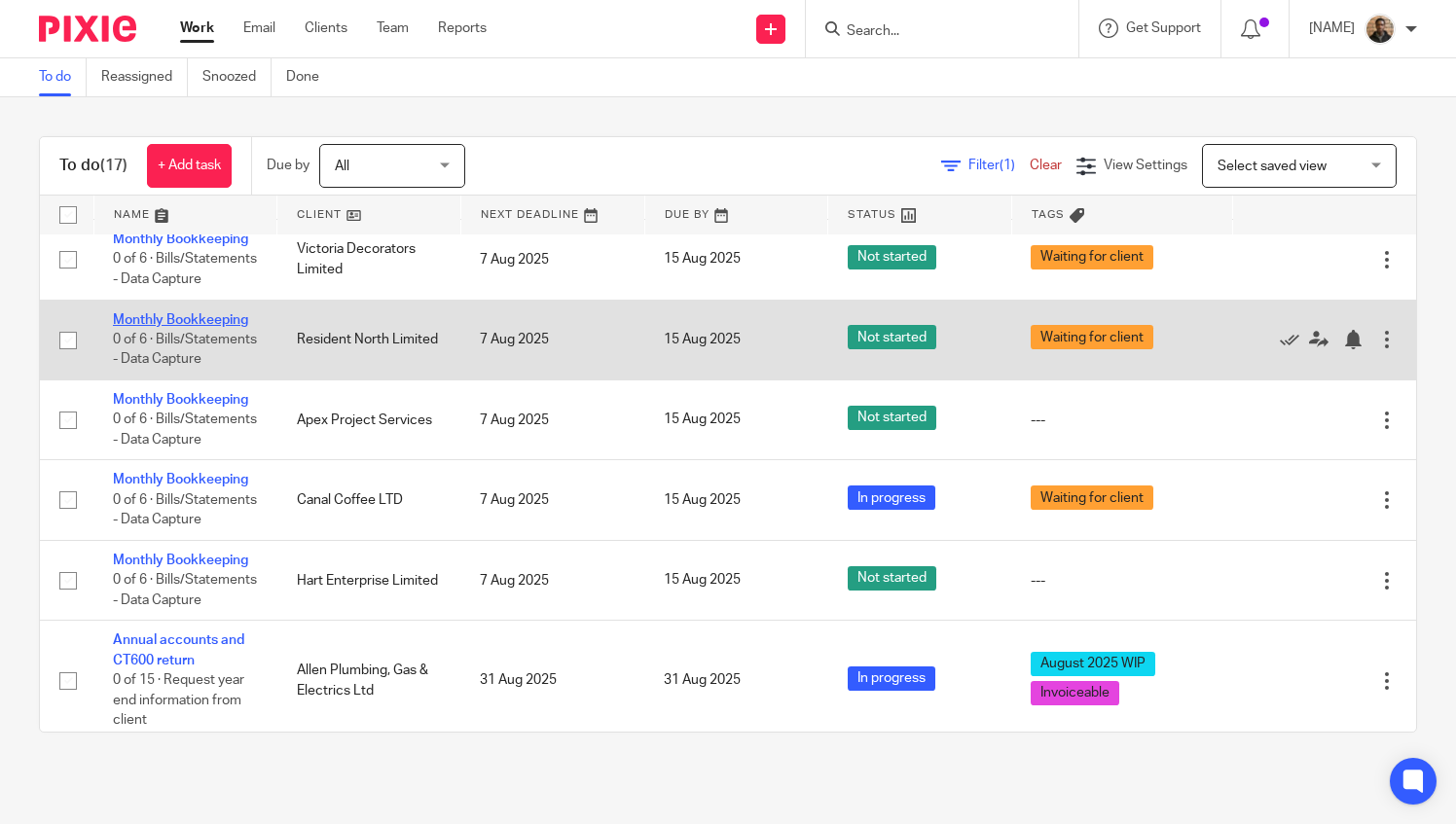 click on "Monthly Bookkeeping" at bounding box center [180, 320] 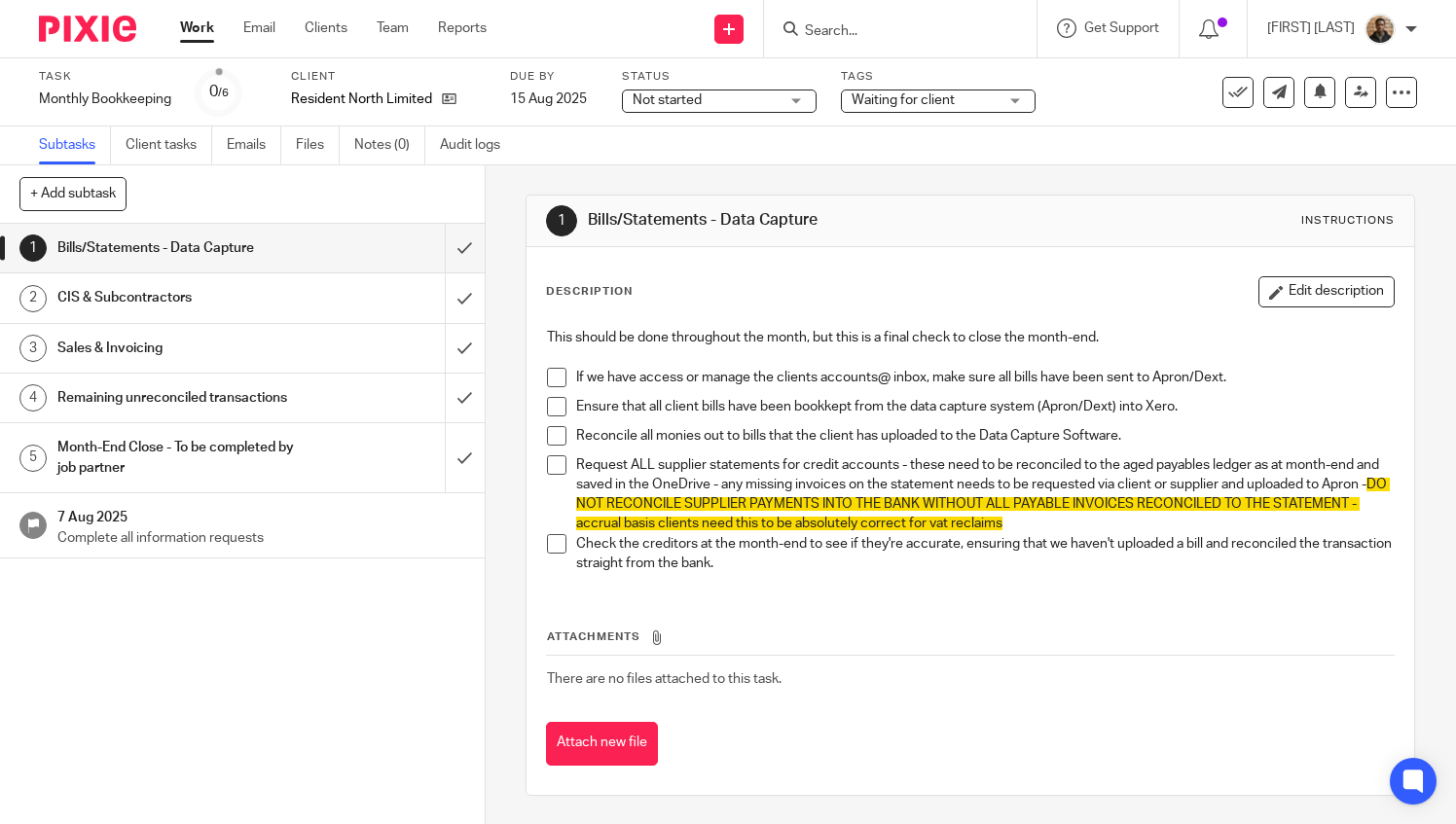 scroll, scrollTop: 0, scrollLeft: 0, axis: both 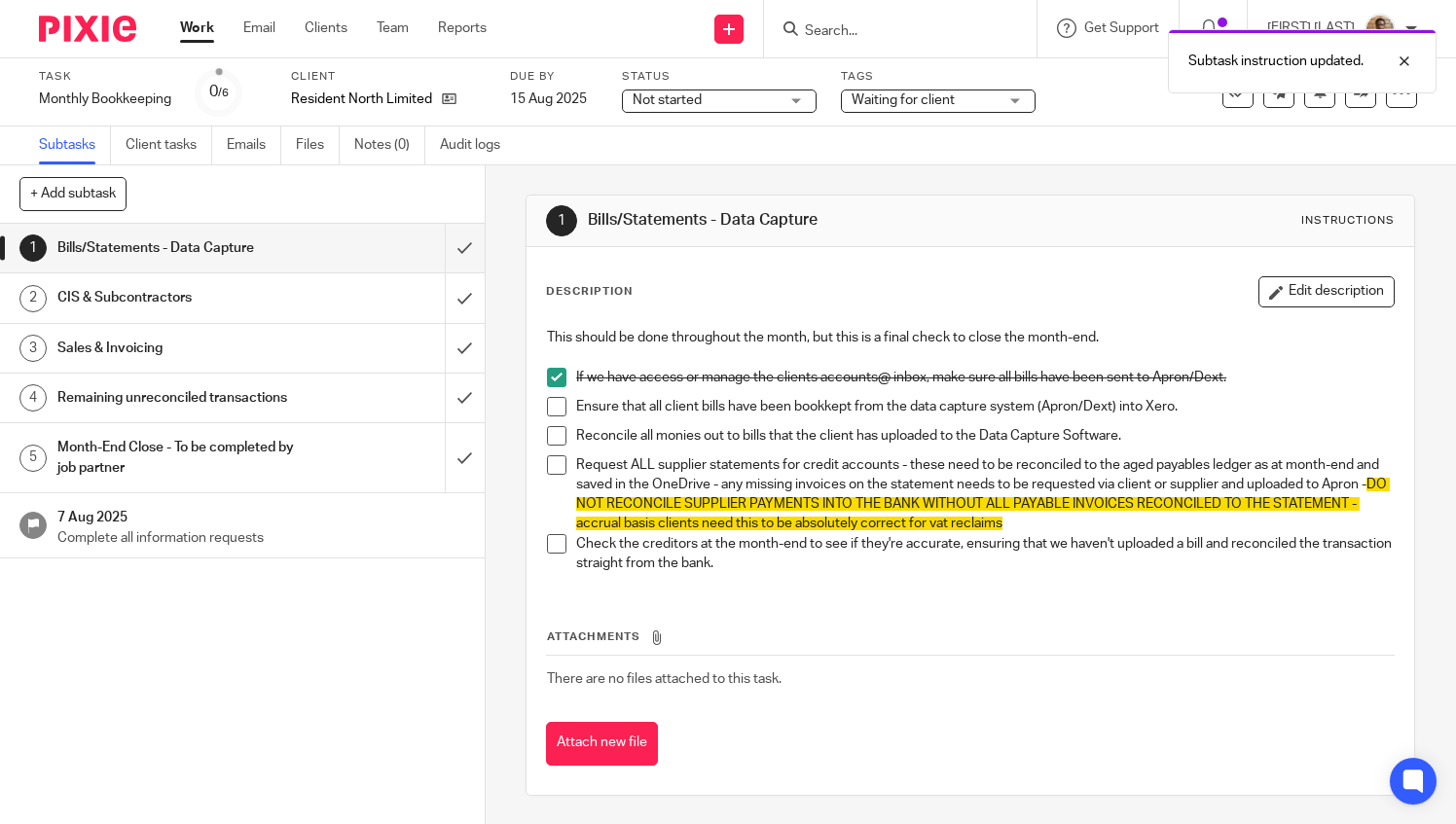 click at bounding box center [557, 407] 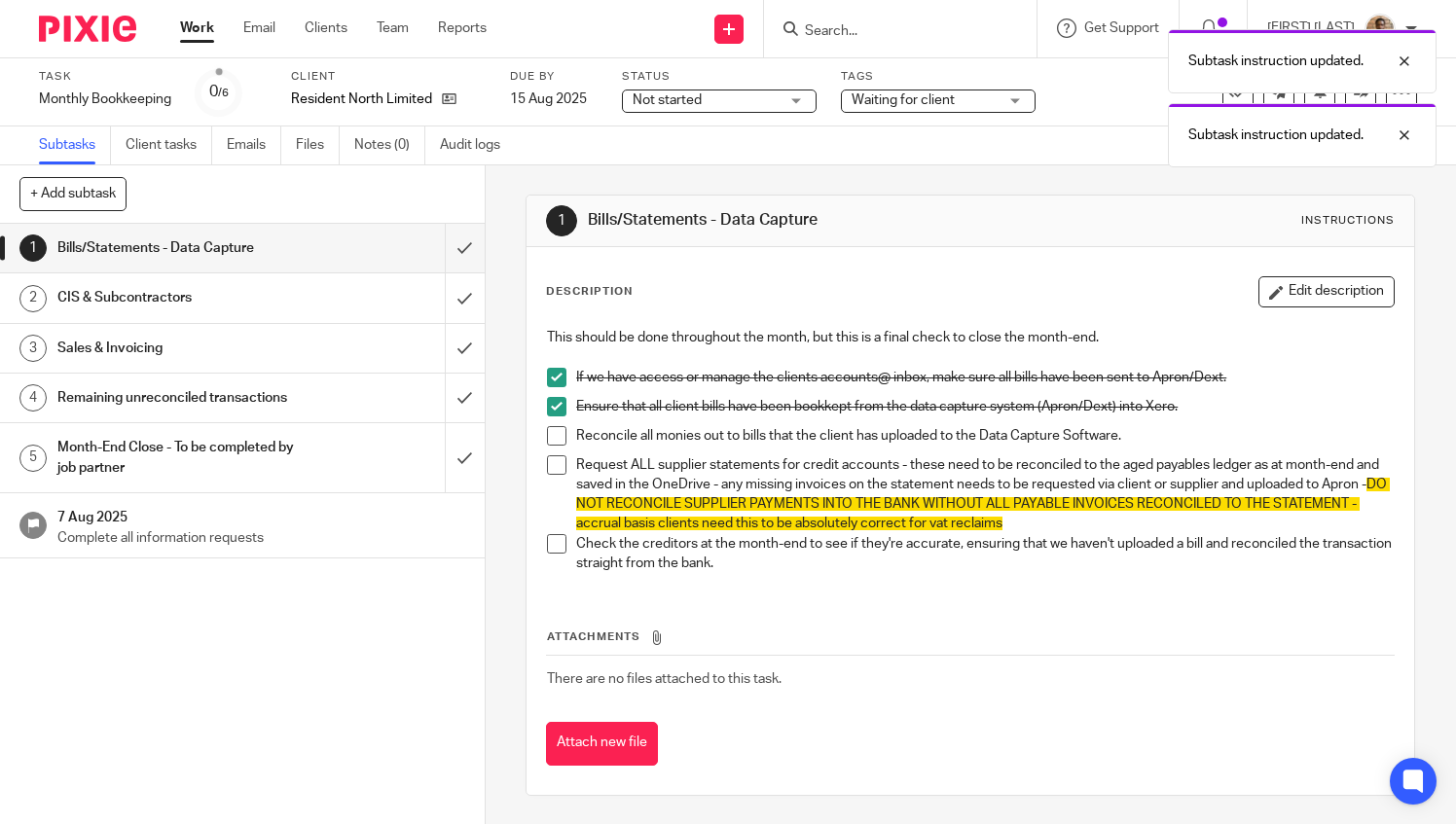 click on "Ensure that all client bills have been bookkept from the data capture system (Apron/Dext) into Xero." at bounding box center [970, 412] 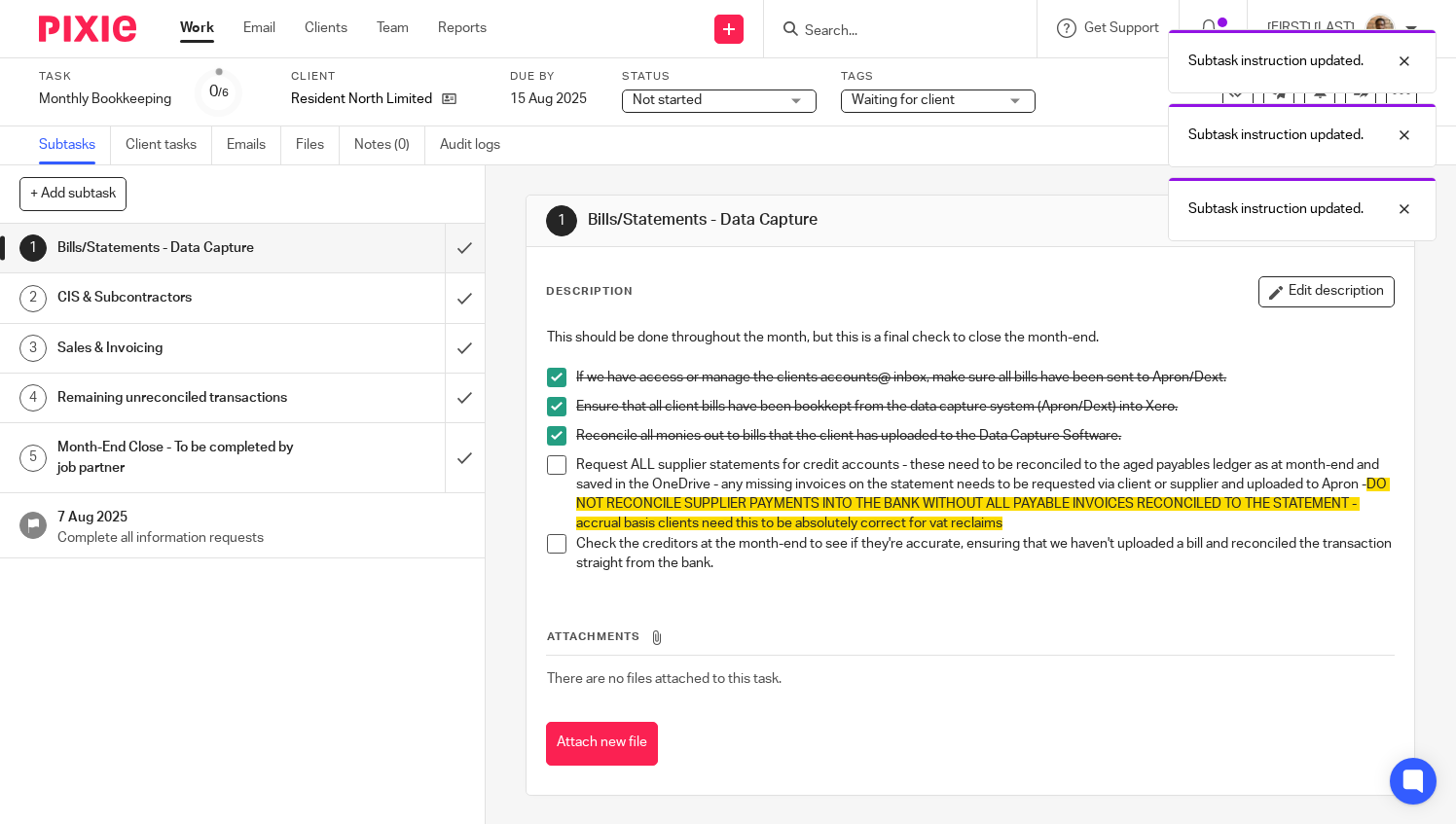 click at bounding box center (557, 465) 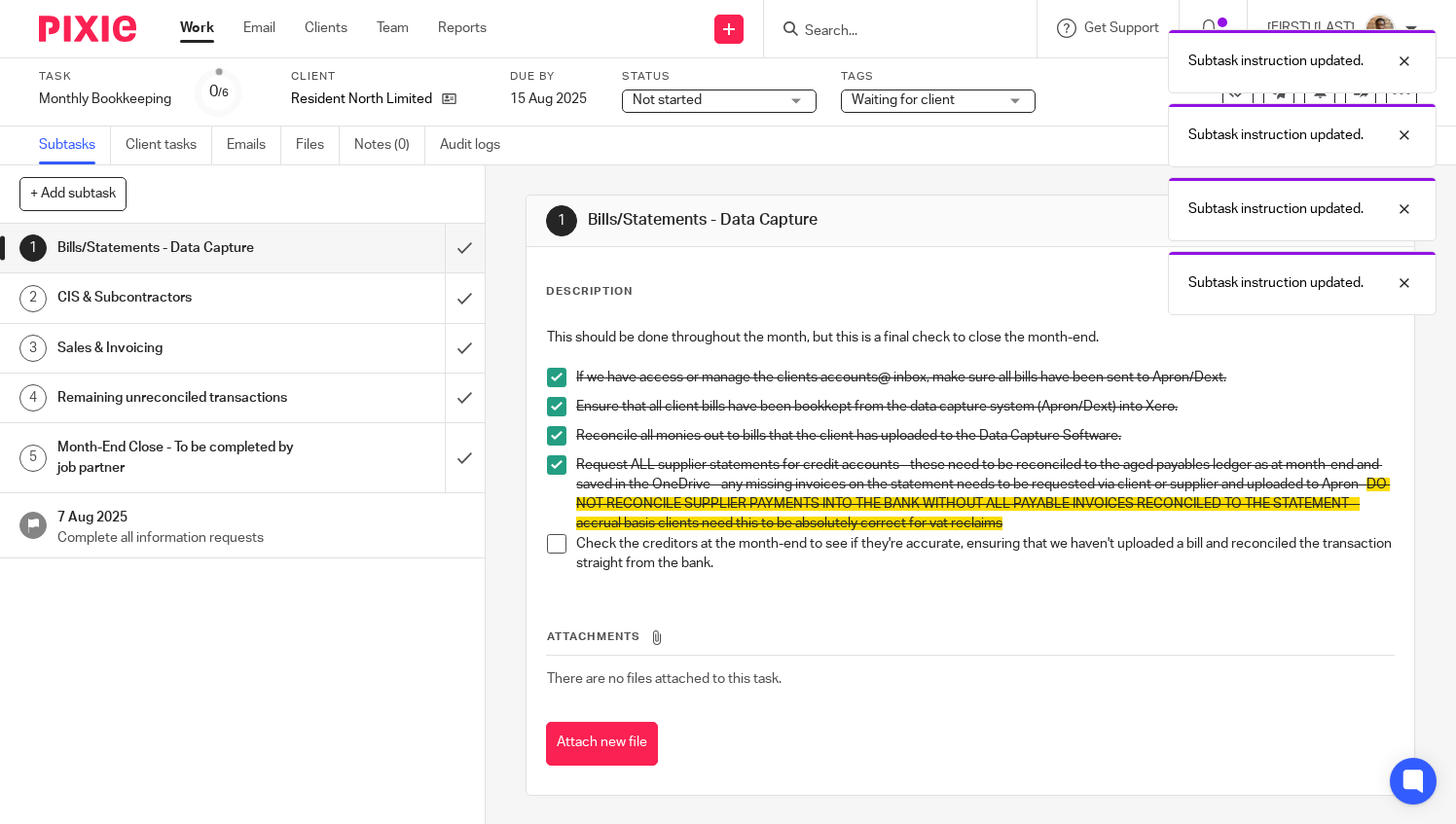 click at bounding box center (557, 544) 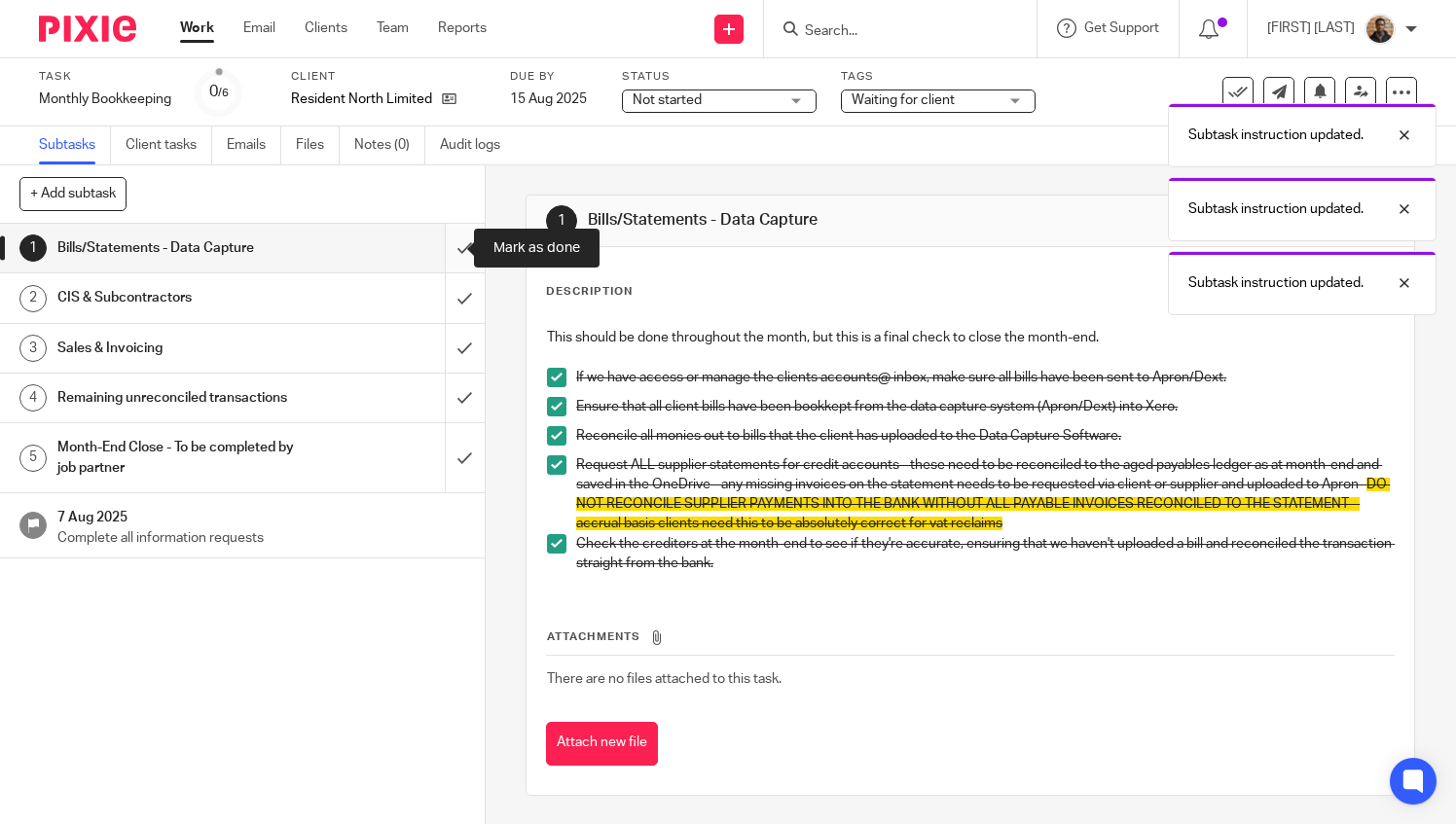 click at bounding box center (242, 248) 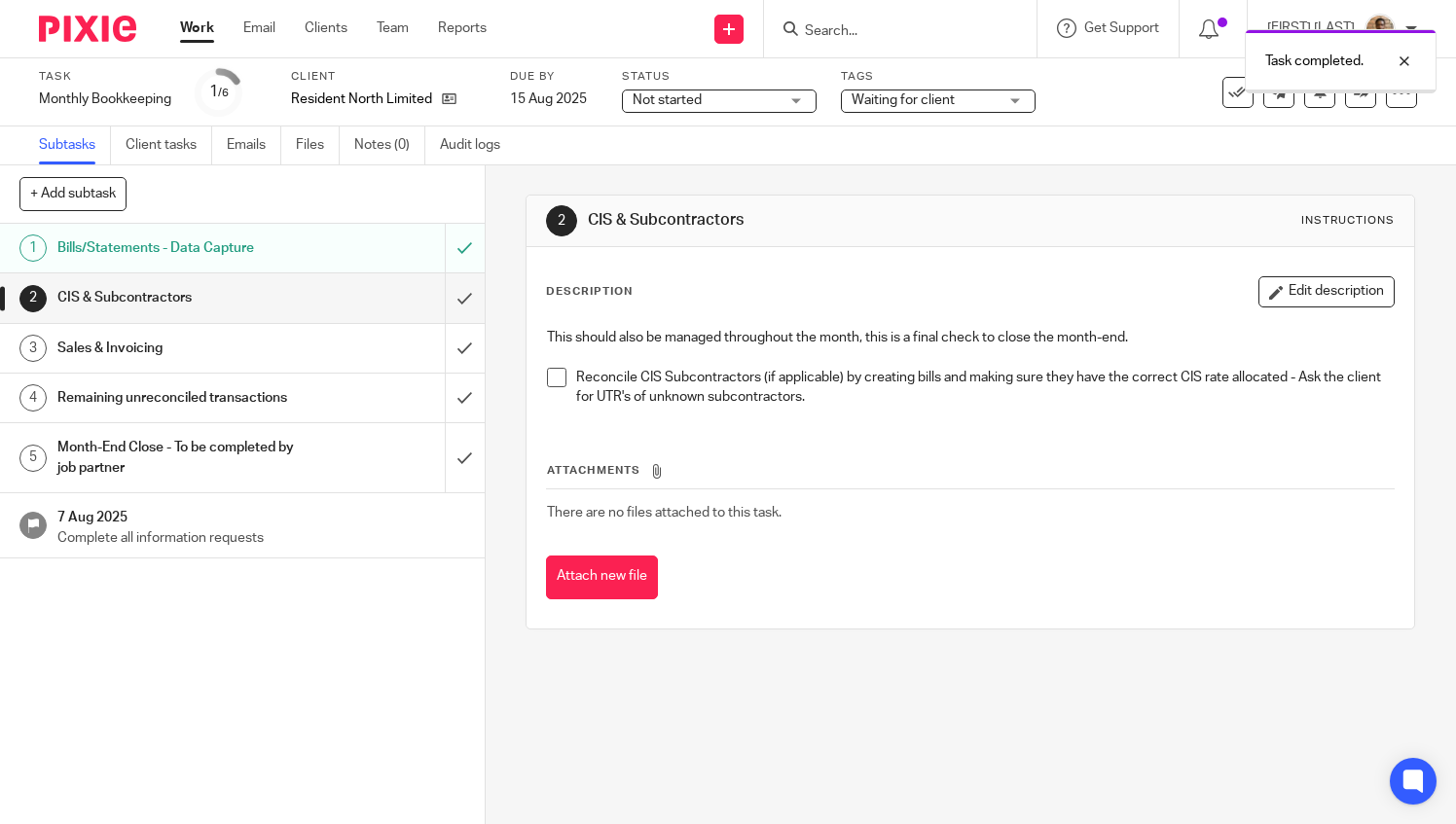 scroll, scrollTop: 0, scrollLeft: 0, axis: both 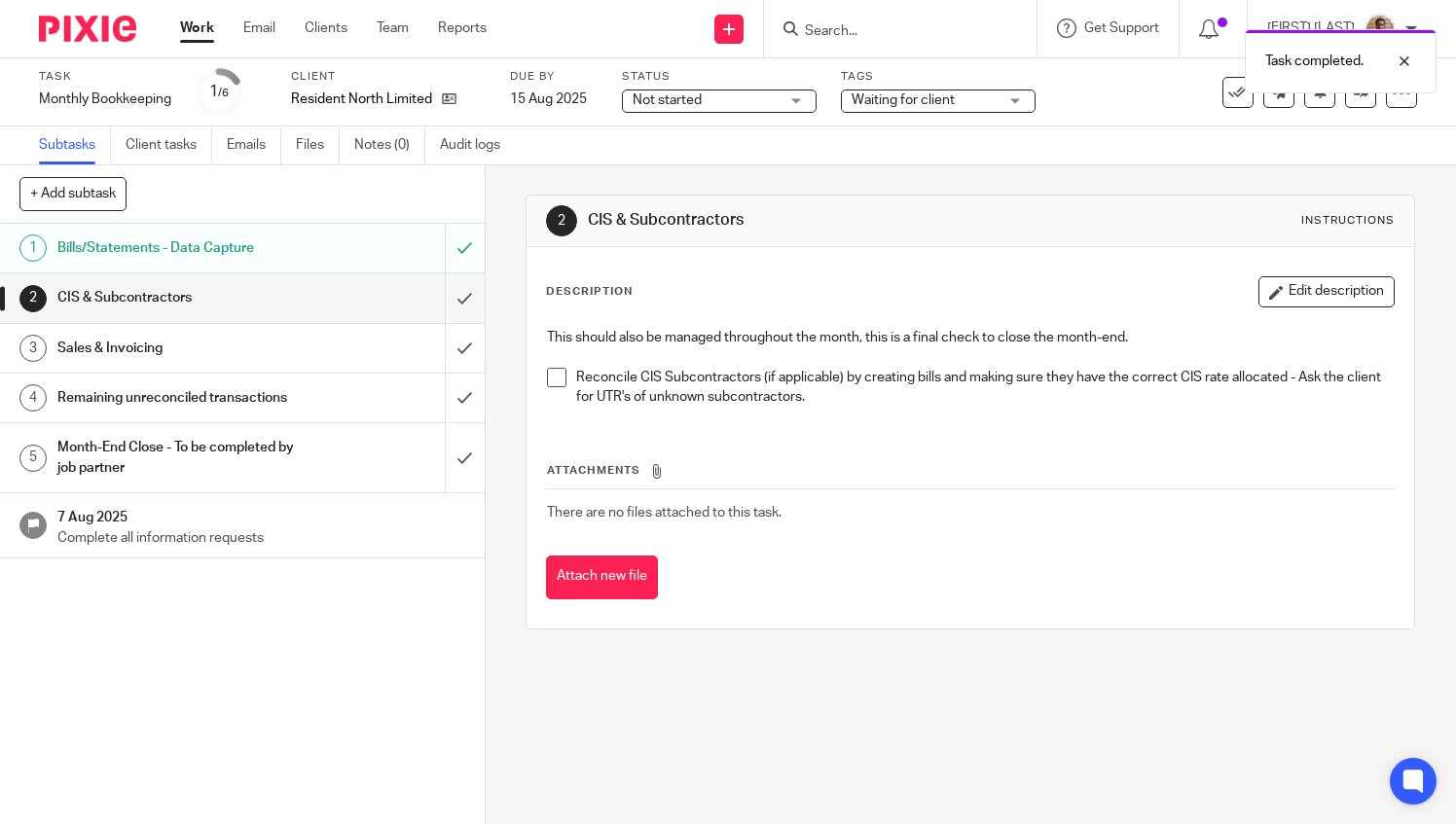 click at bounding box center (557, 377) 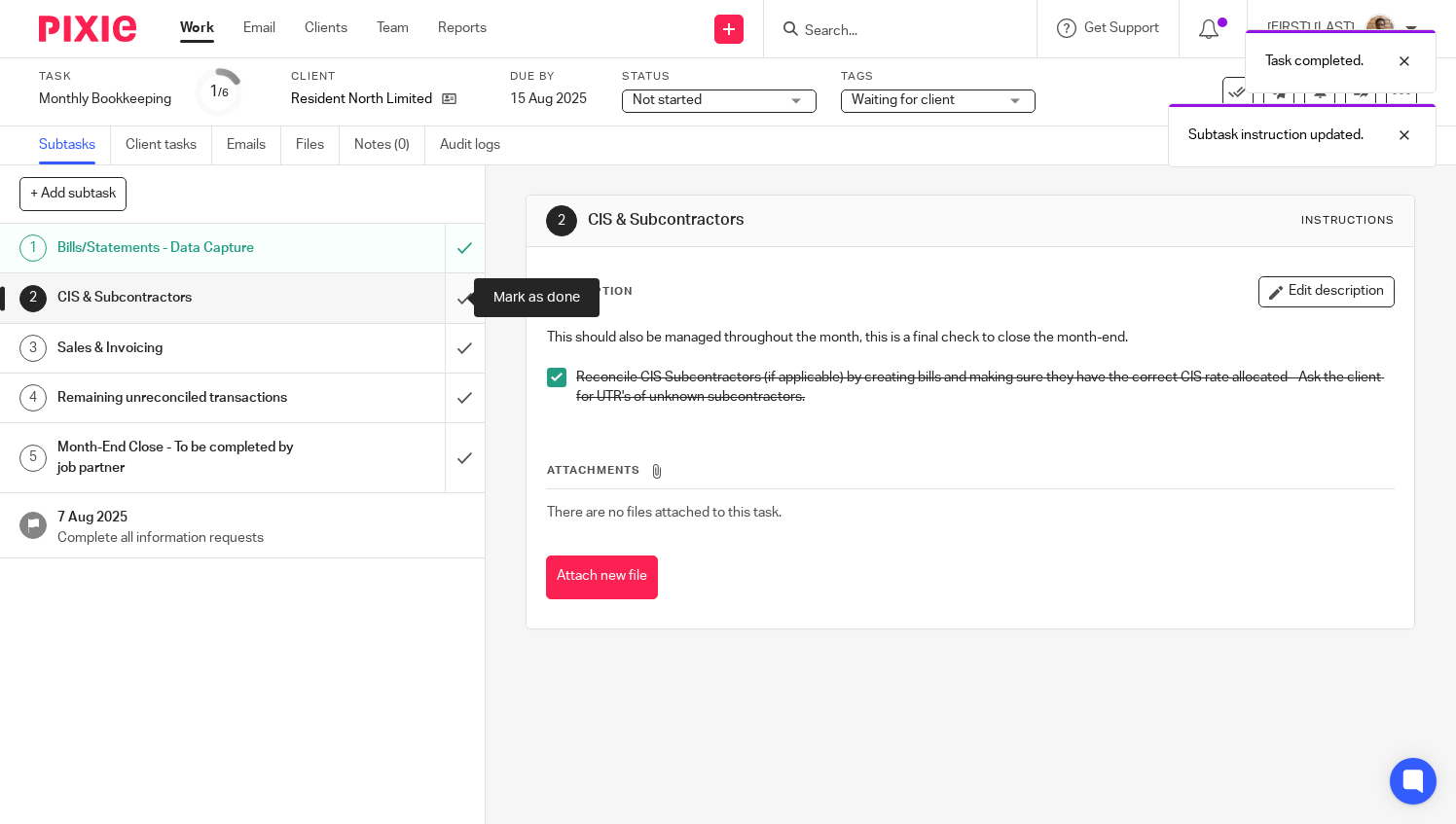 click at bounding box center (242, 298) 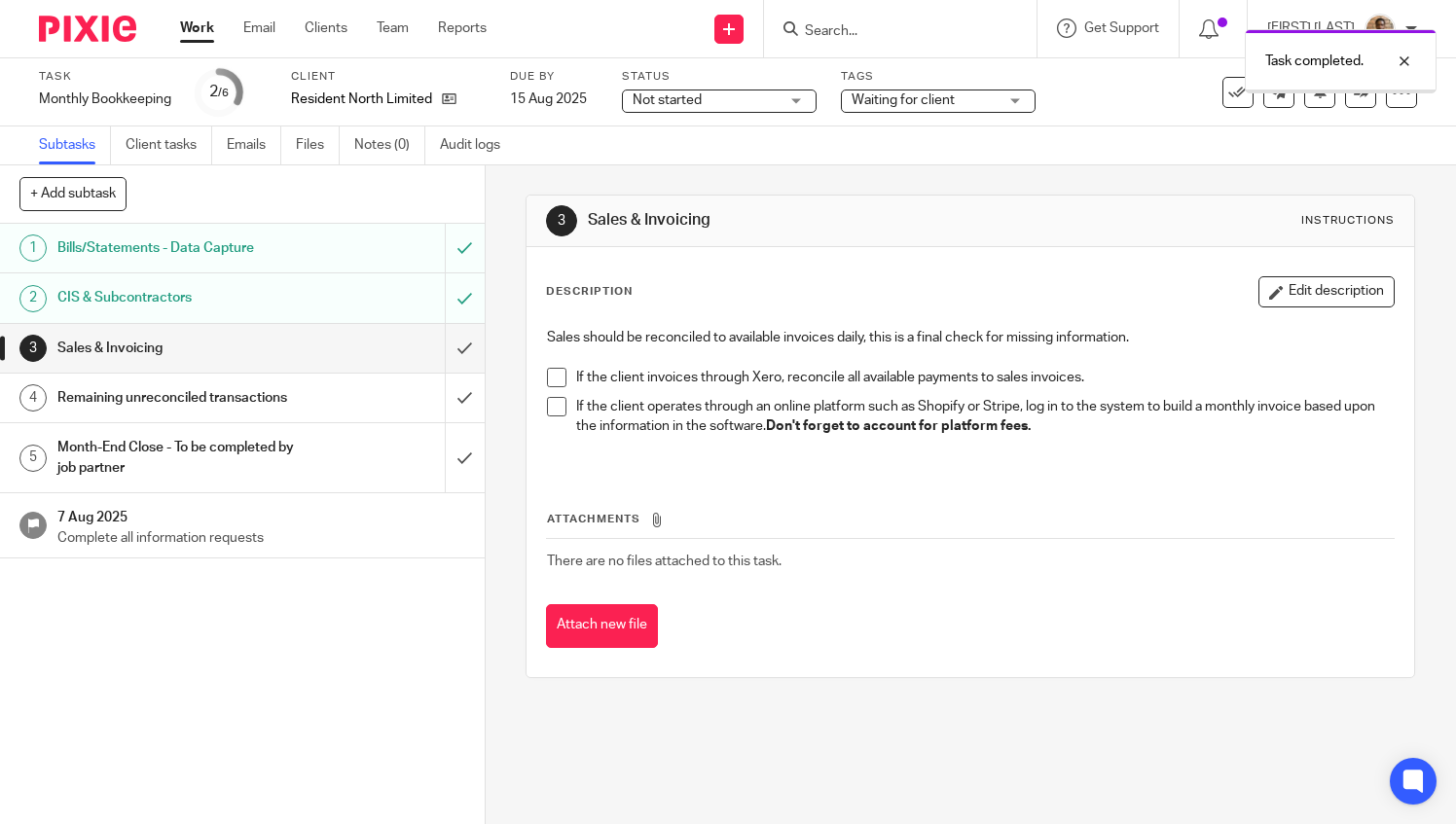 scroll, scrollTop: 0, scrollLeft: 0, axis: both 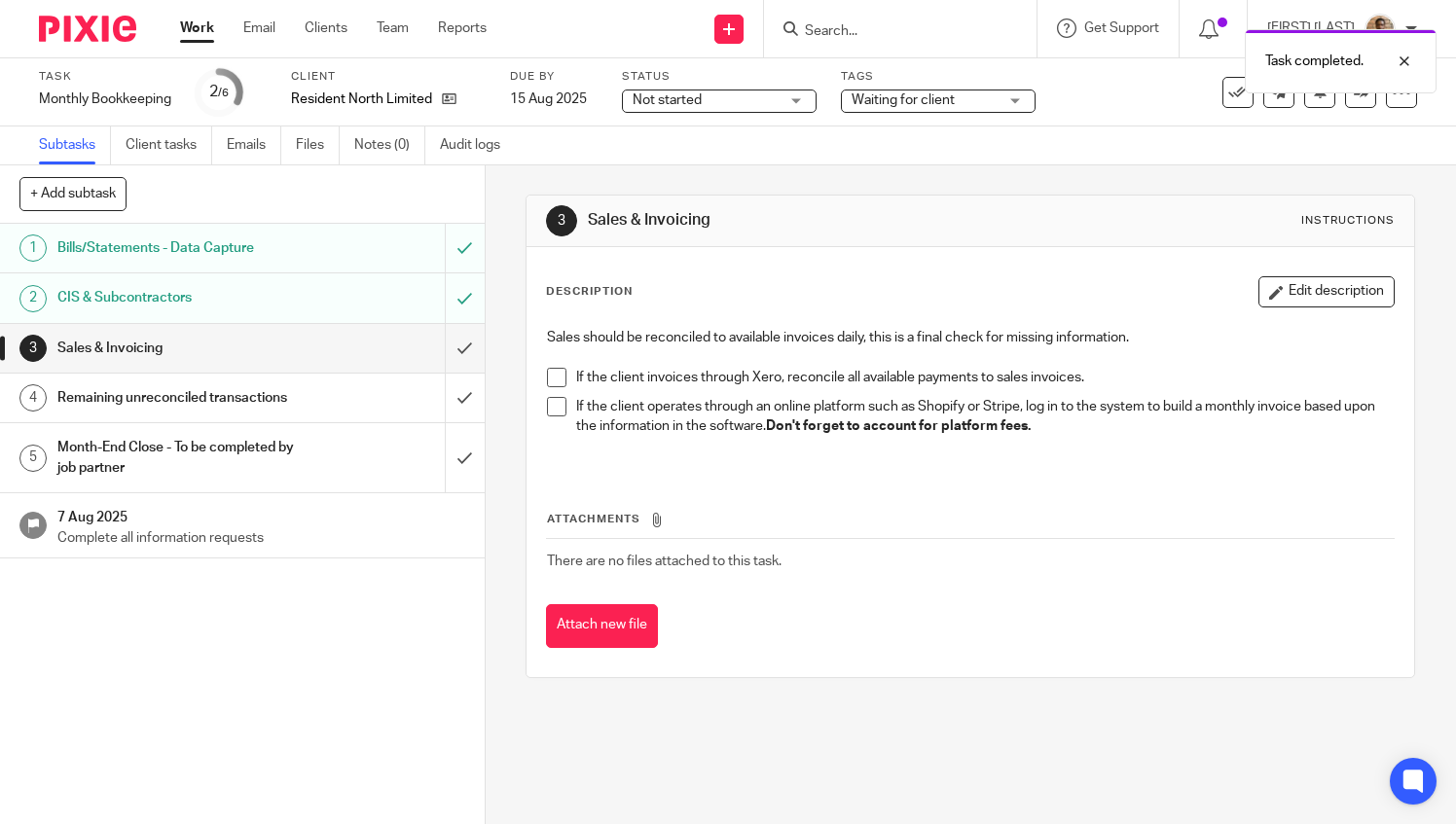 click at bounding box center (970, 357) 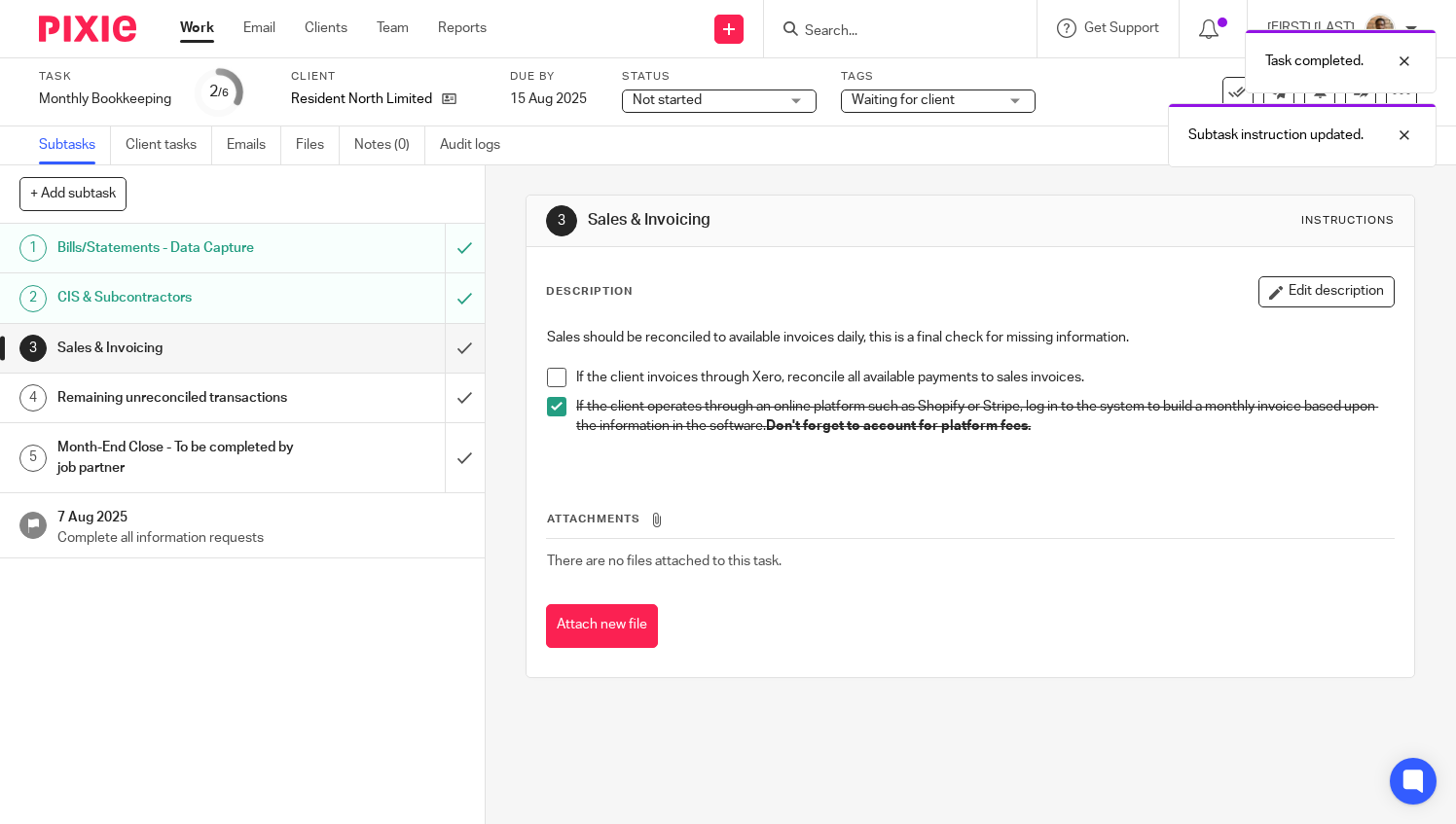 click at bounding box center [970, 357] 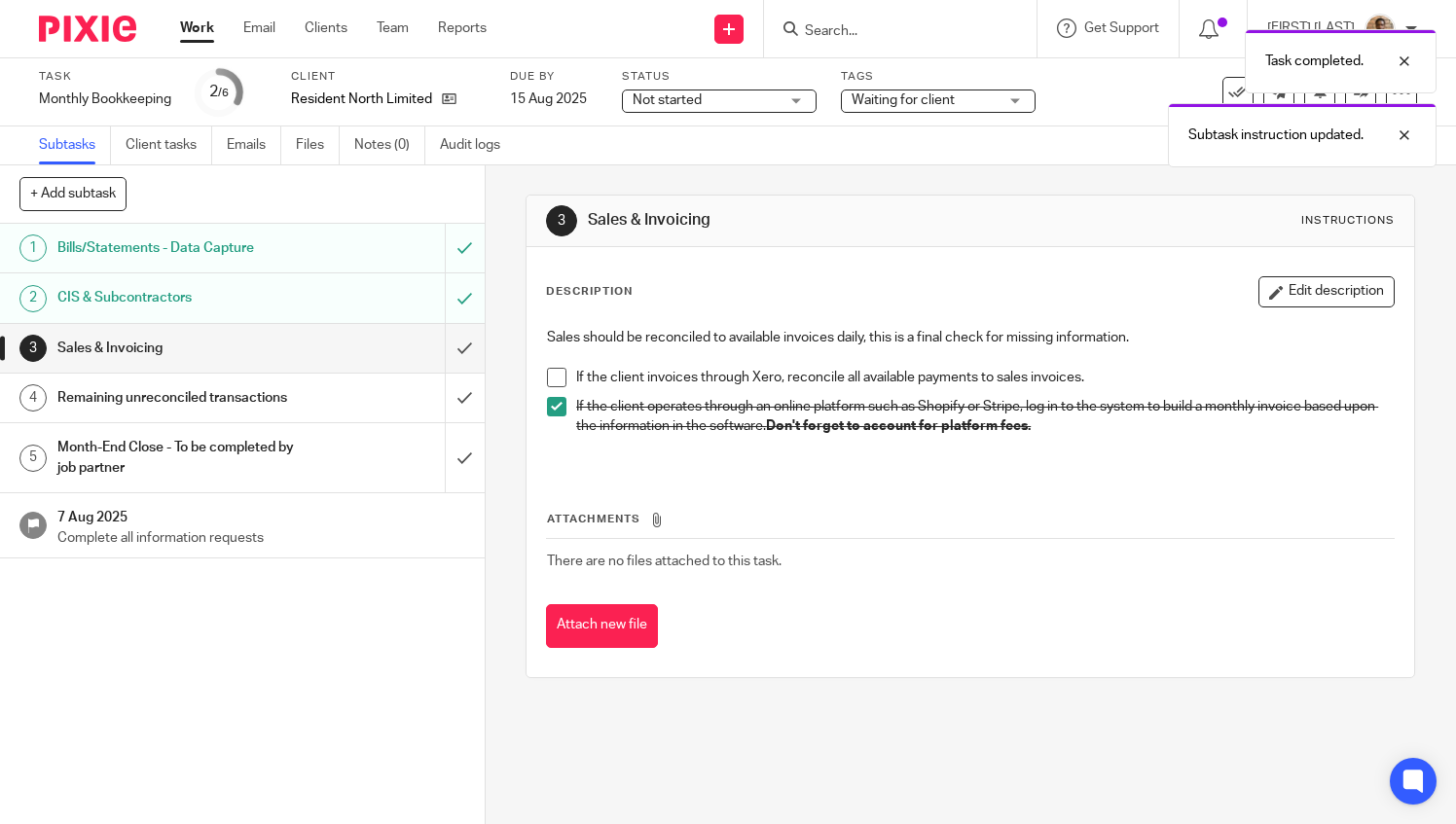 click at bounding box center [557, 377] 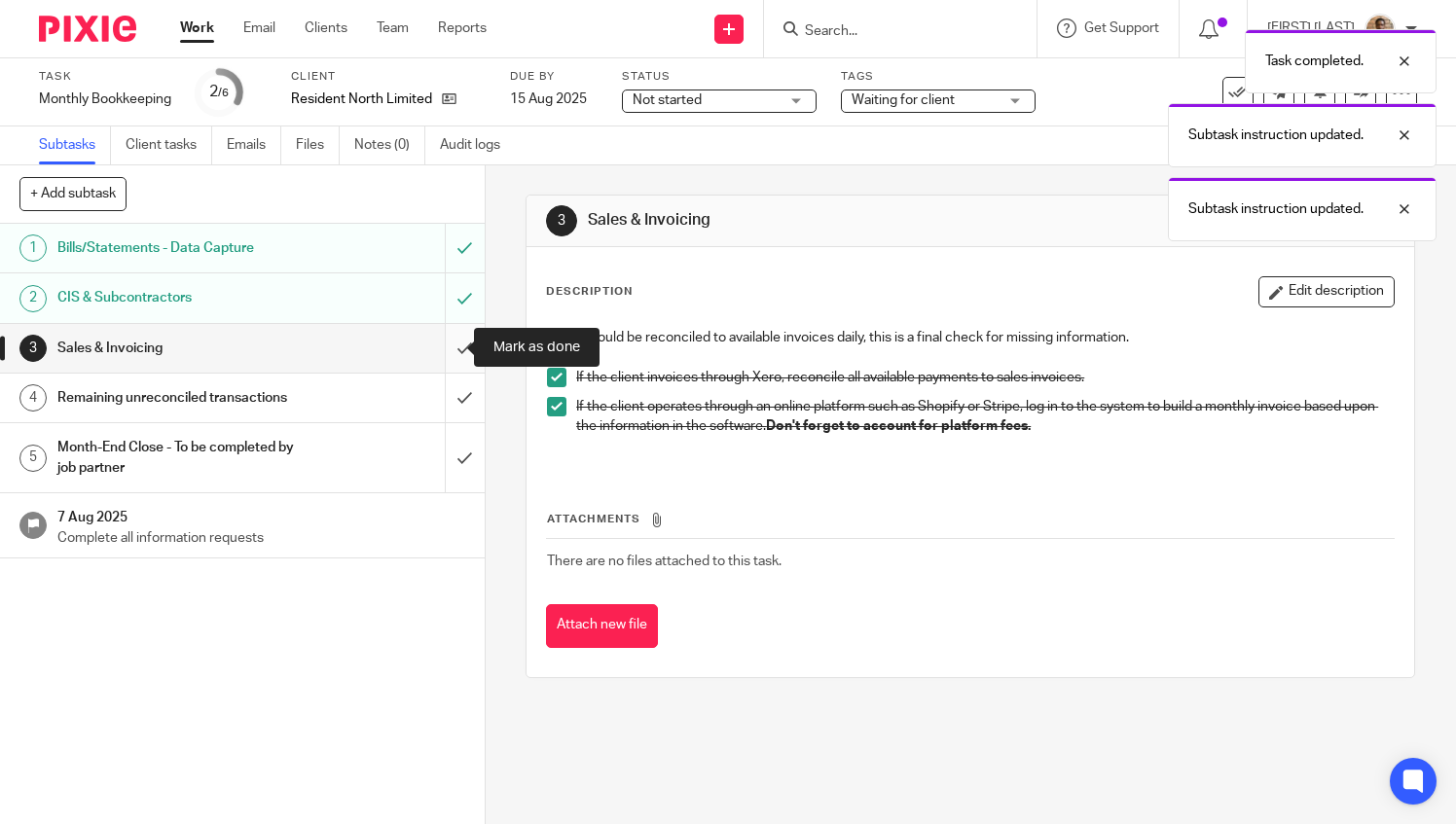 click at bounding box center [242, 348] 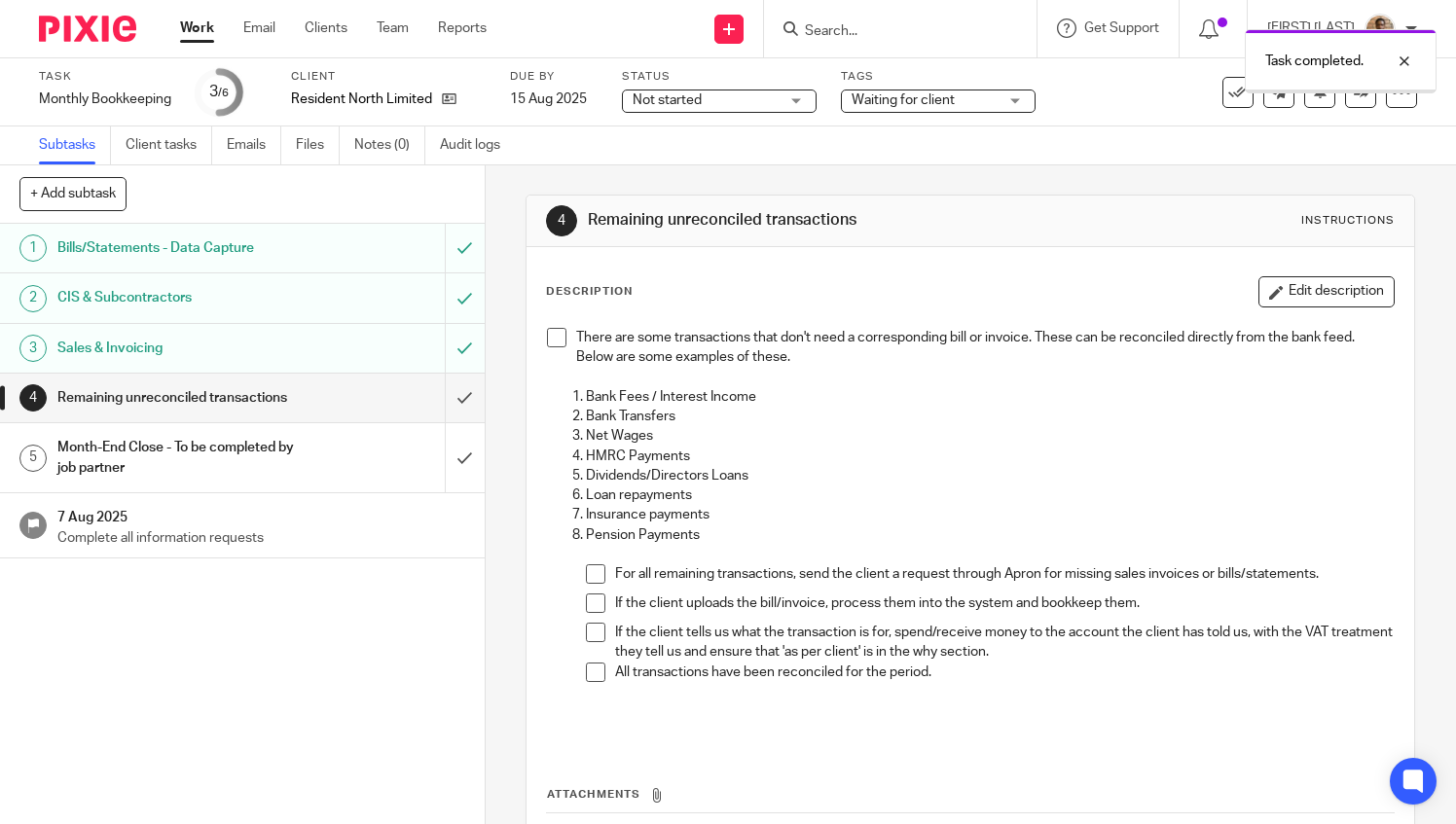 scroll, scrollTop: 0, scrollLeft: 0, axis: both 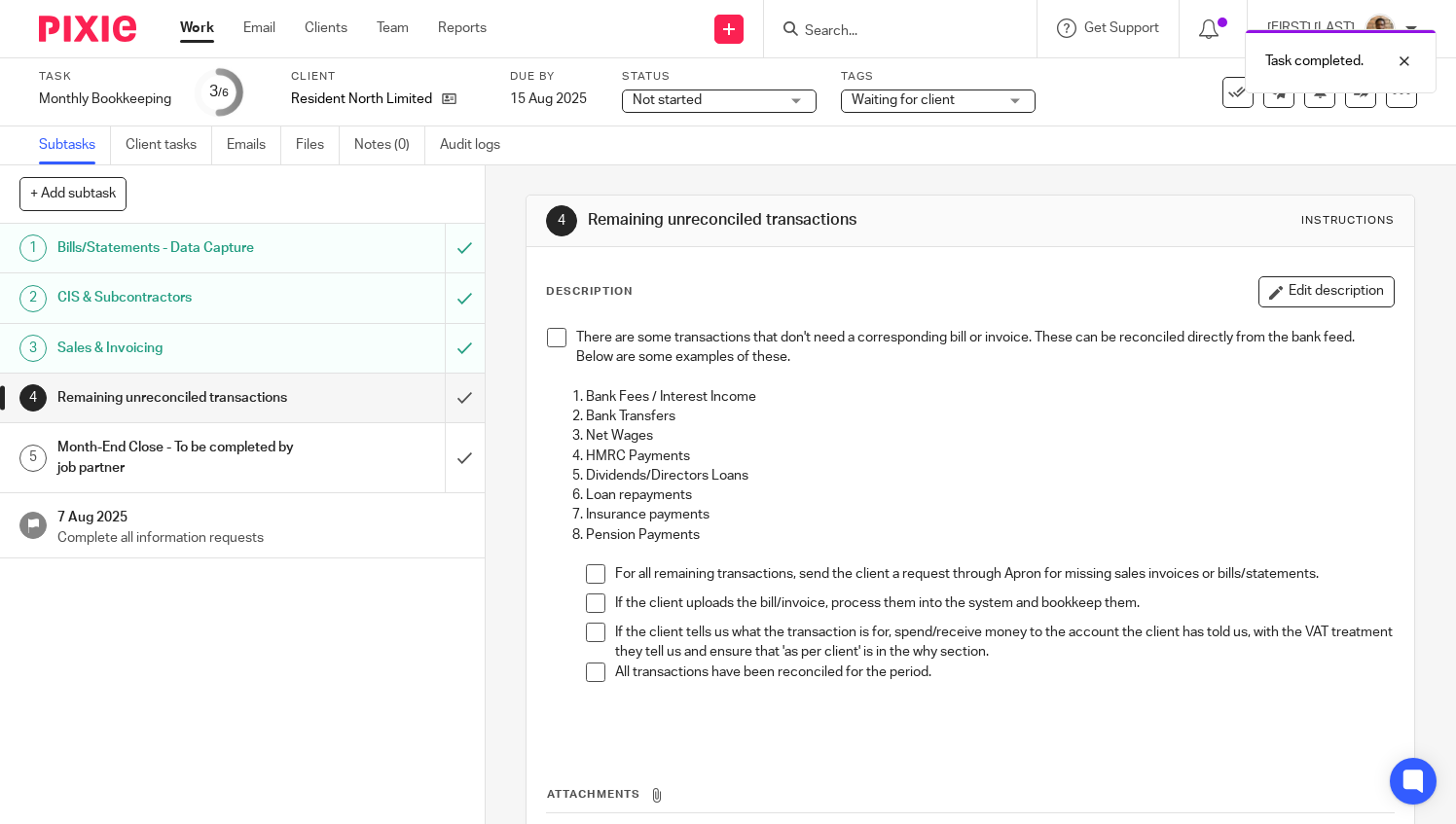 click at bounding box center (557, 338) 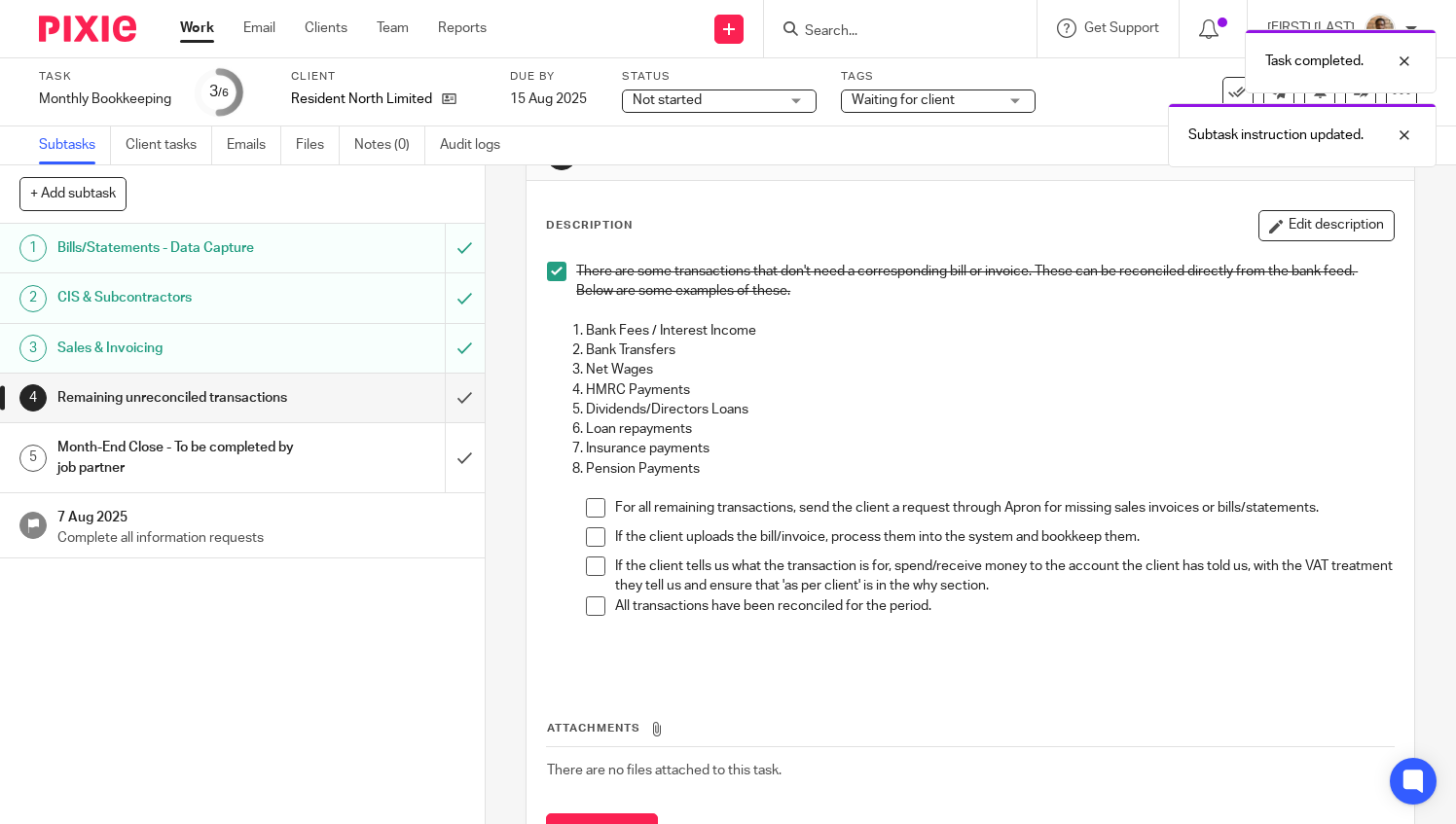 scroll, scrollTop: 97, scrollLeft: 0, axis: vertical 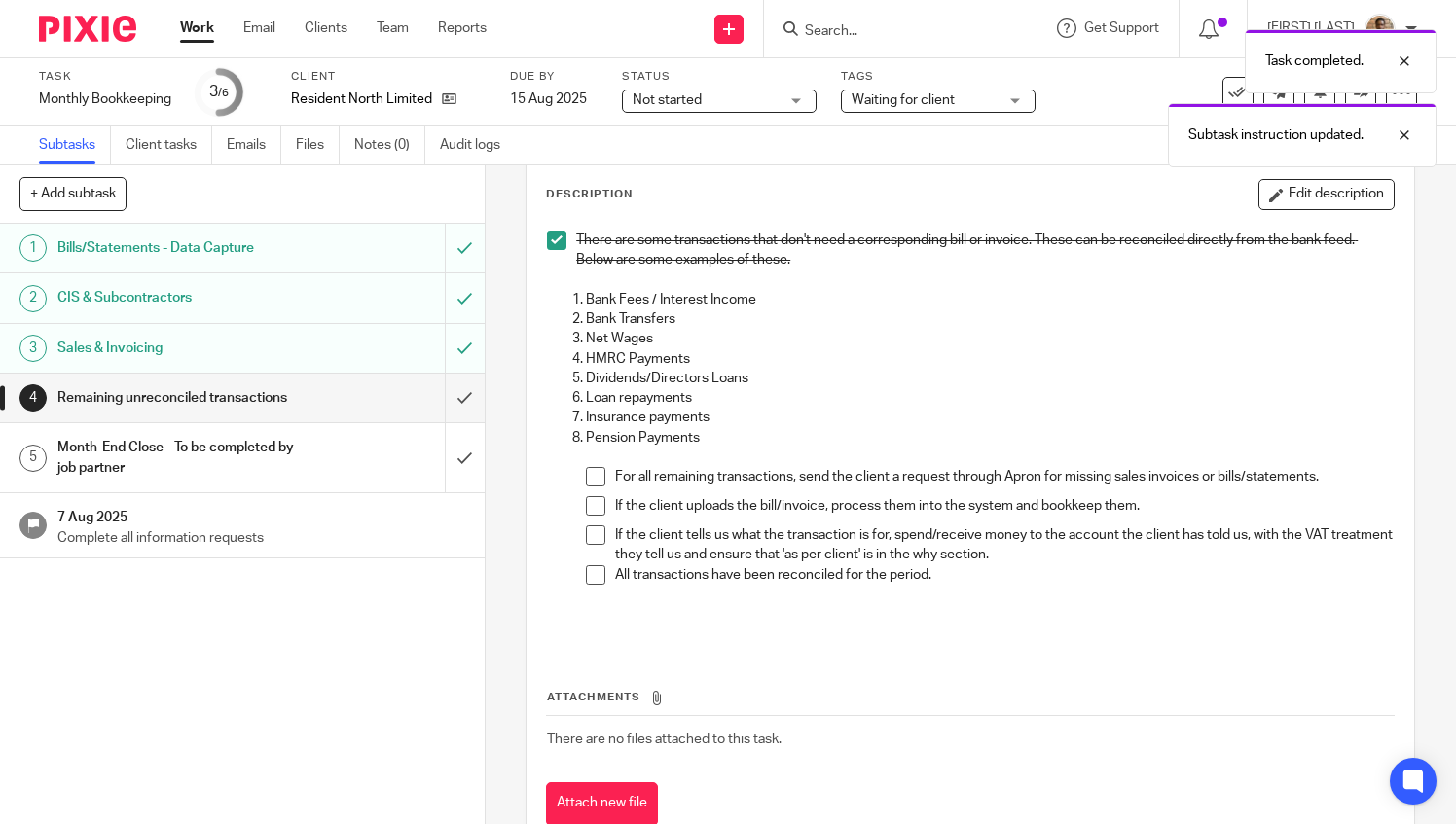 click at bounding box center [596, 477] 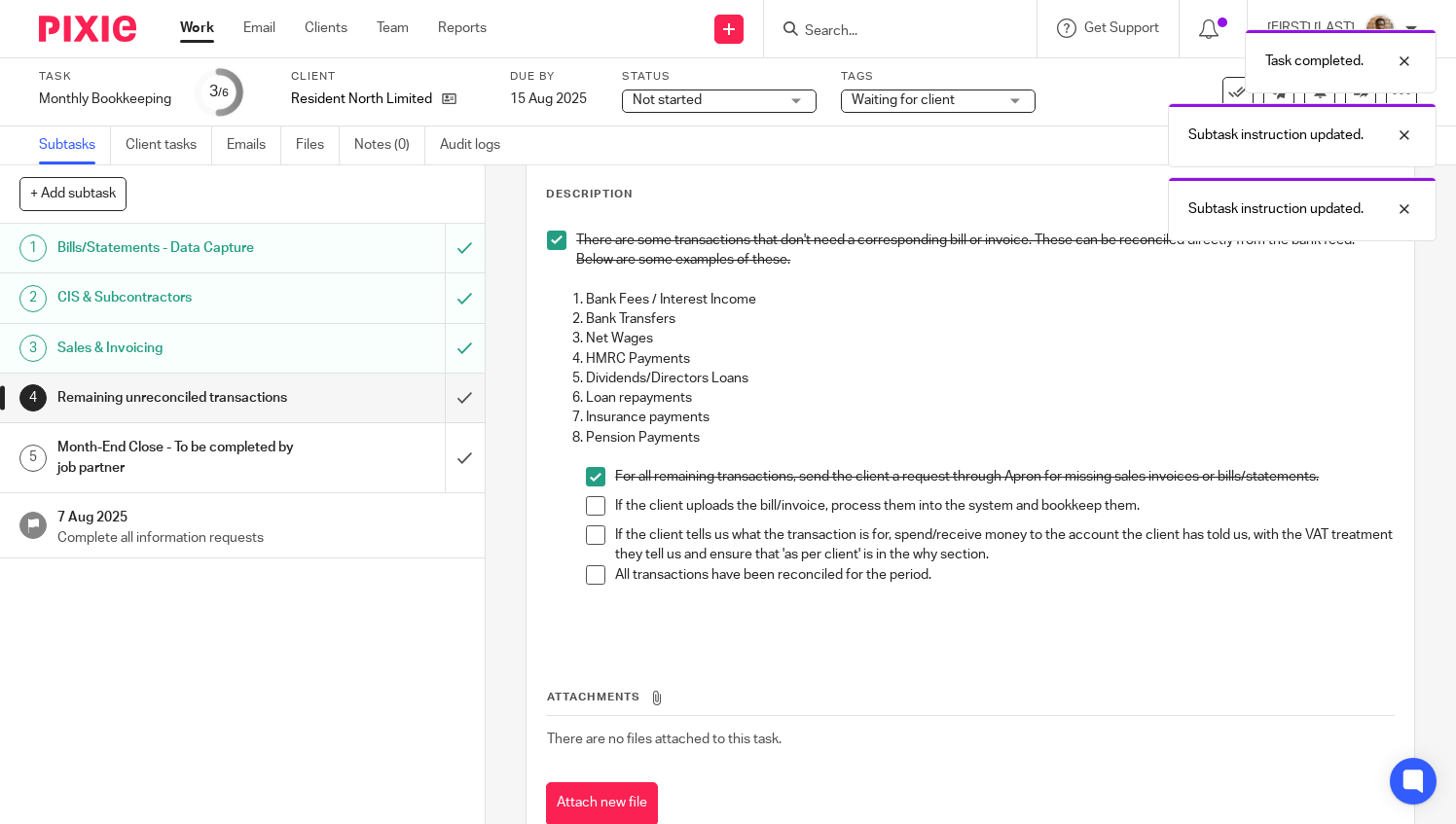 click at bounding box center [596, 506] 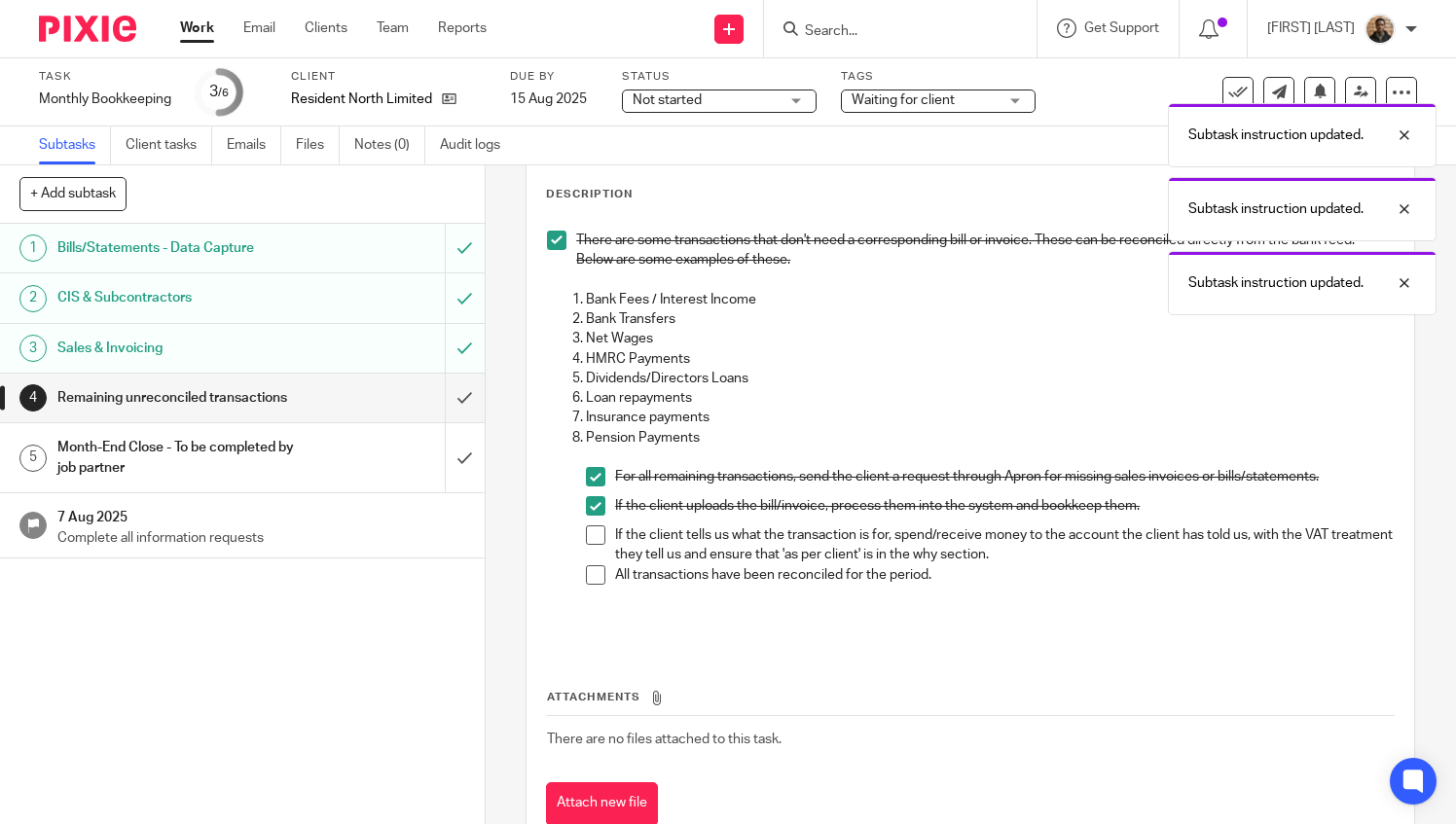 click at bounding box center [596, 535] 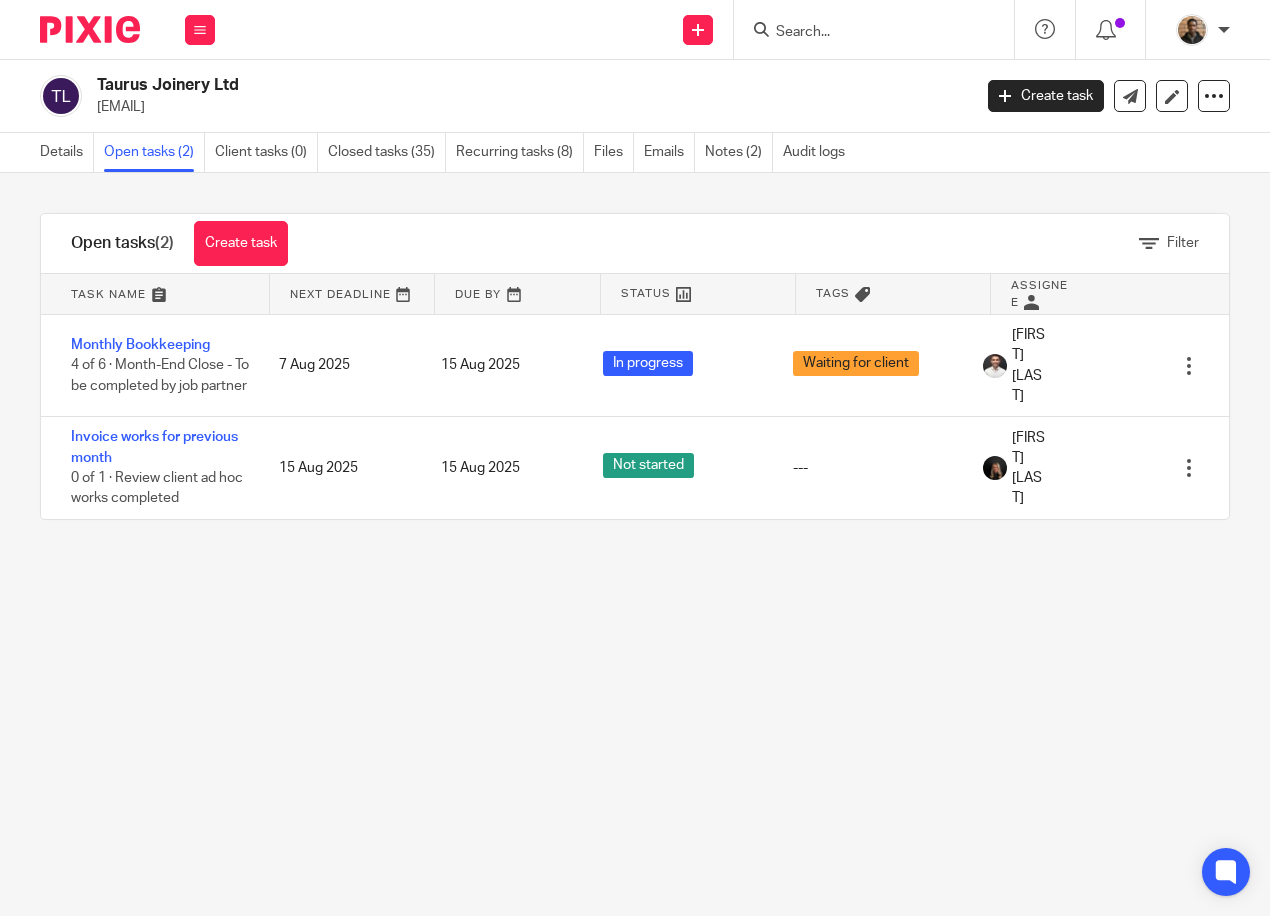 scroll, scrollTop: 0, scrollLeft: 0, axis: both 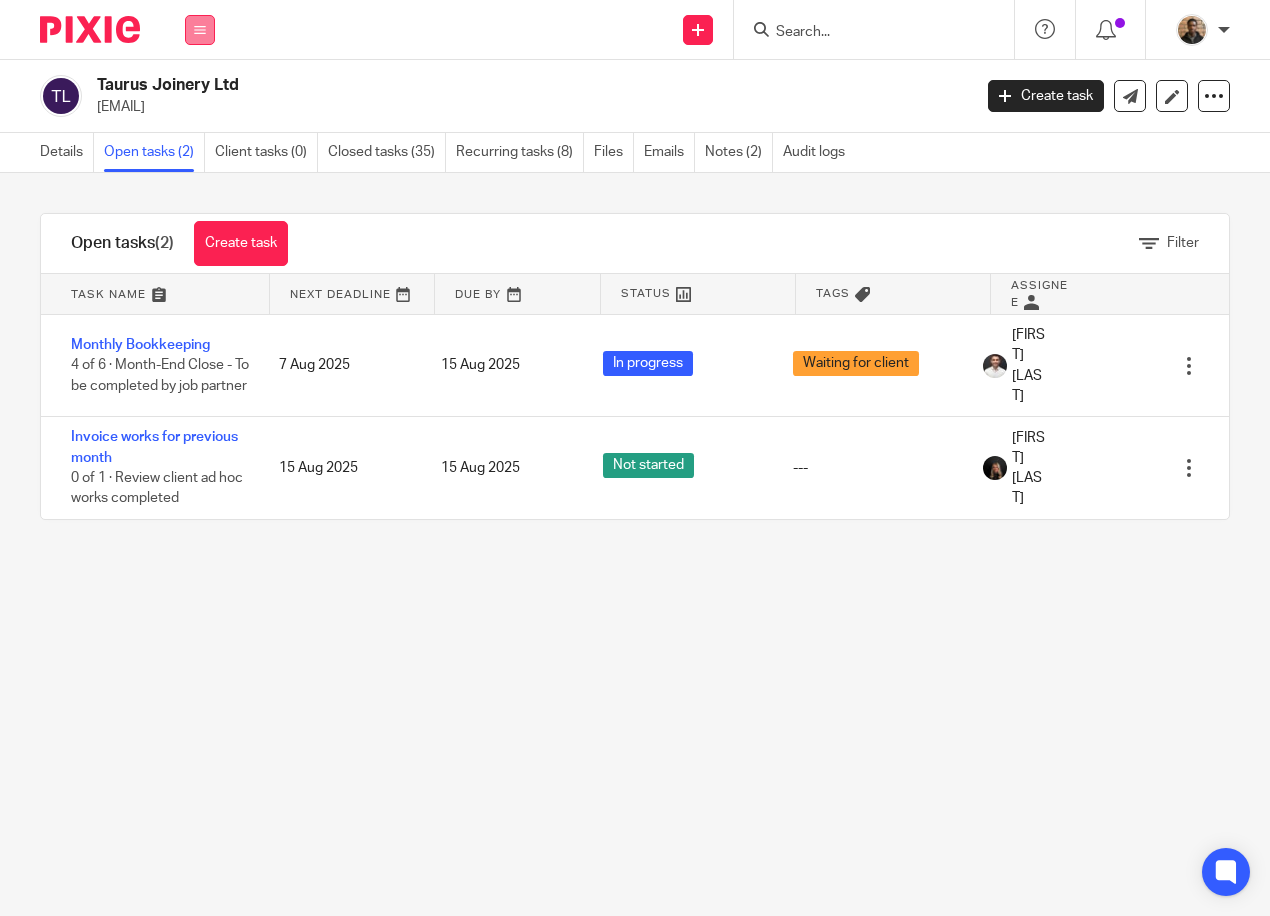 click at bounding box center [200, 30] 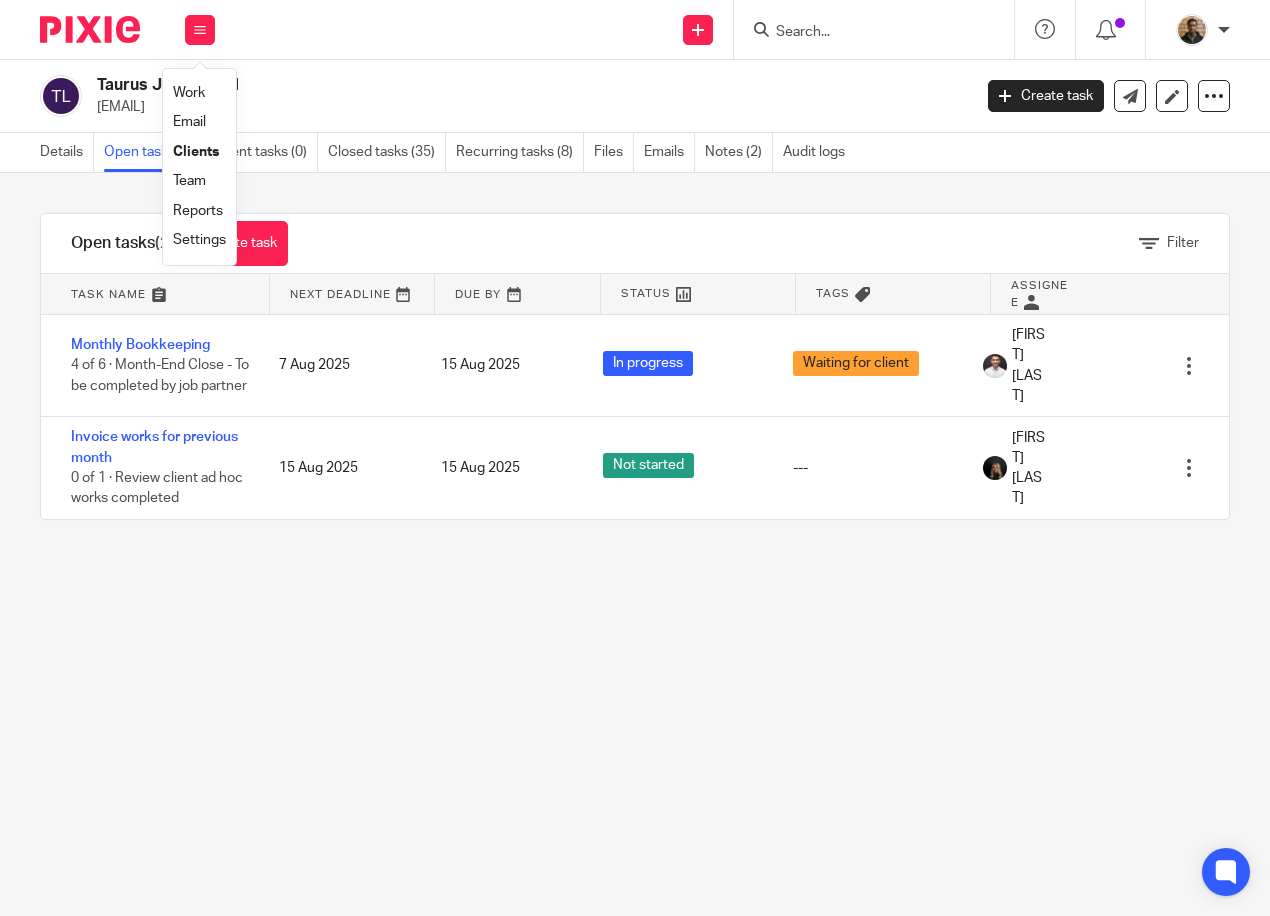 drag, startPoint x: 589, startPoint y: 662, endPoint x: 568, endPoint y: 395, distance: 267.82455 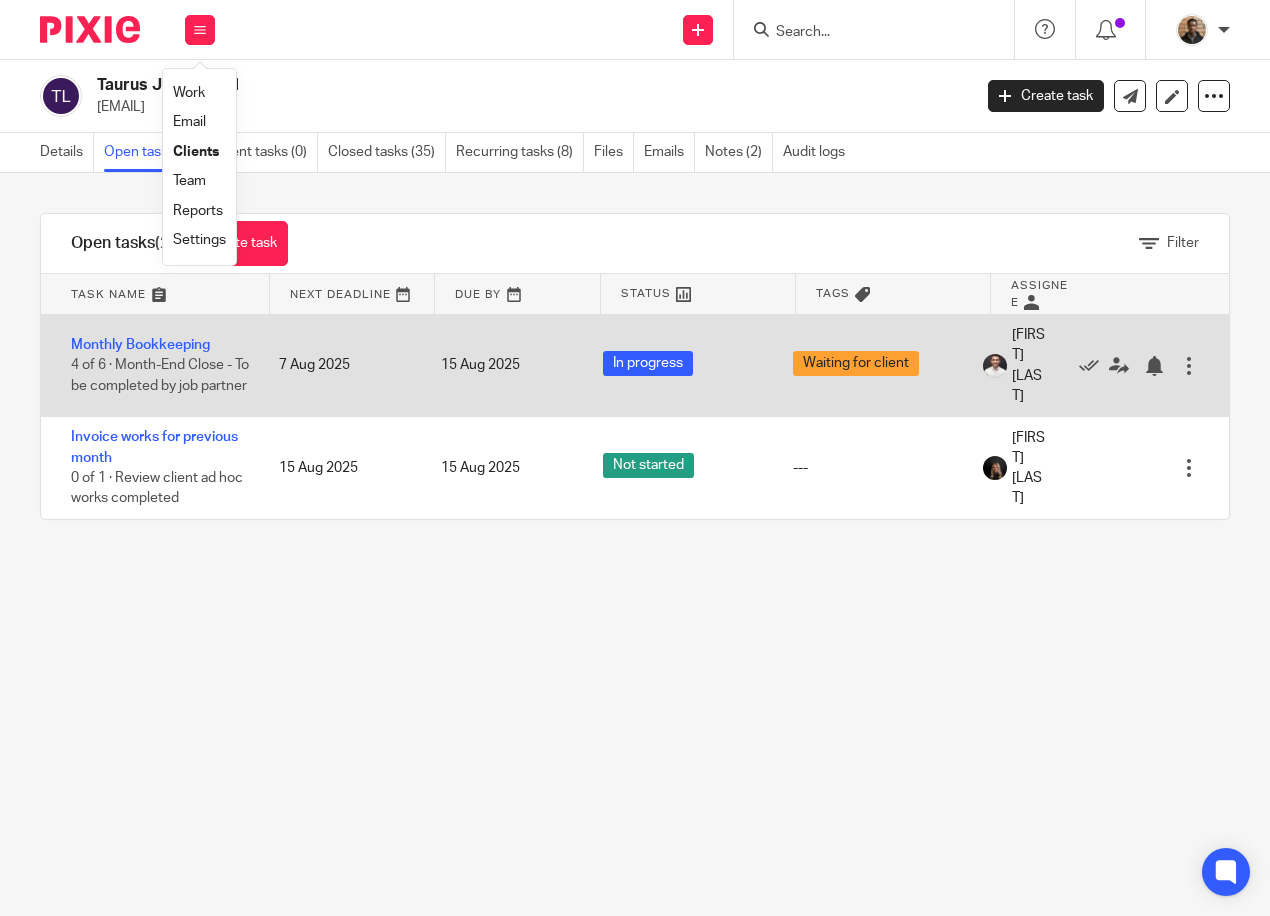 click on "Taurus Joinery Ltd
[EMAIL]
Create task
Update from Companies House
Export data
Merge
Archive client
Details
Open tasks (2)
Client tasks (0)
Closed tasks (35)
Recurring tasks (8)
Files
Emails
Notes (2)
Audit logs
Filter tasks
Only show tasks matching all of these conditions
1
Task name
Is
Is
Is
Is not
is" at bounding box center (635, 458) 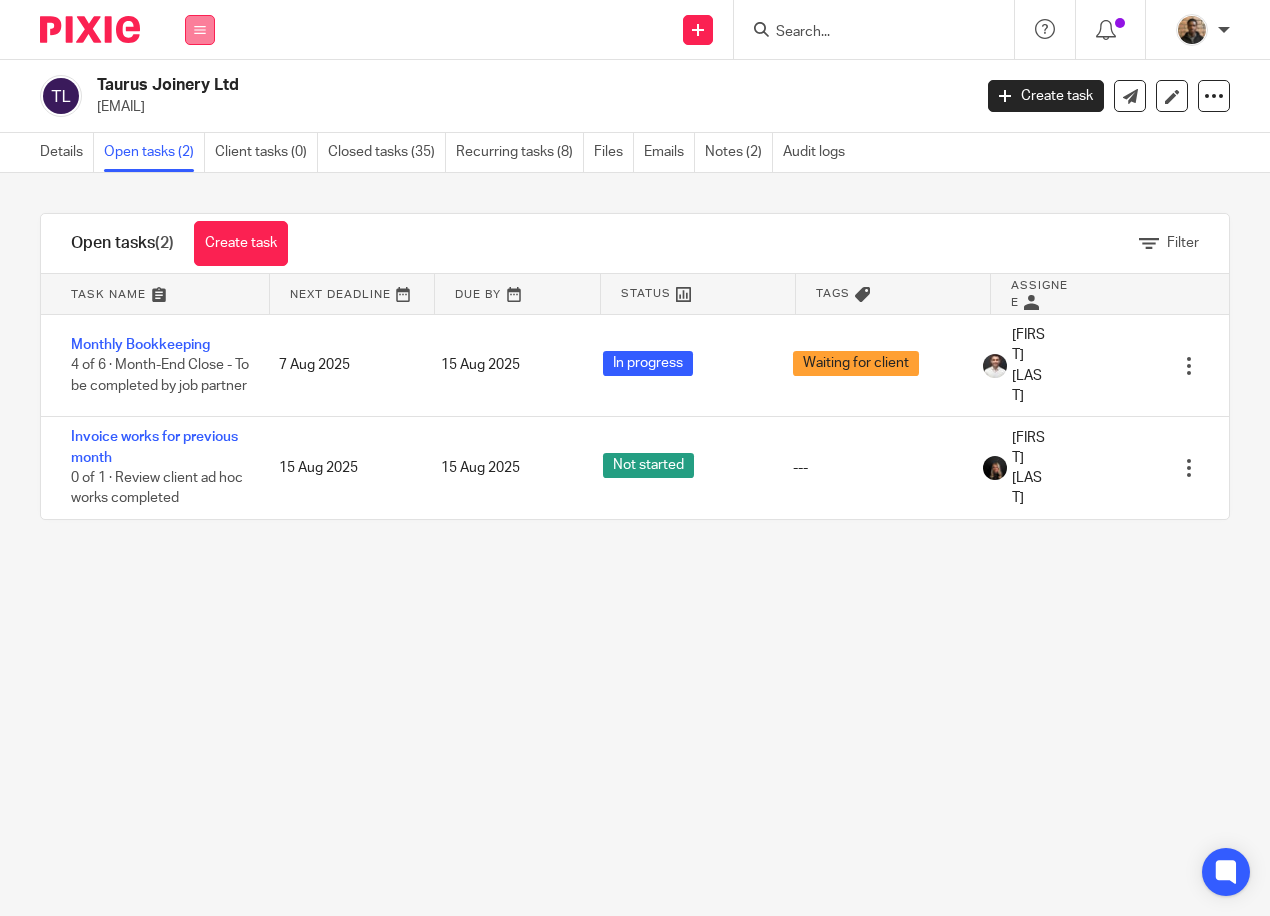 click at bounding box center [200, 30] 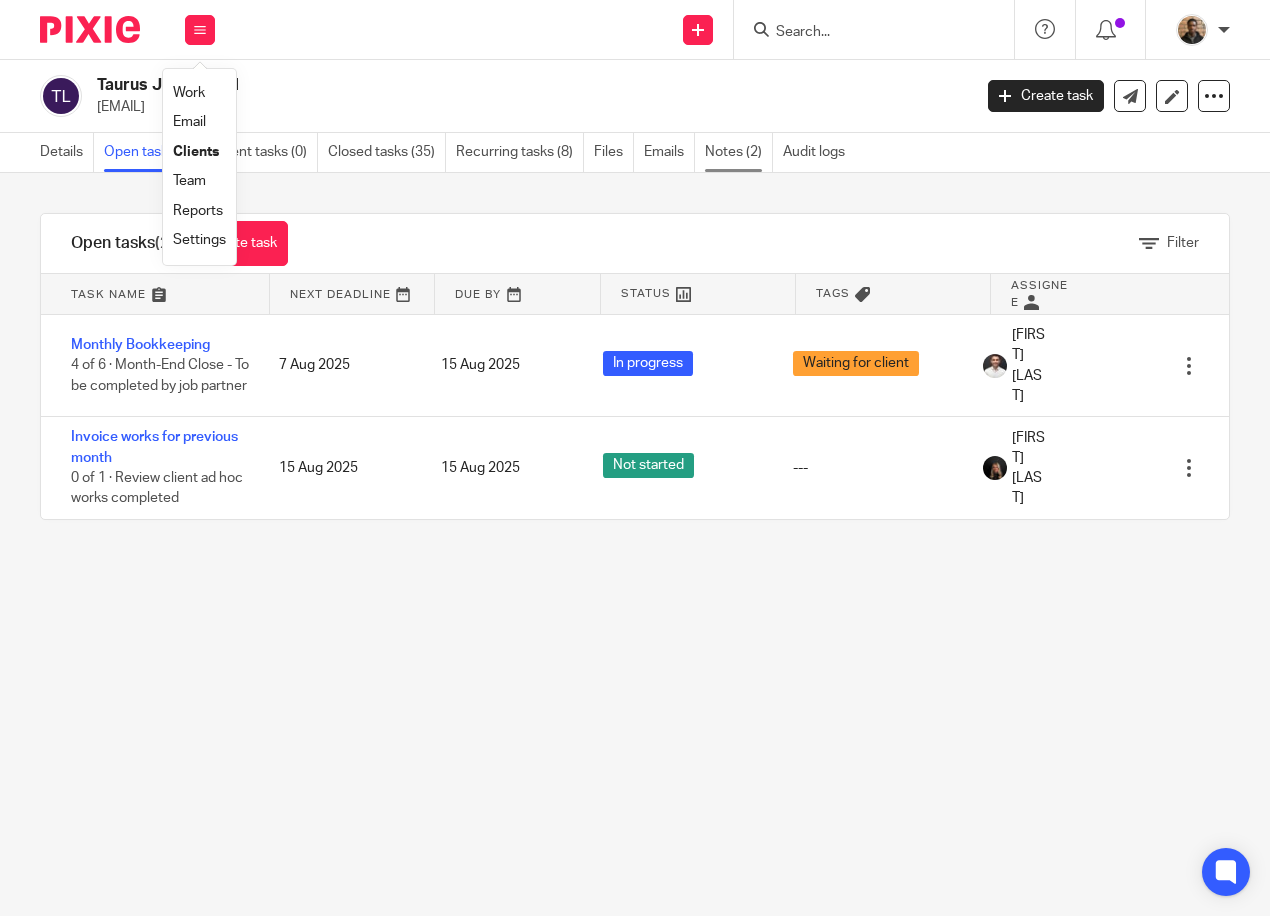 click on "Notes (2)" at bounding box center (739, 152) 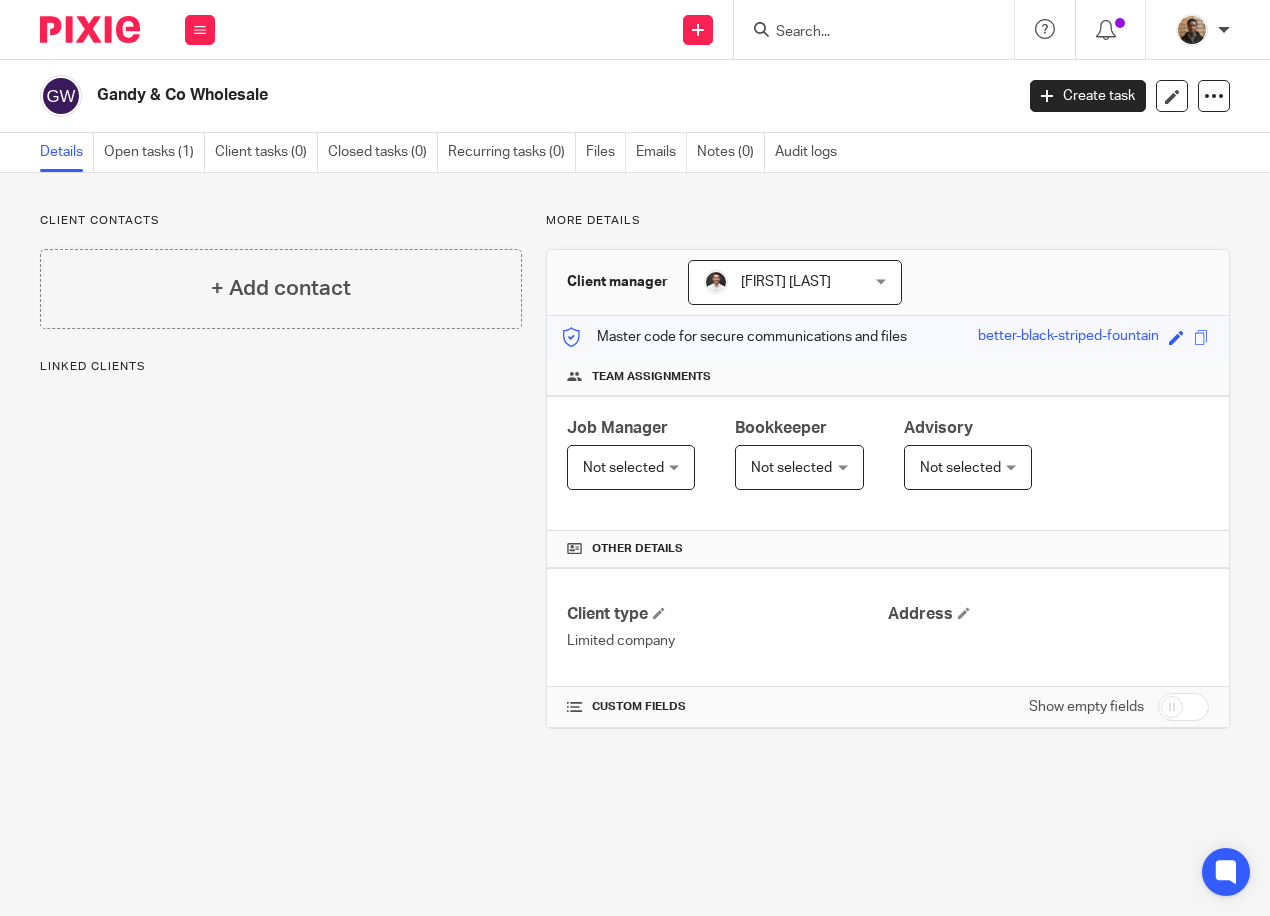 scroll, scrollTop: 0, scrollLeft: 0, axis: both 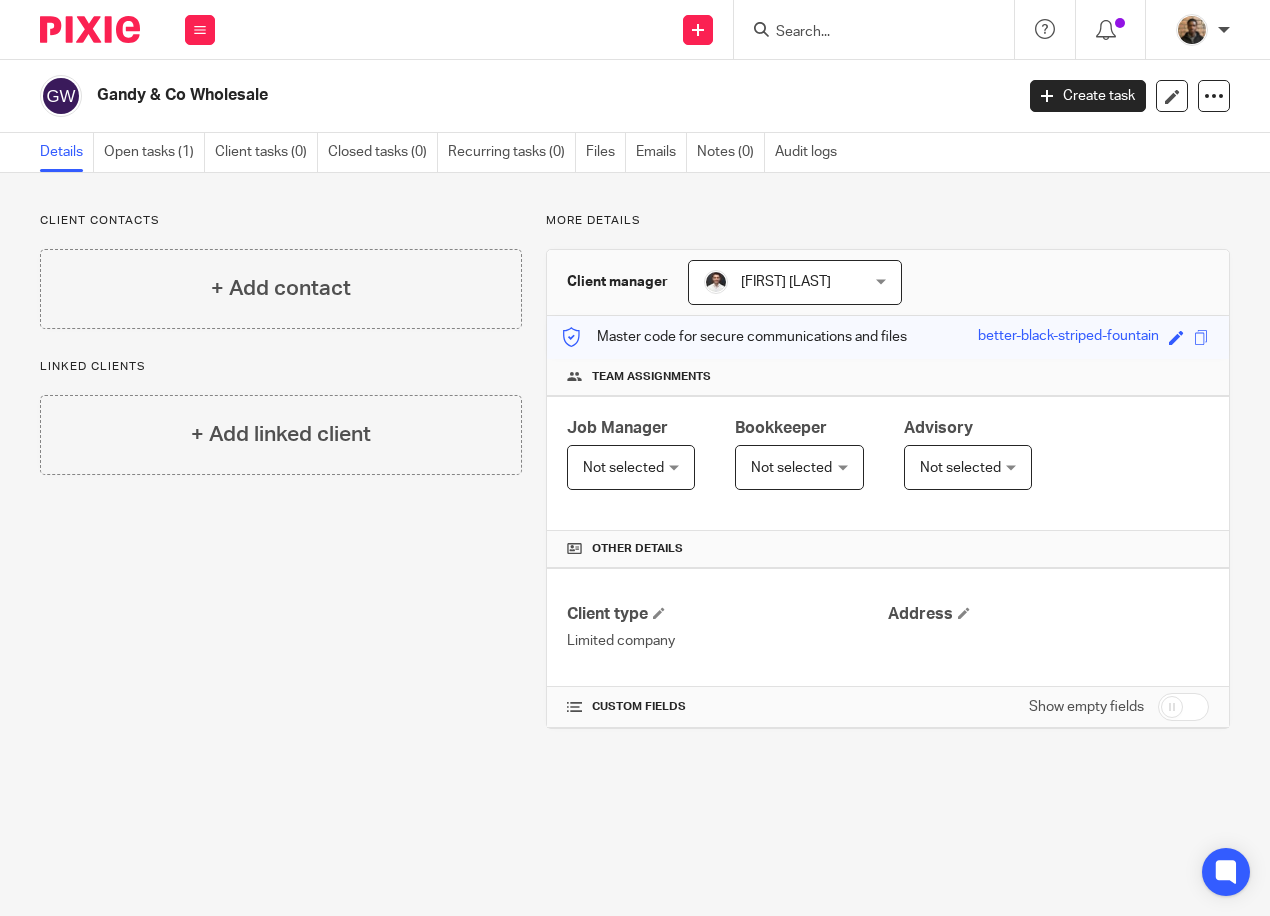 drag, startPoint x: 257, startPoint y: 270, endPoint x: 241, endPoint y: 262, distance: 17.888544 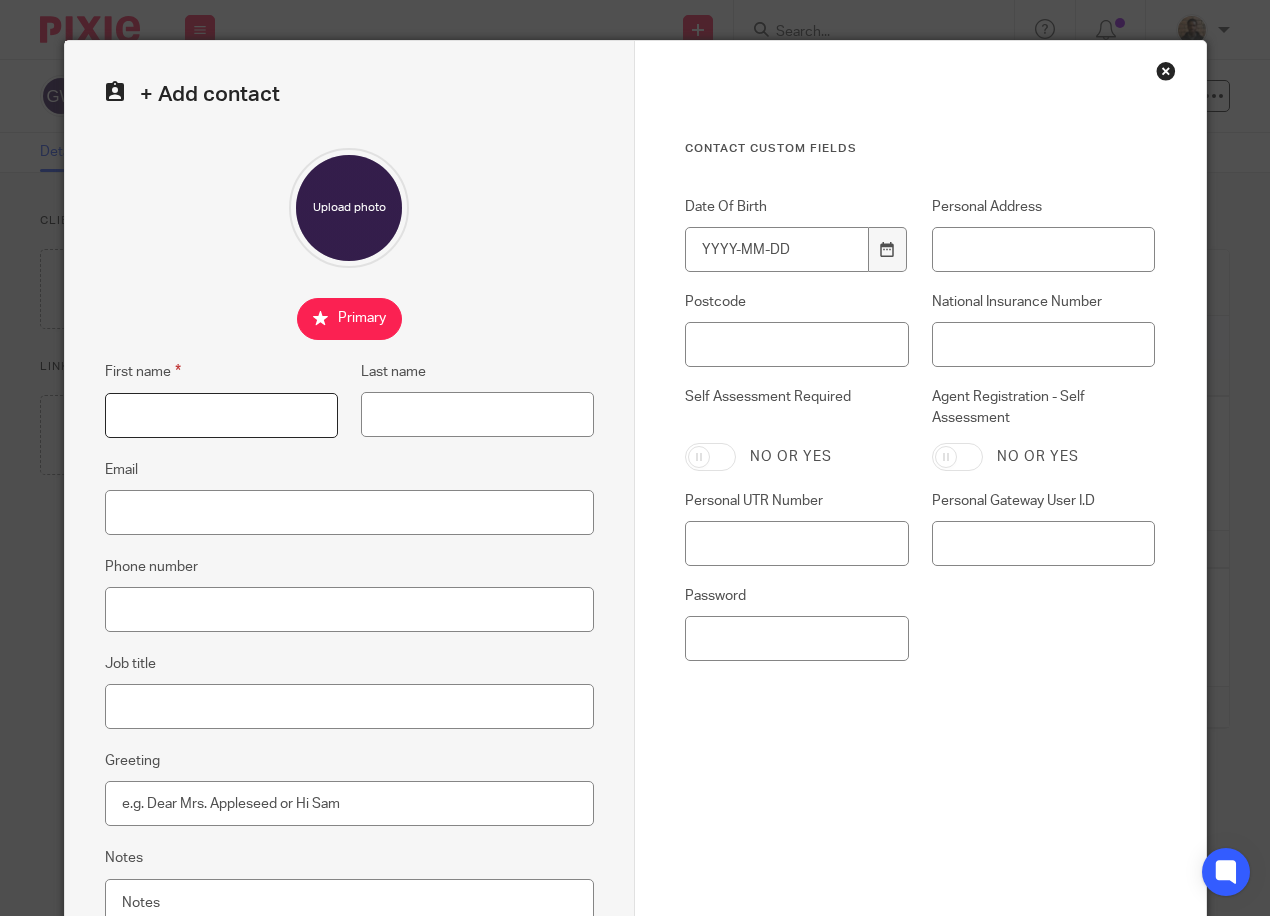 click on "First name" at bounding box center [221, 415] 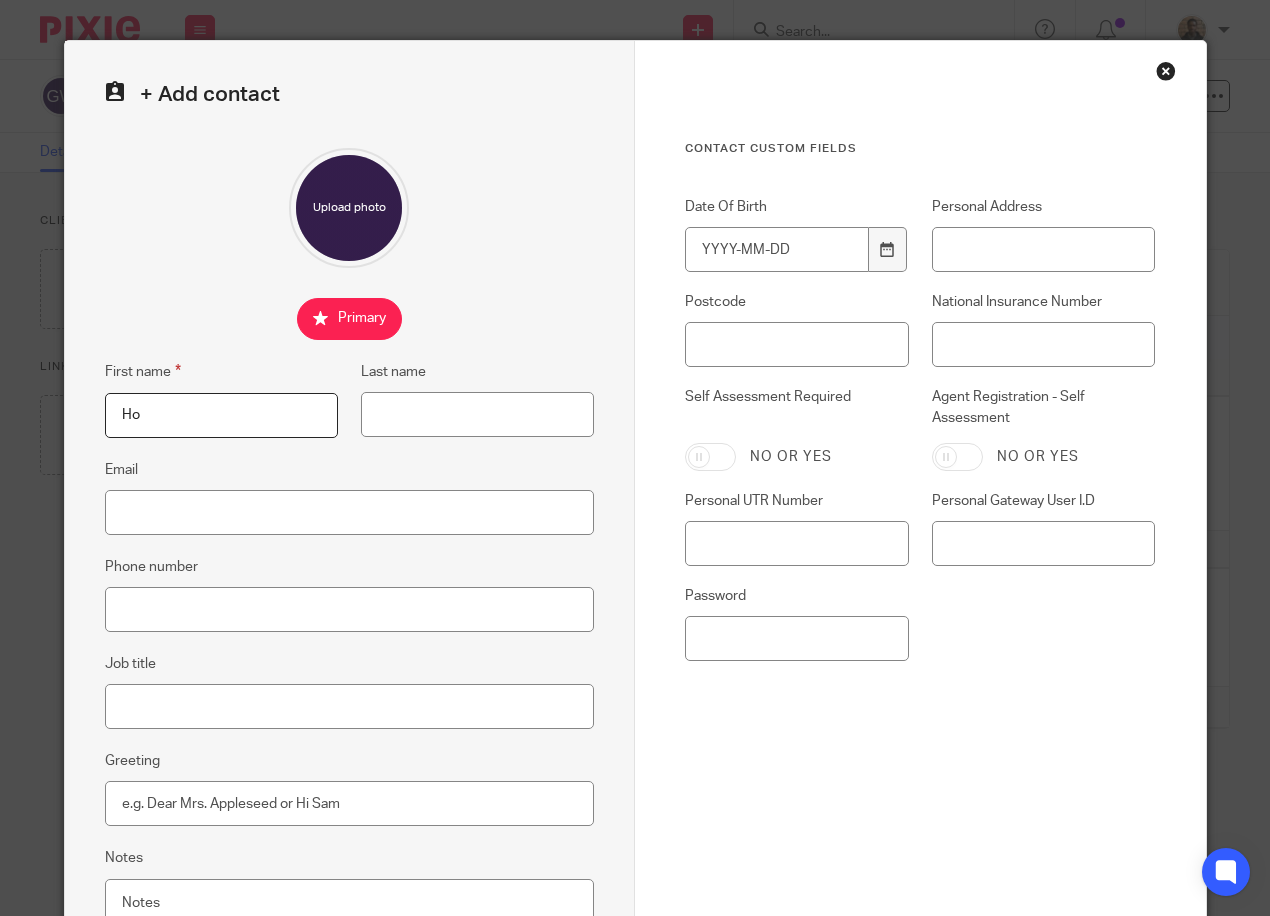 type on "H" 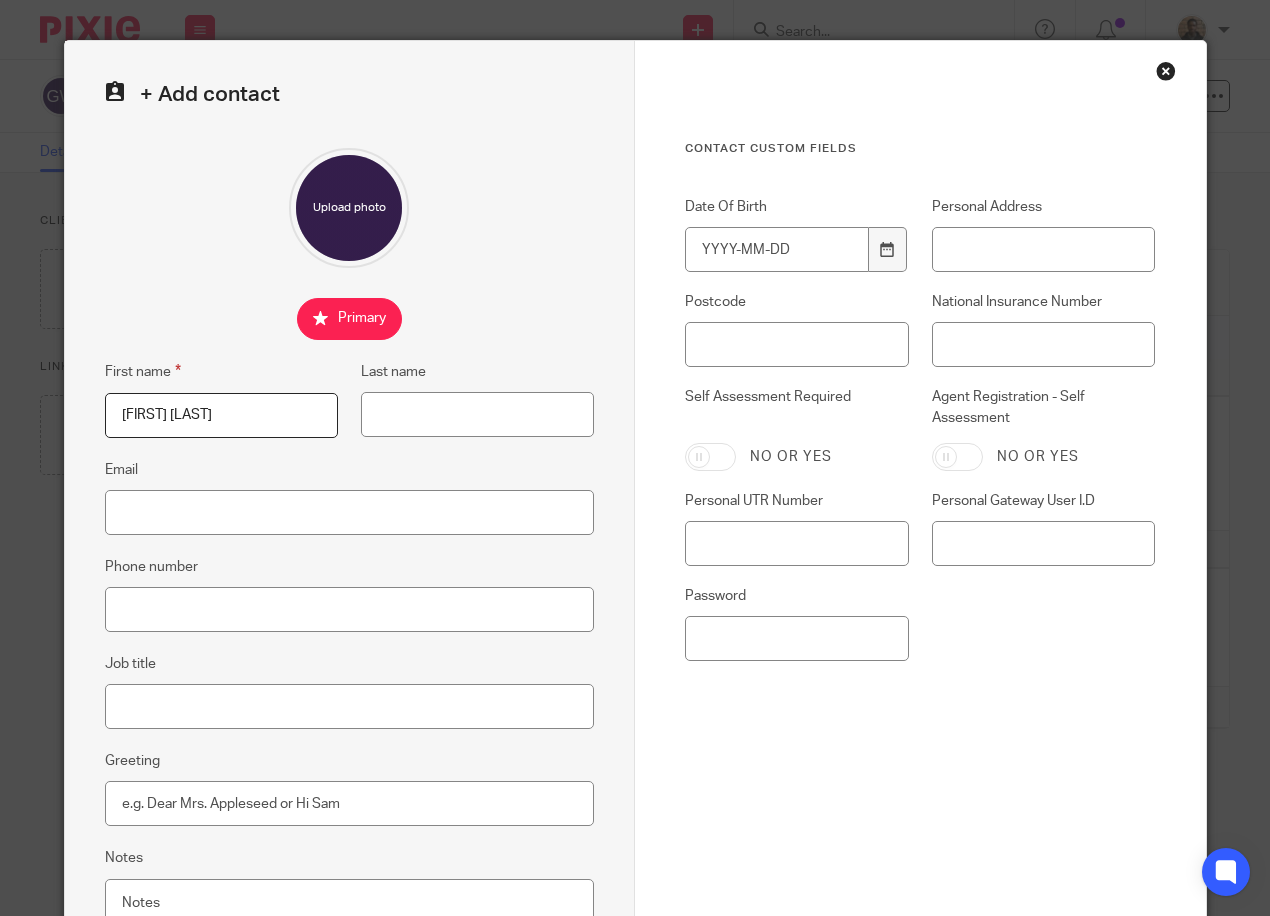 type on "John Paul" 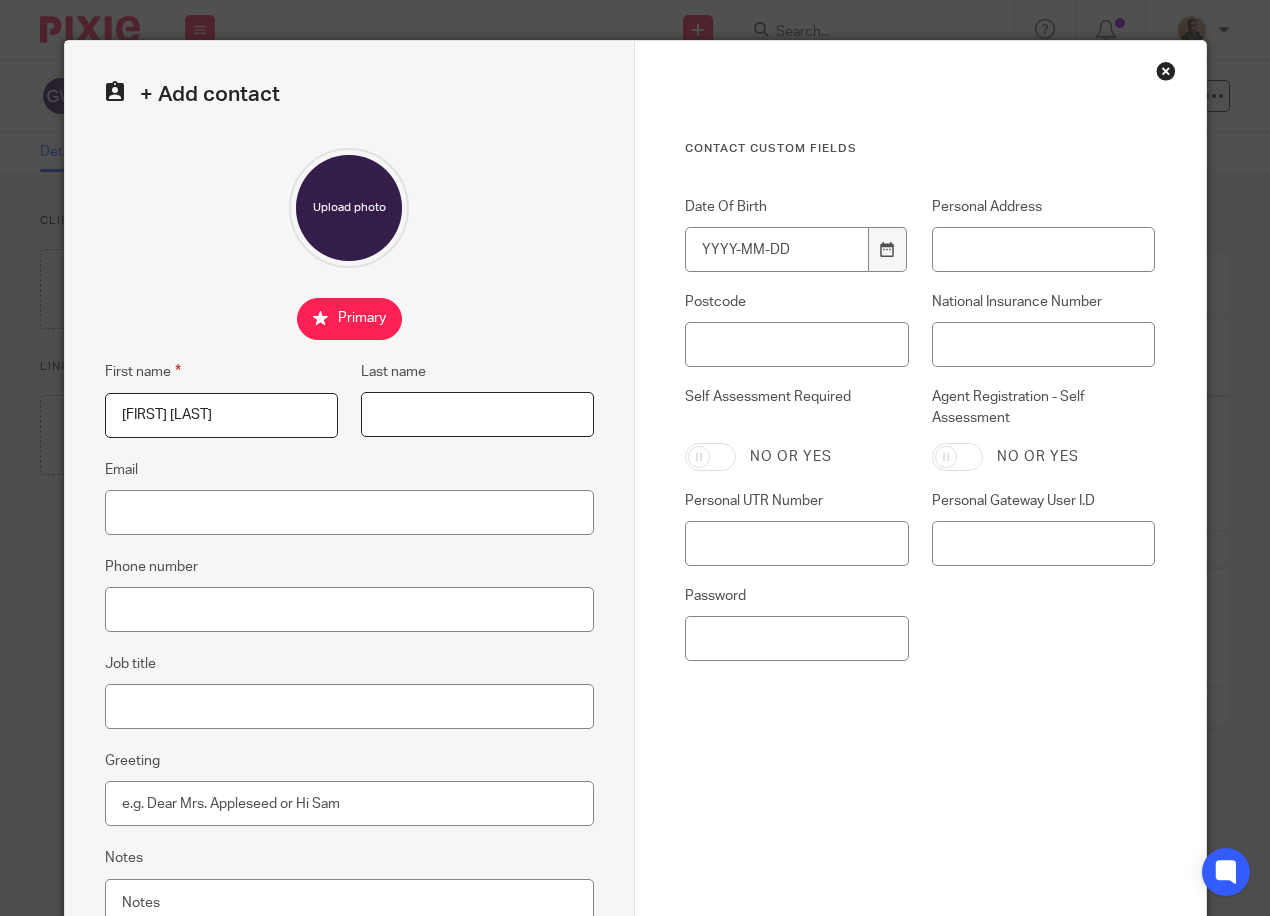 click on "Last name" at bounding box center [477, 414] 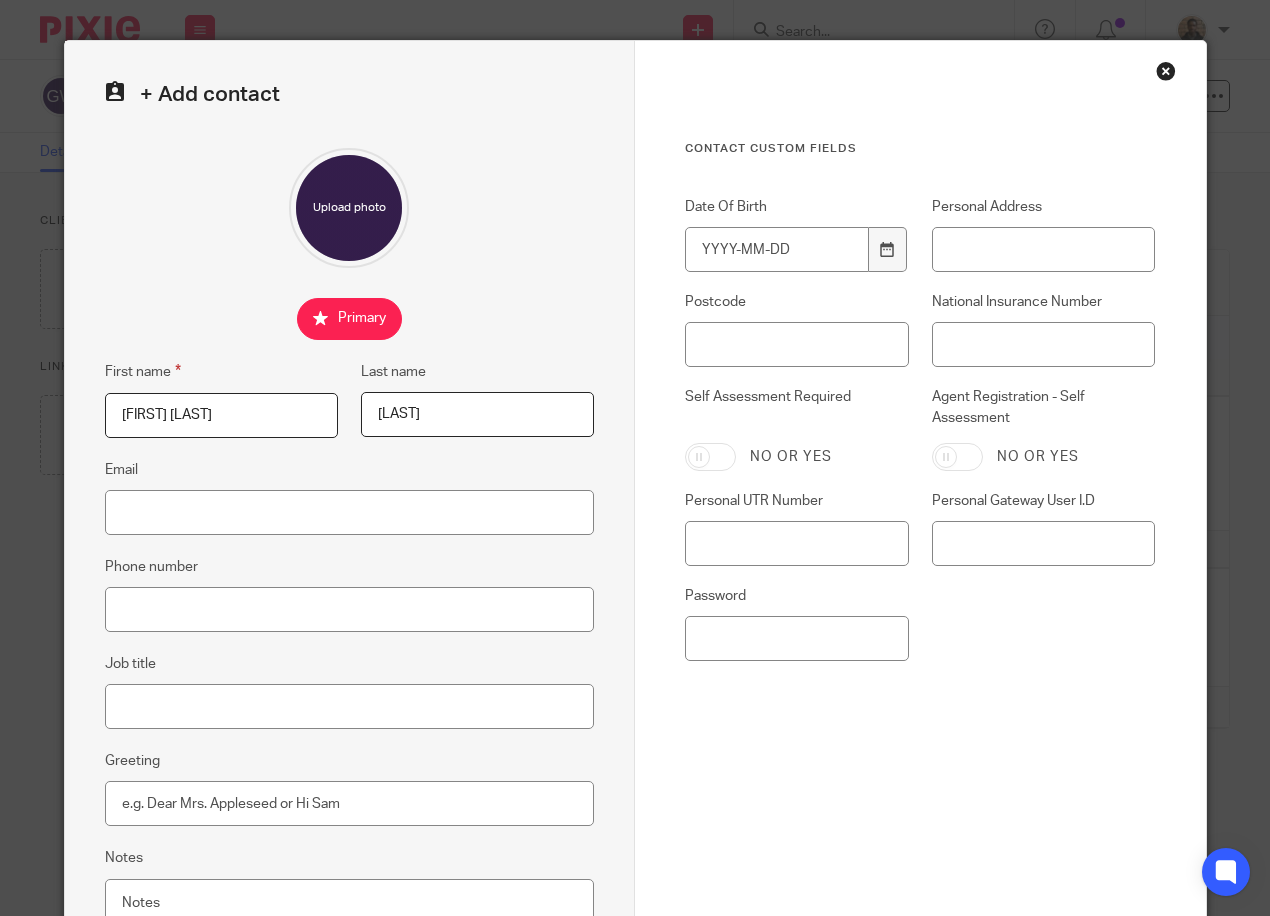 type on "Gandy" 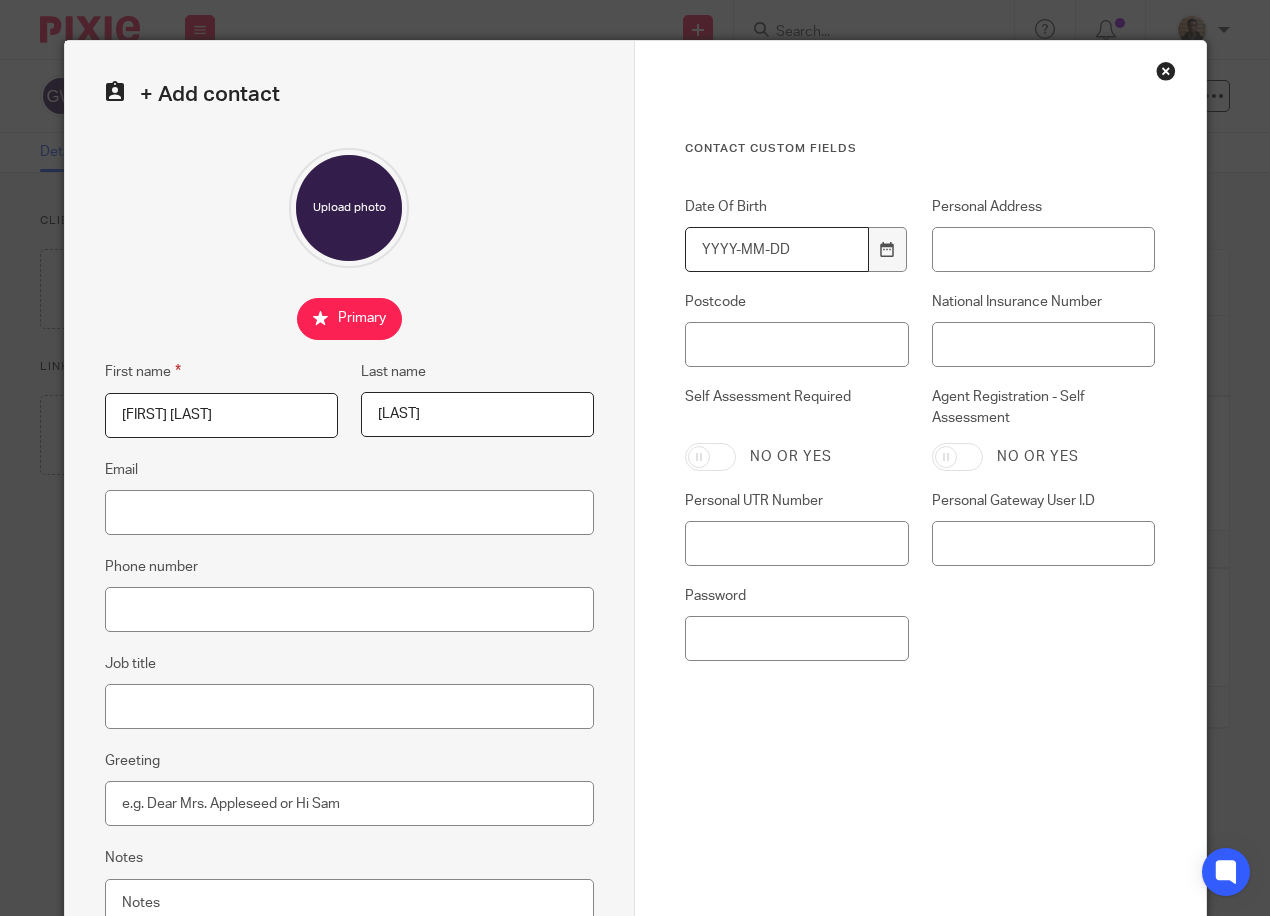click on "Date Of Birth" at bounding box center [777, 249] 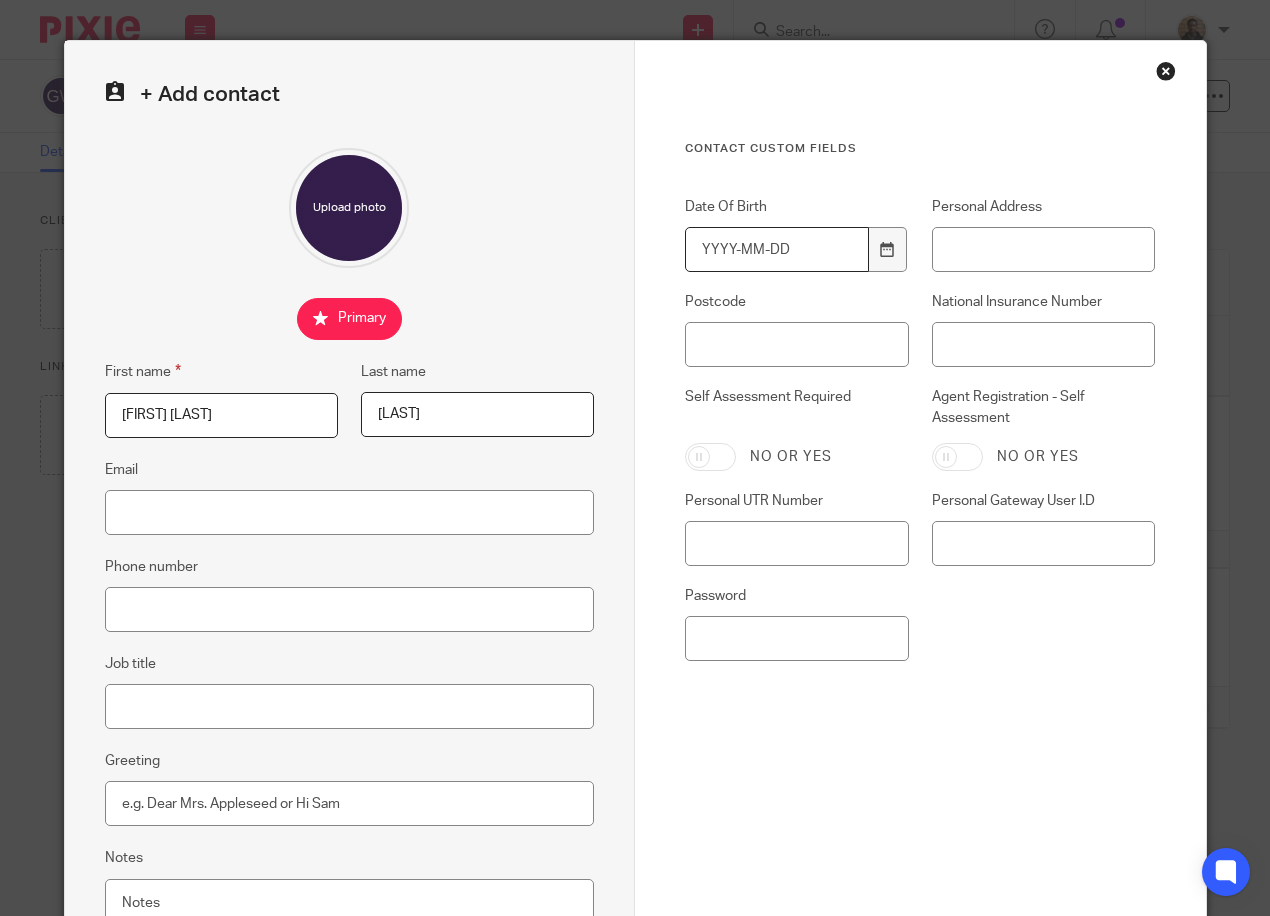 click on "Date Of Birth" at bounding box center [777, 249] 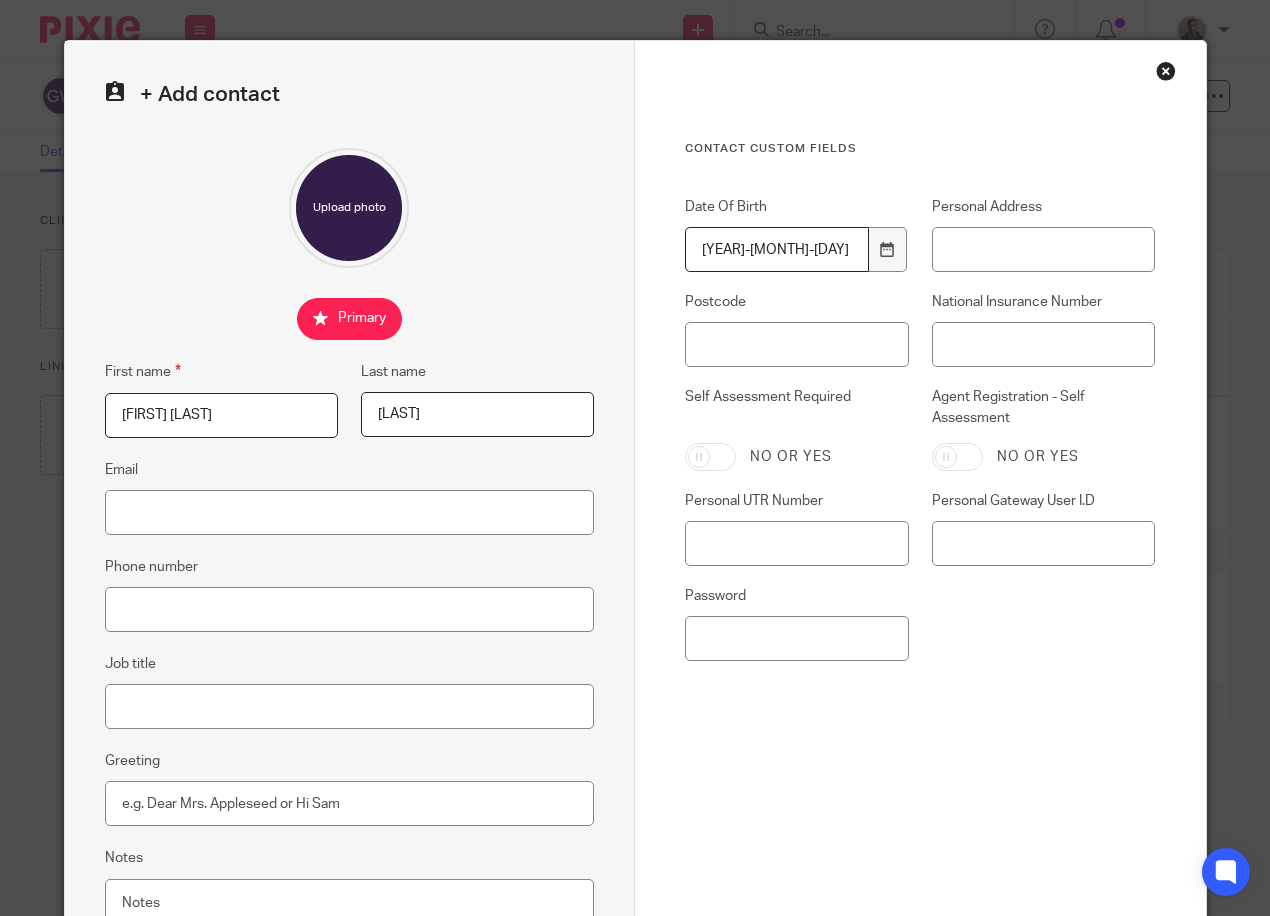type on "1982-12-23" 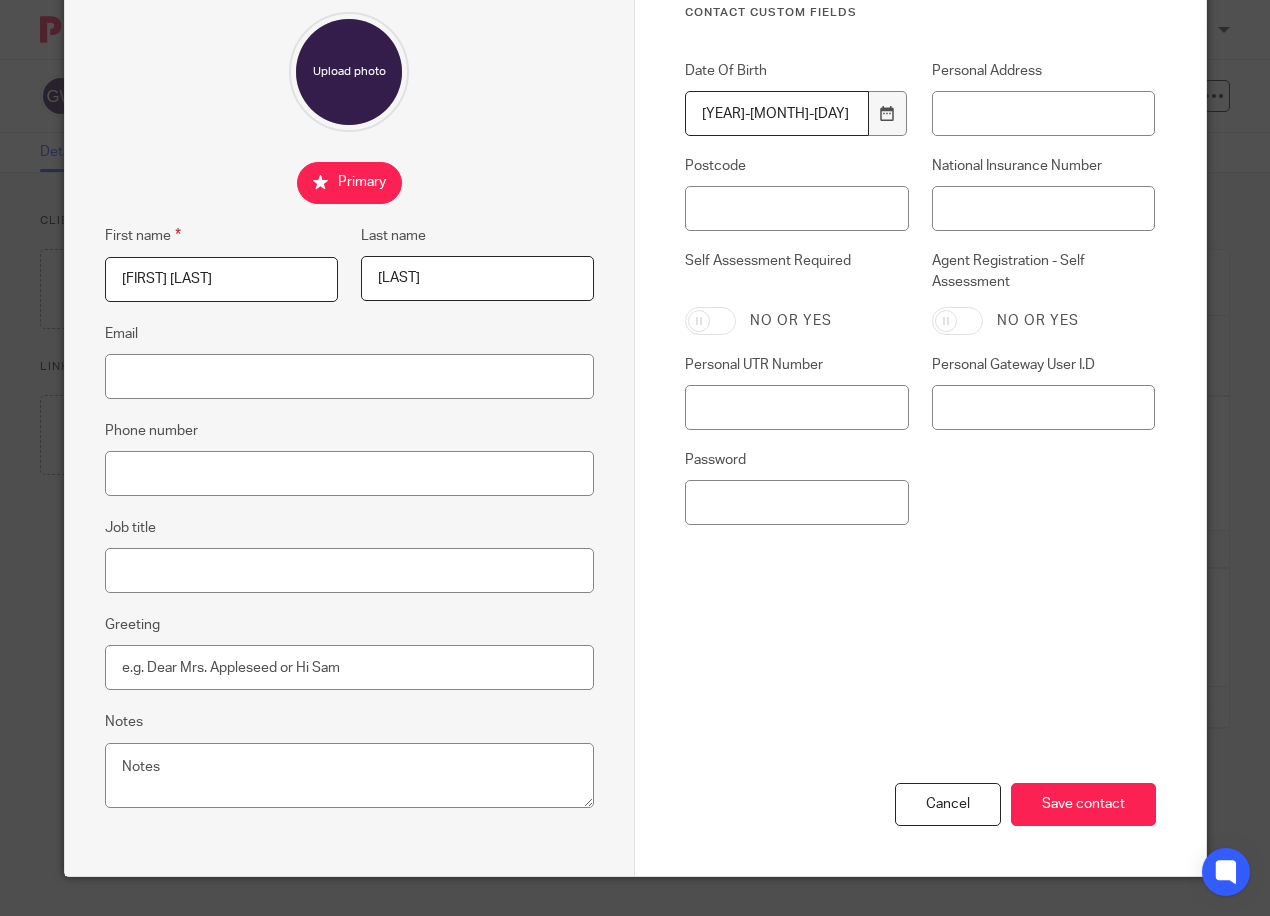 scroll, scrollTop: 137, scrollLeft: 0, axis: vertical 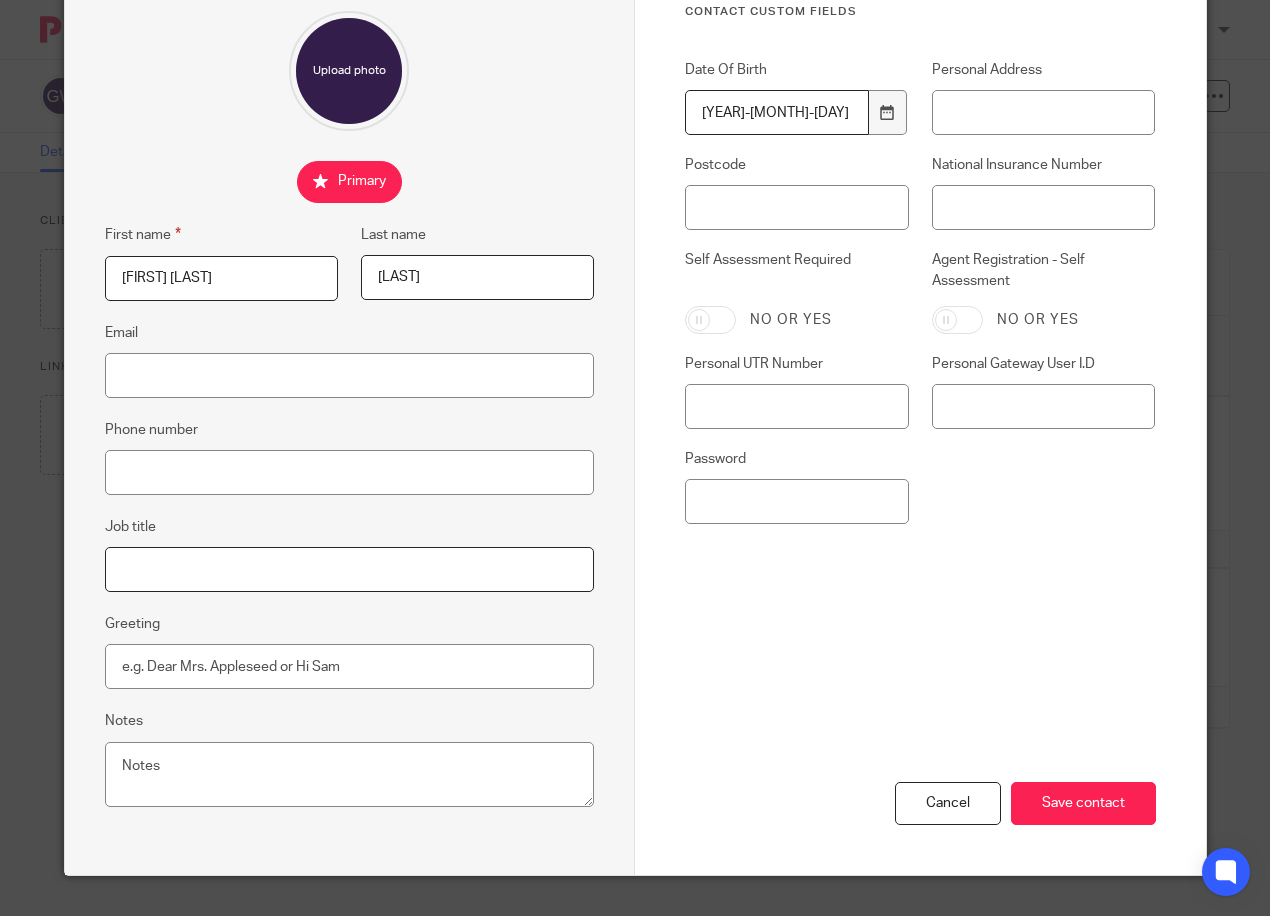 click on "Job title" at bounding box center (350, 569) 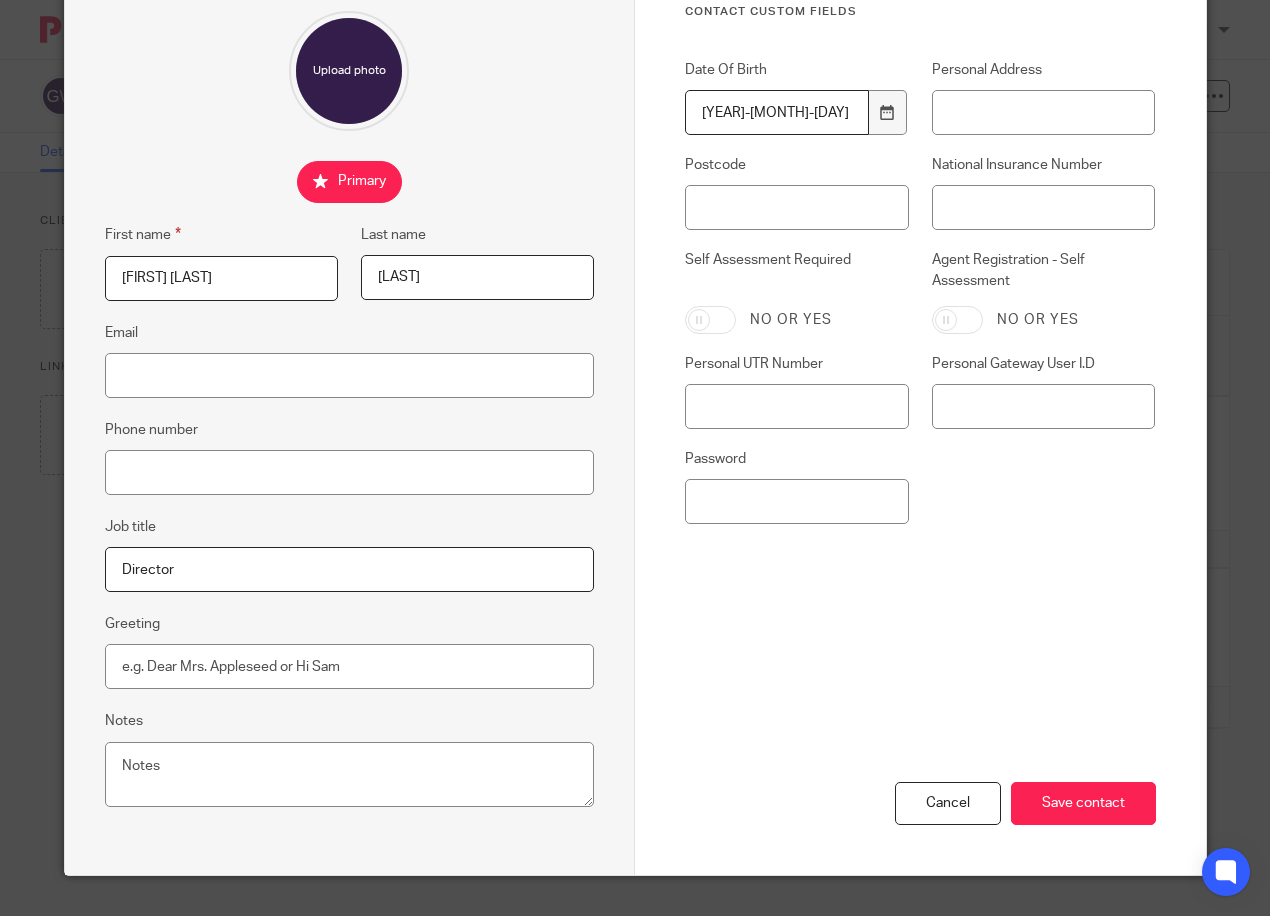 type on "Director" 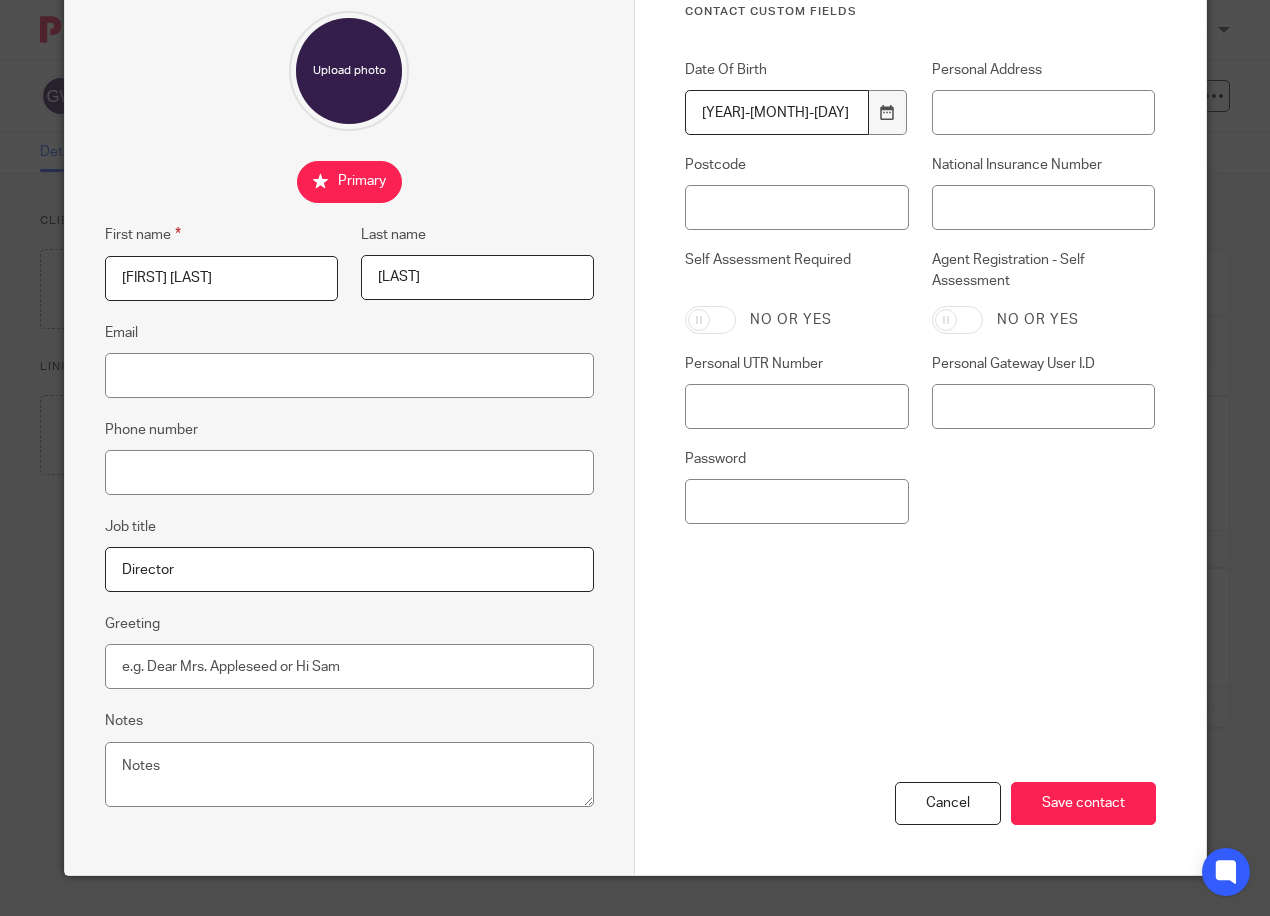 click on "Job title
Director" at bounding box center [350, 553] 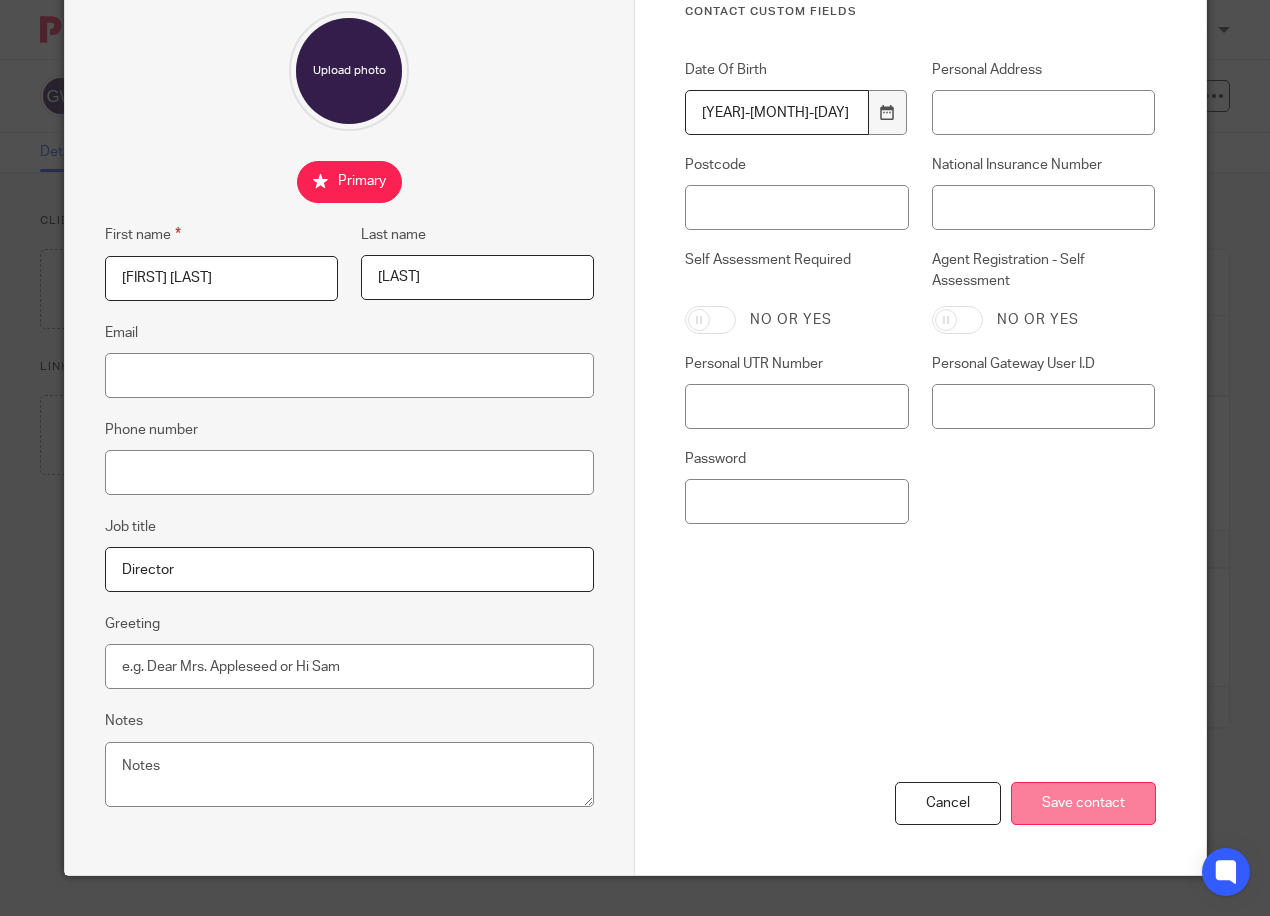 click on "Save contact" at bounding box center (1083, 803) 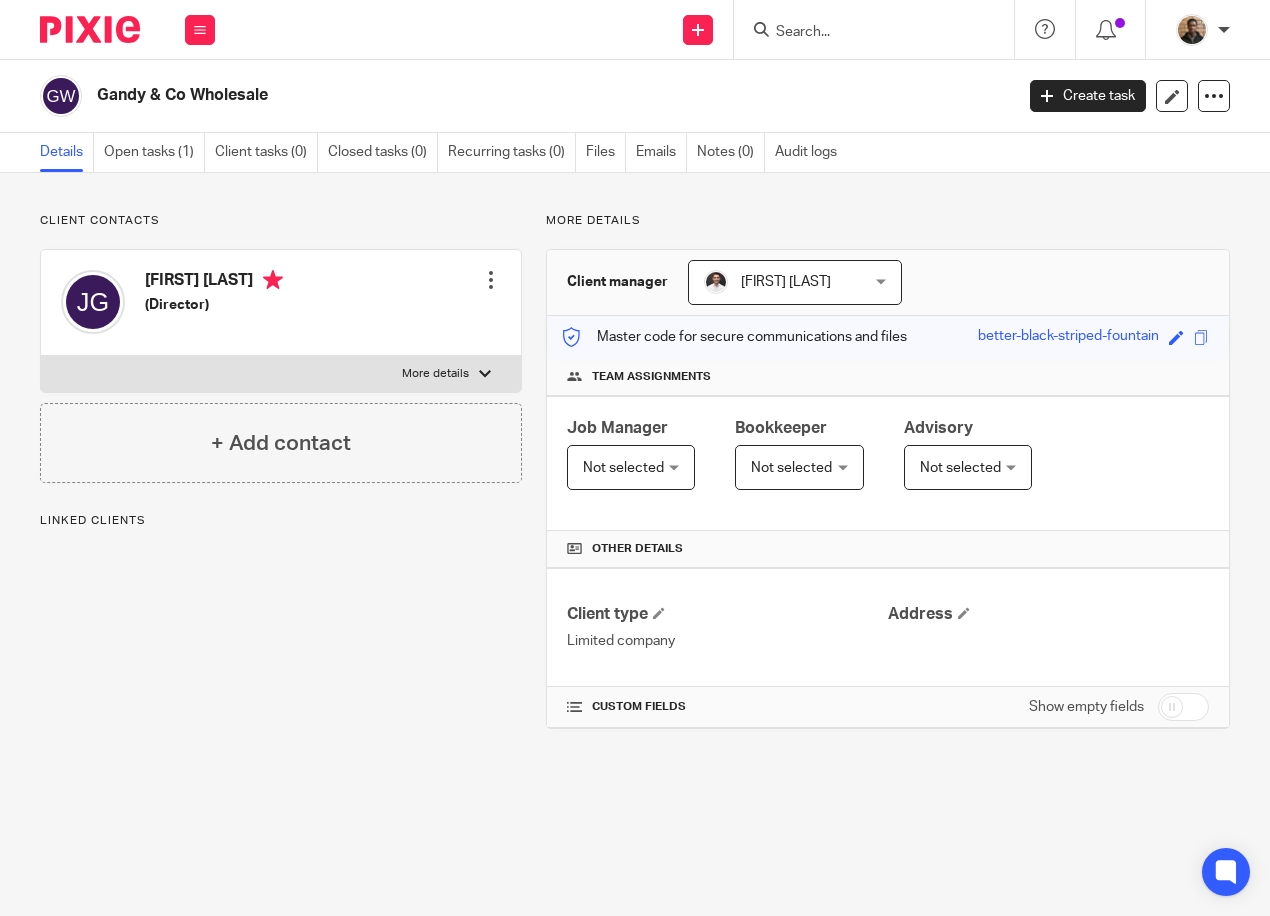scroll, scrollTop: 0, scrollLeft: 0, axis: both 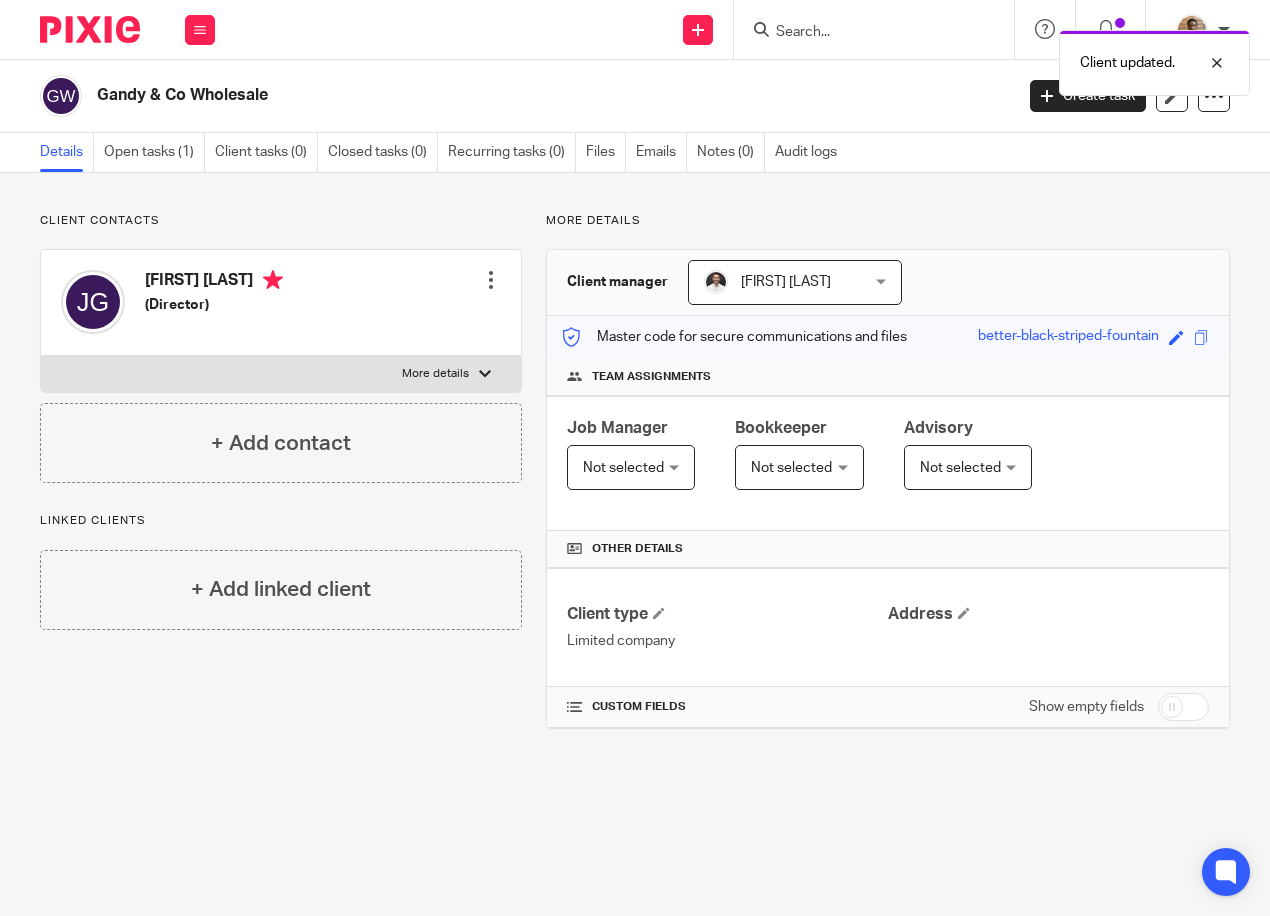 click on "More details" at bounding box center (435, 374) 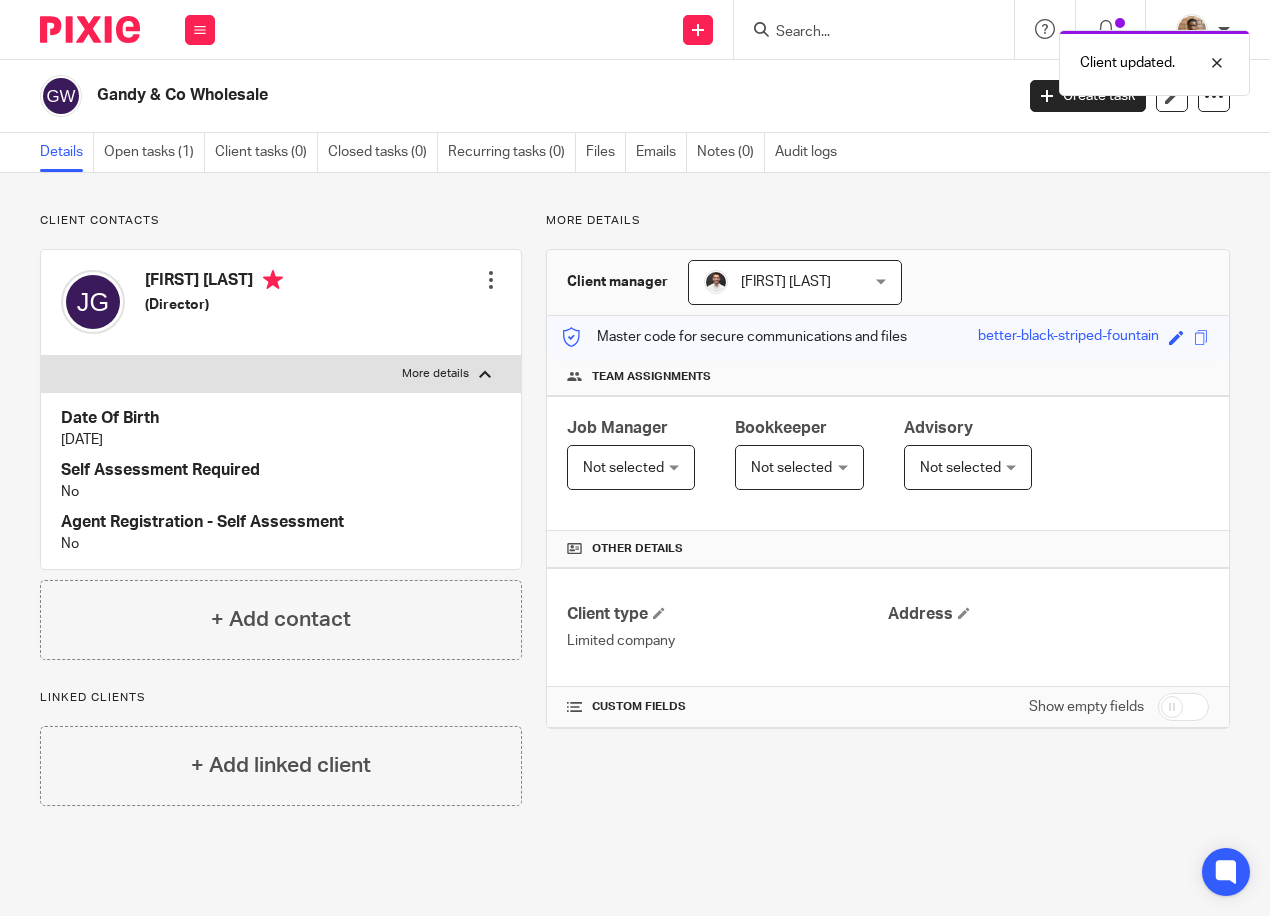 click on "More details" at bounding box center (281, 374) 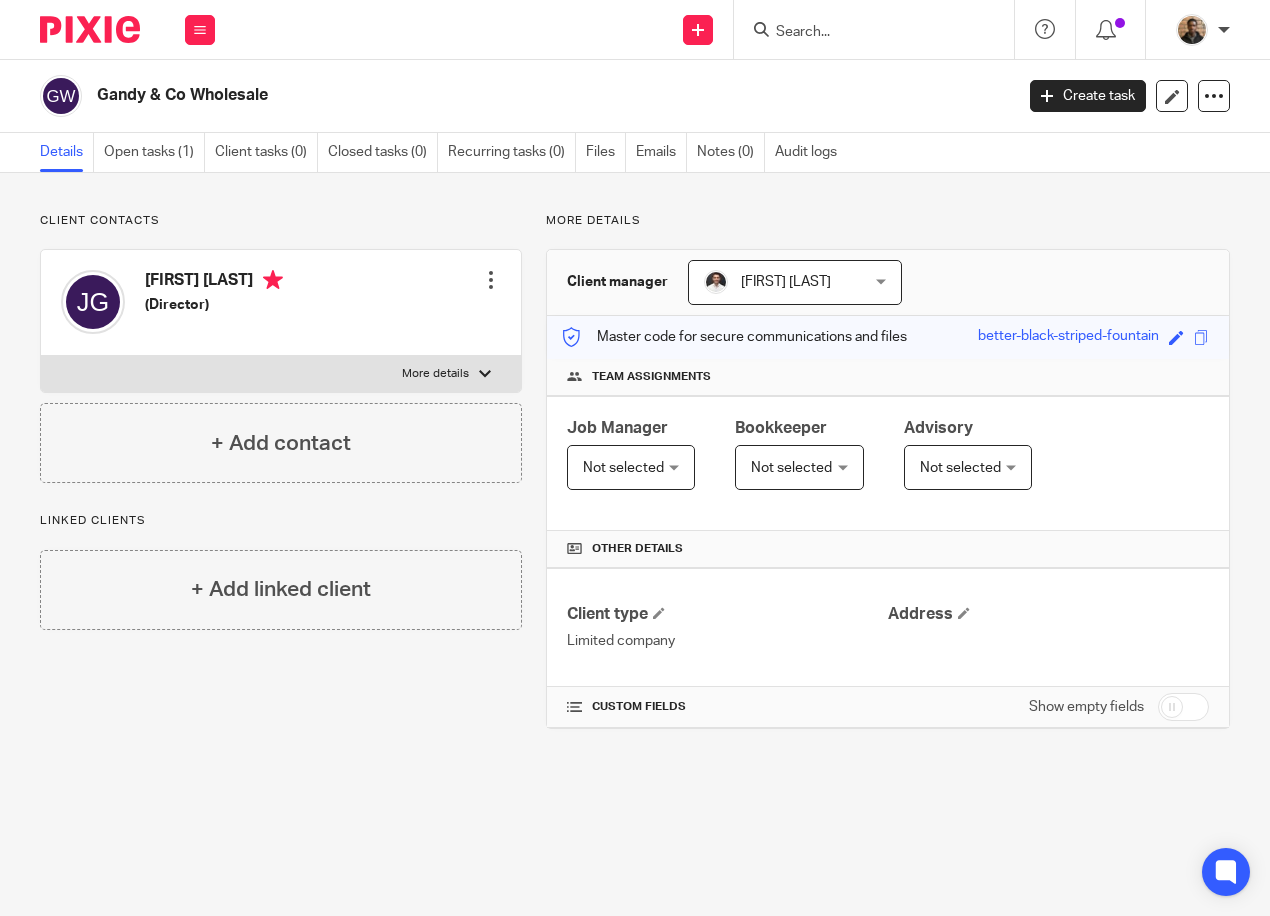 click at bounding box center (485, 374) 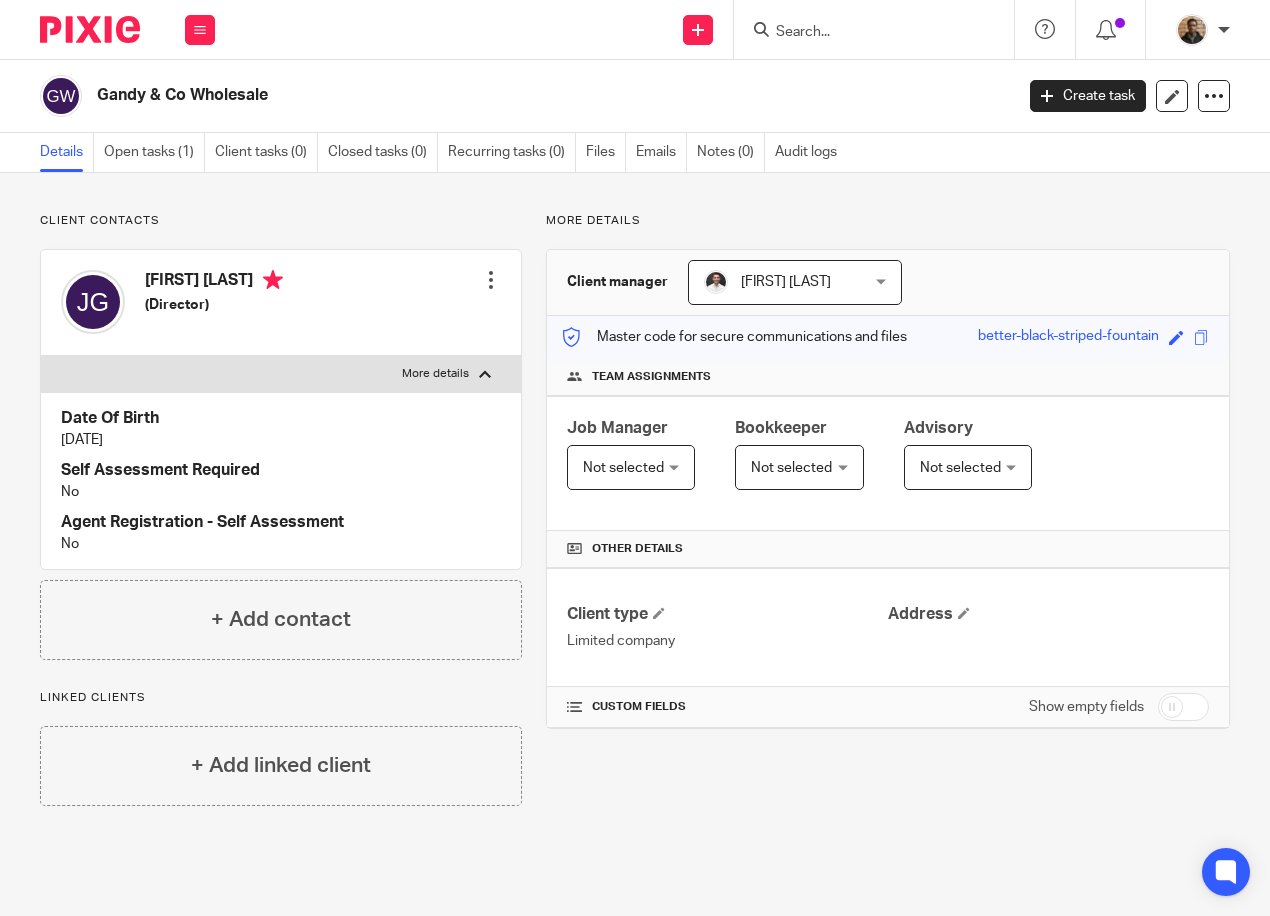 click on "John Paul Gandy
(Director)
Edit contact
Create client from contact
Export data
Delete contact" at bounding box center (281, 303) 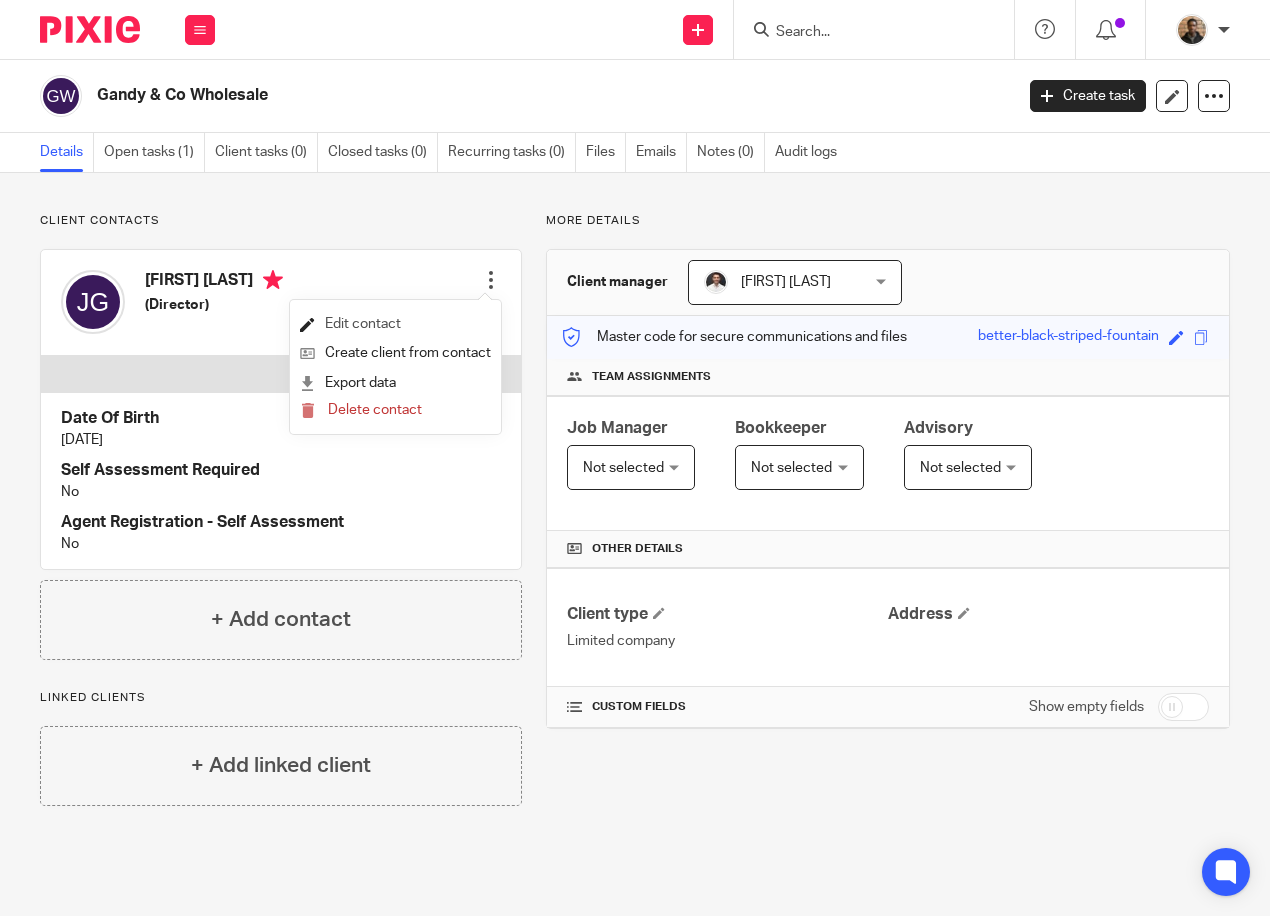 click on "Edit contact" at bounding box center [395, 324] 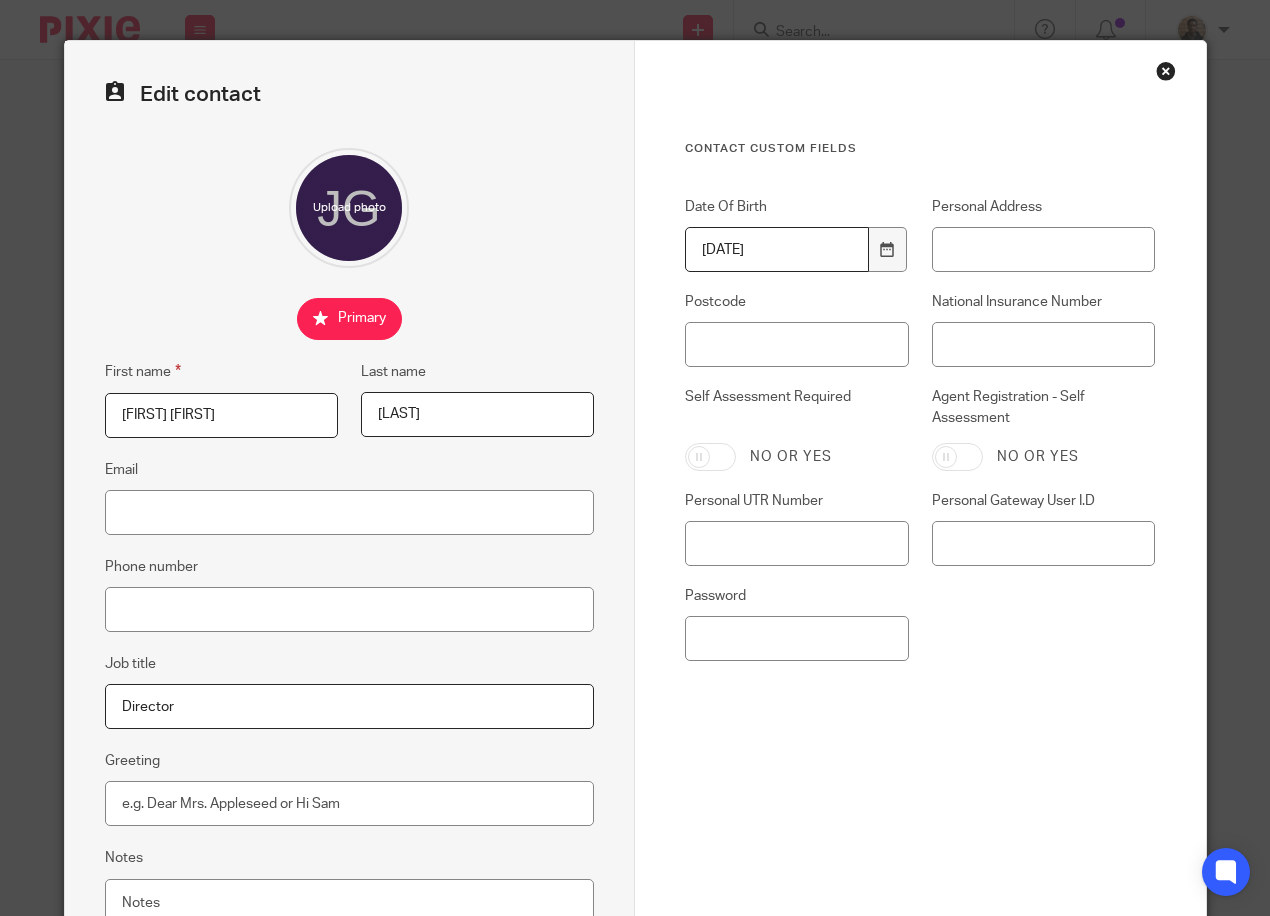 scroll, scrollTop: 0, scrollLeft: 0, axis: both 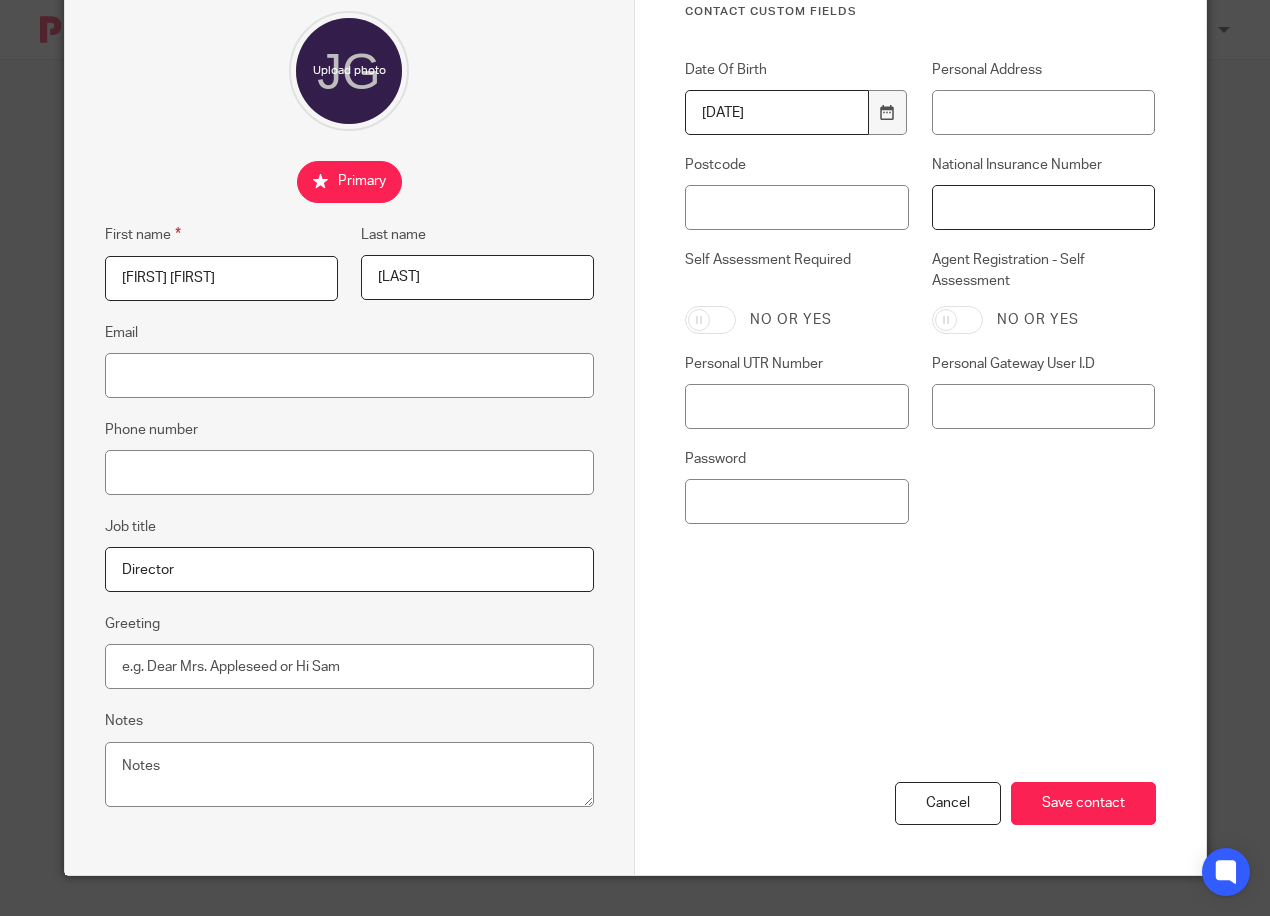 click on "National Insurance Number" at bounding box center [1044, 207] 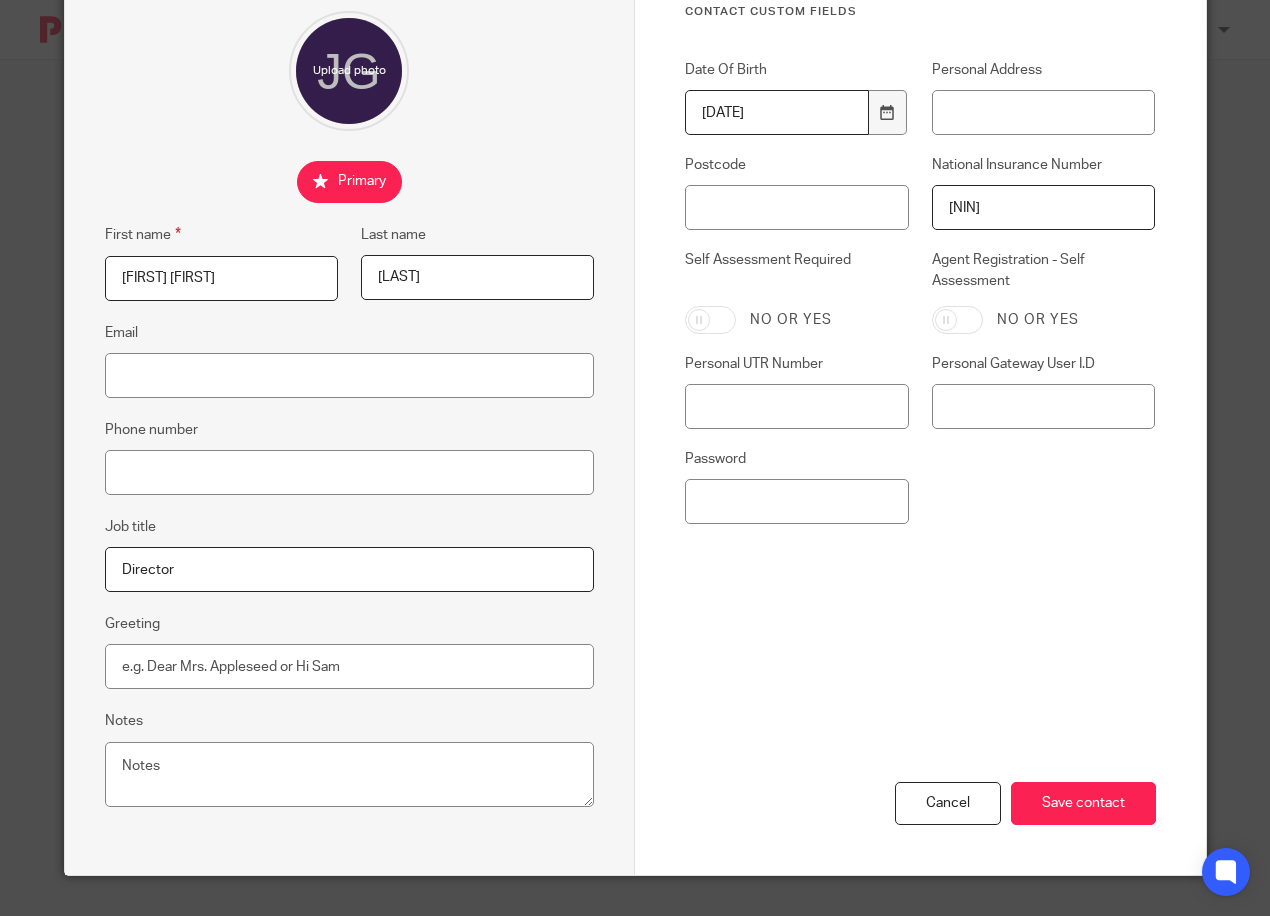 type on "[NIN]" 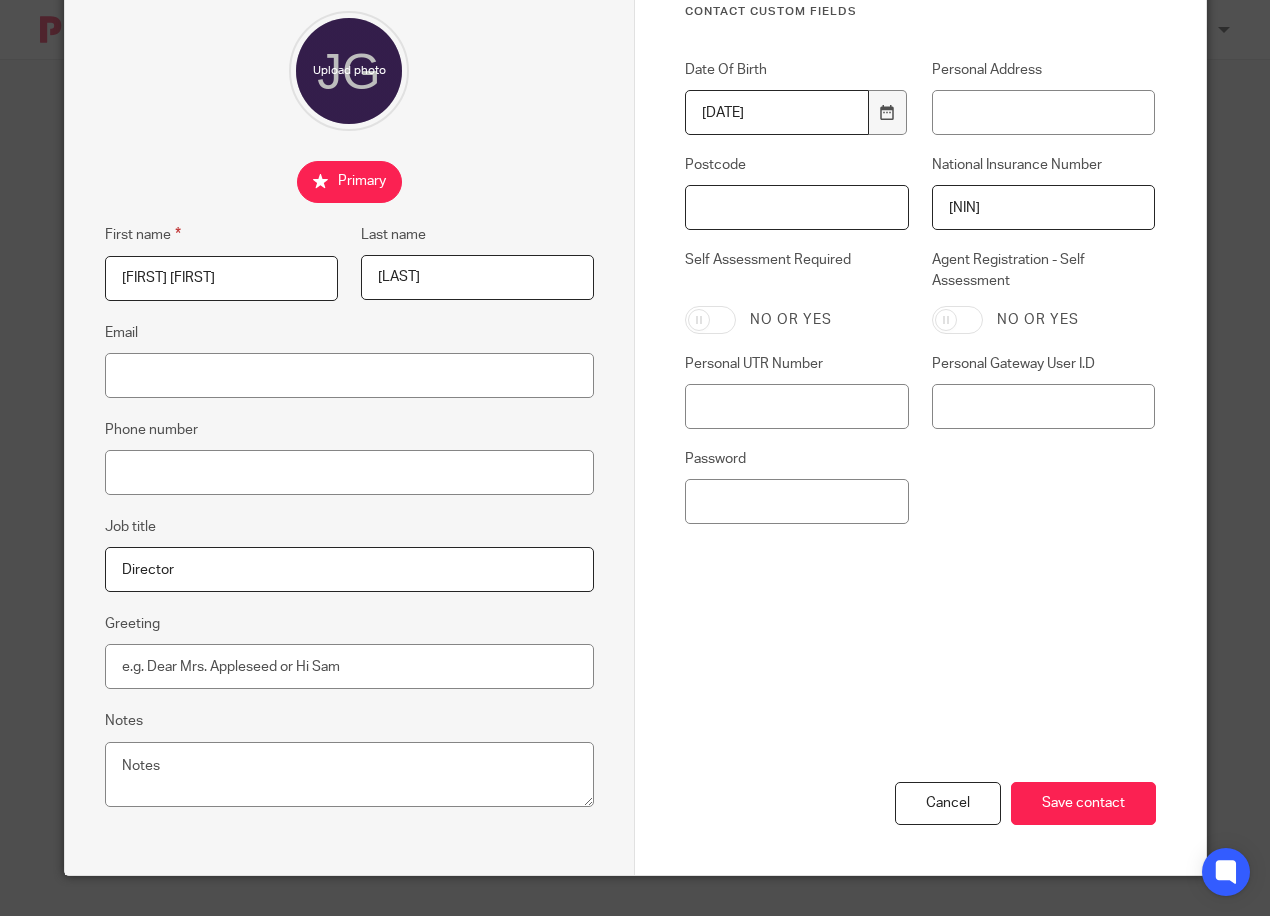 click on "Postcode" at bounding box center [797, 207] 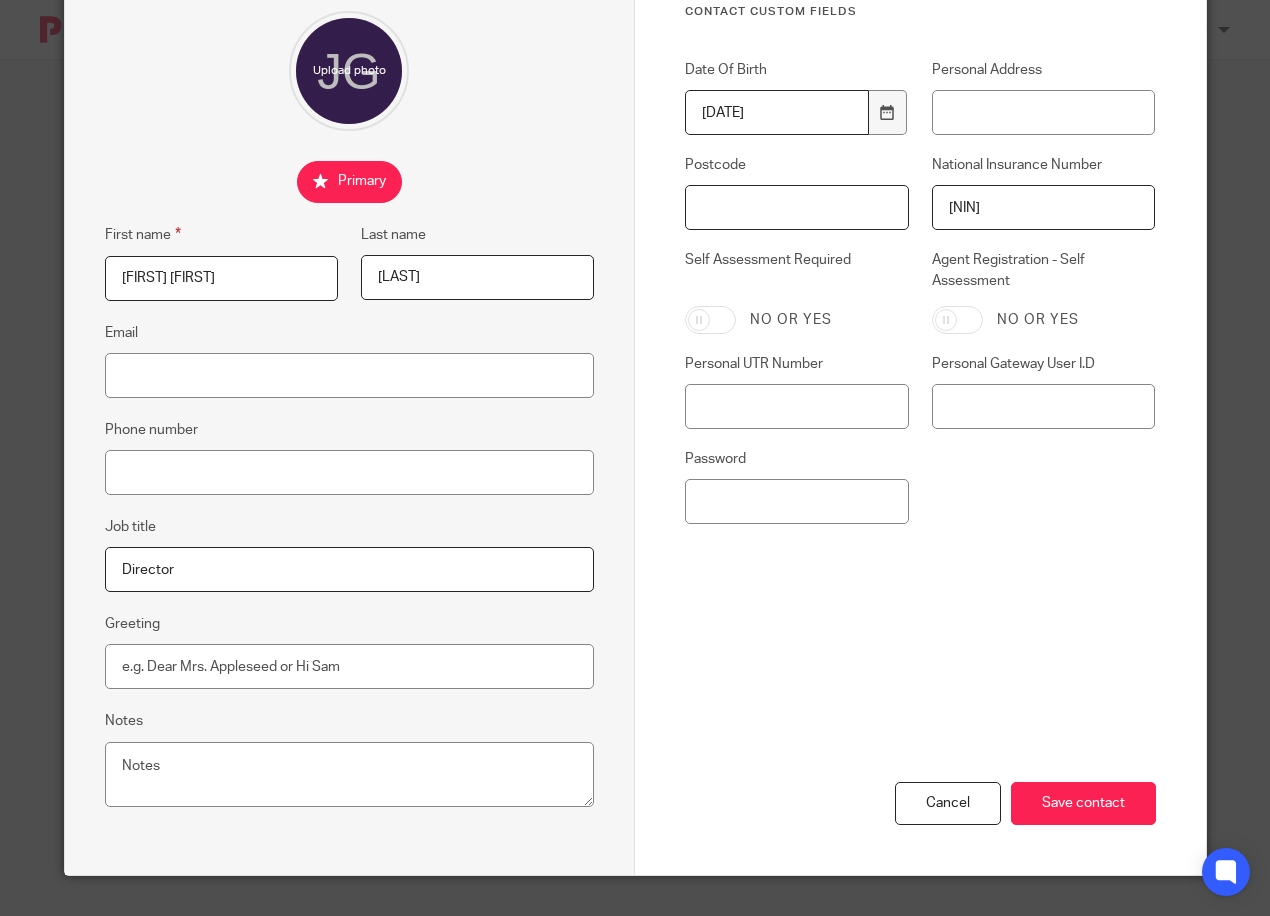 click on "Postcode" at bounding box center (797, 207) 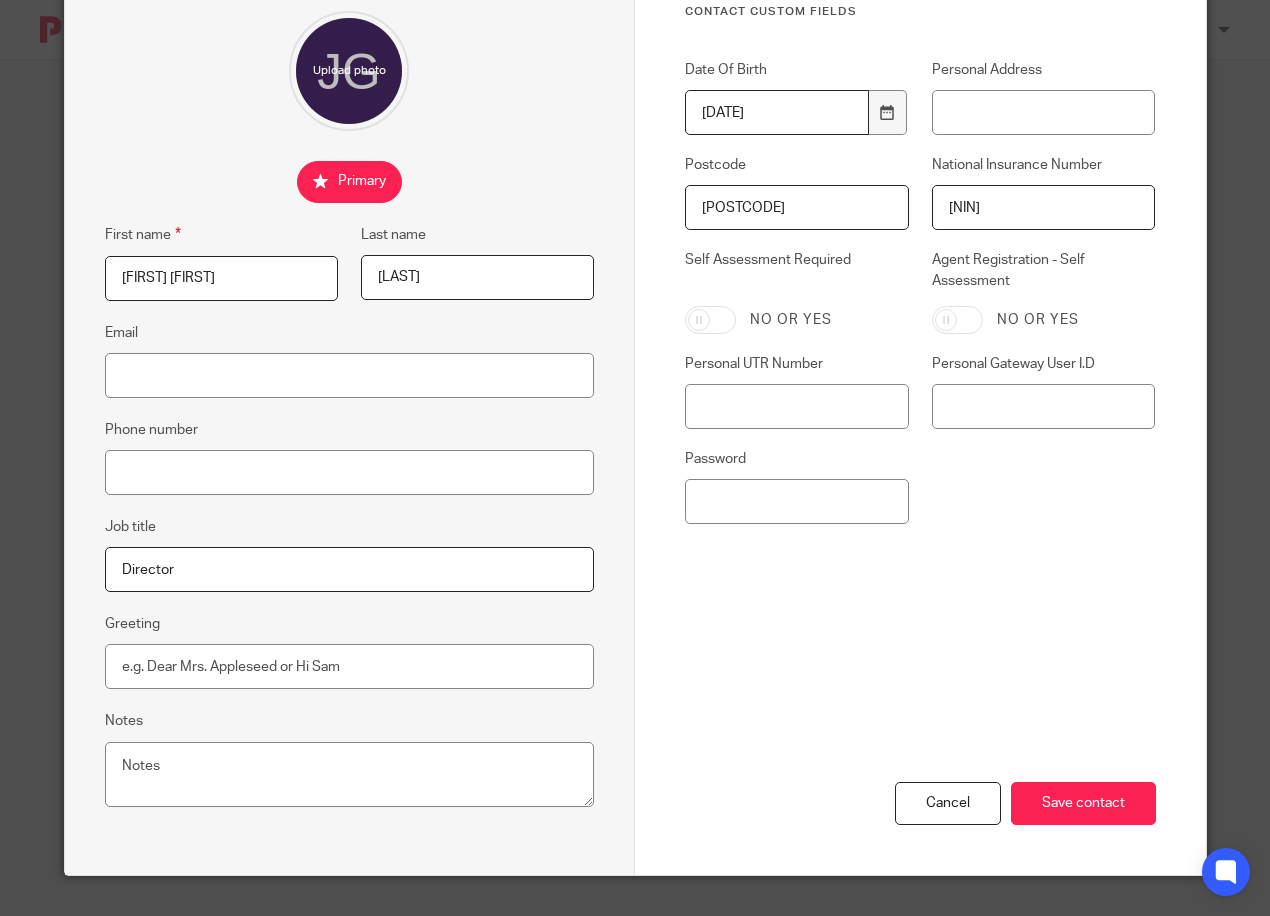type on "L4 4QZ" 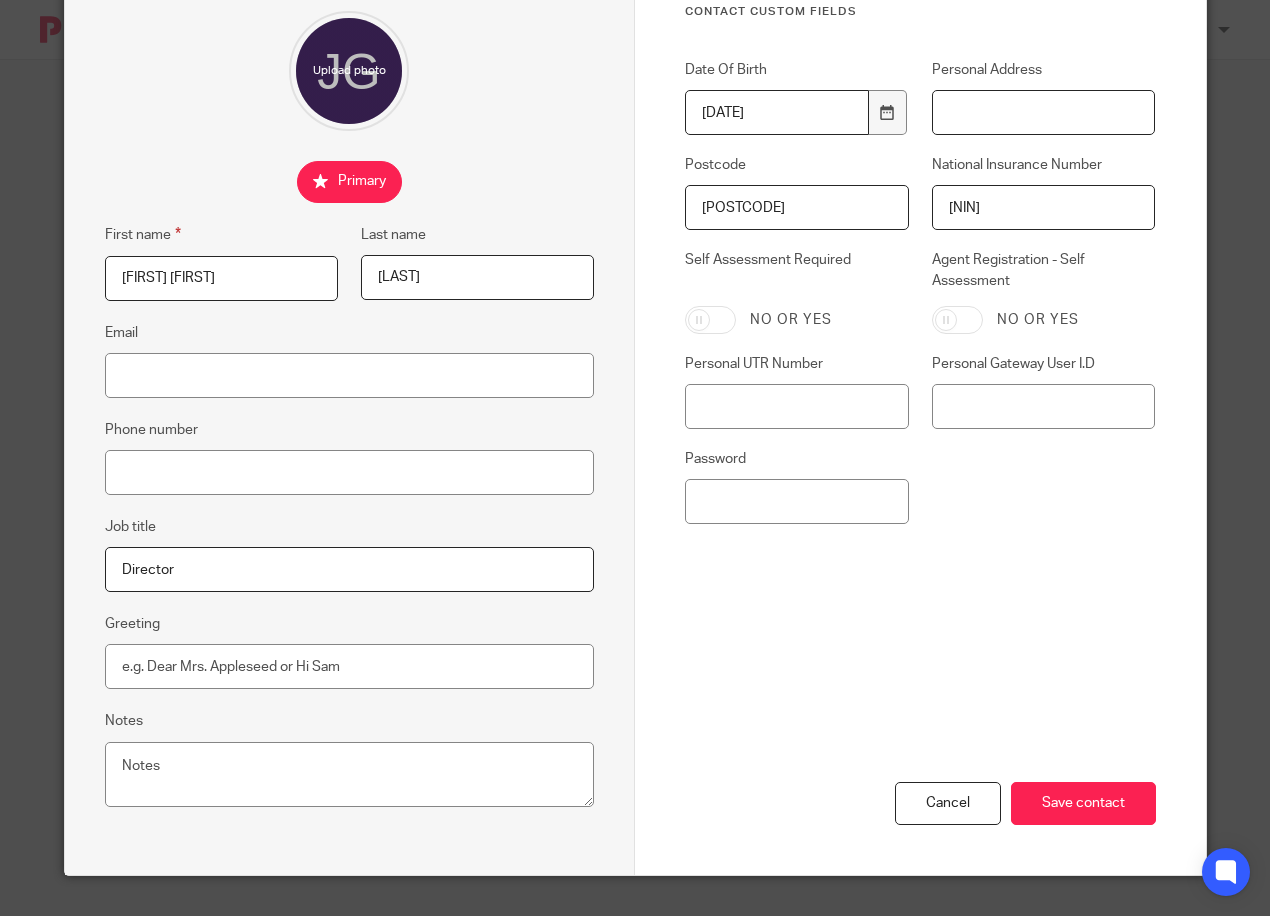click on "Personal Address" at bounding box center [1044, 112] 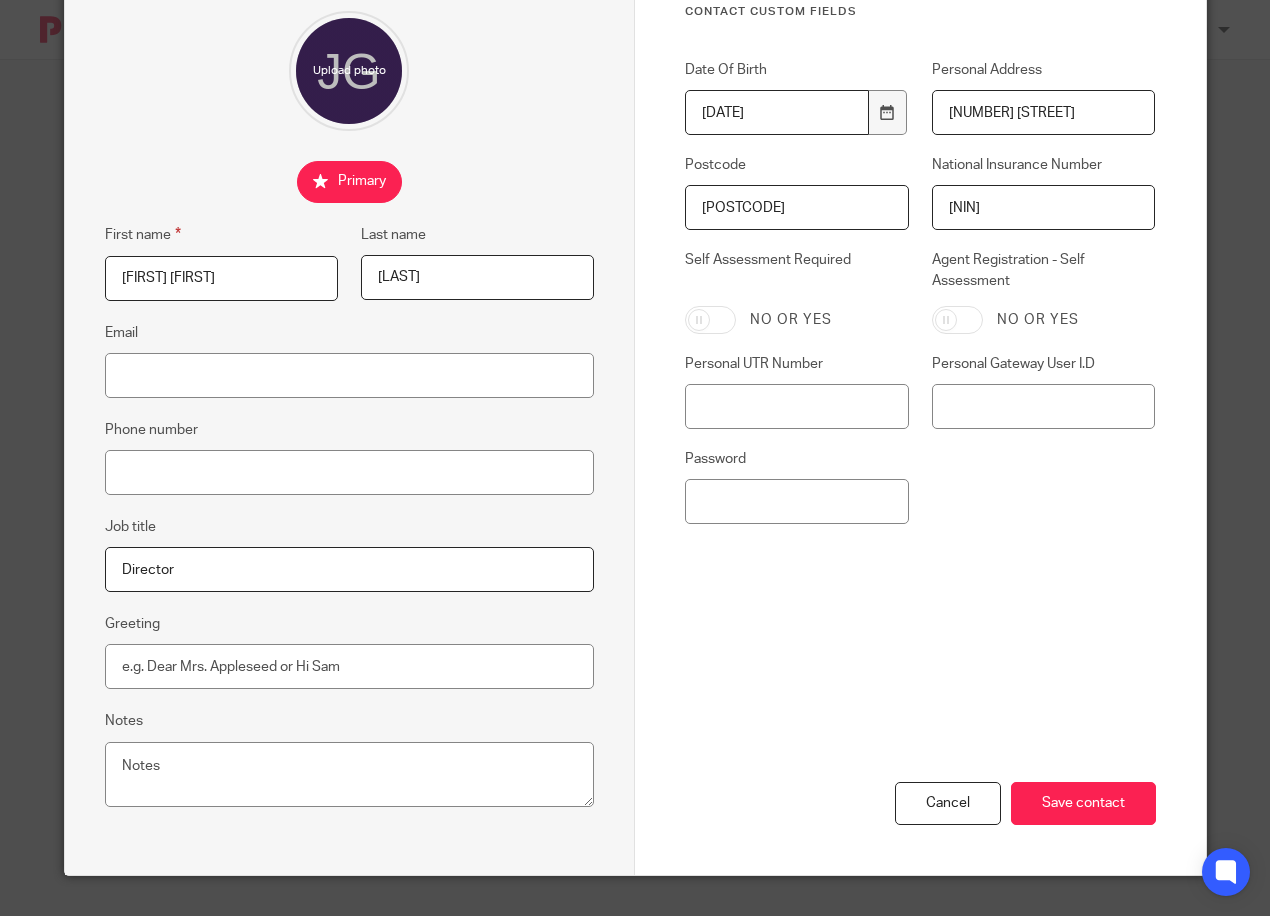 type on "2 Paley Close" 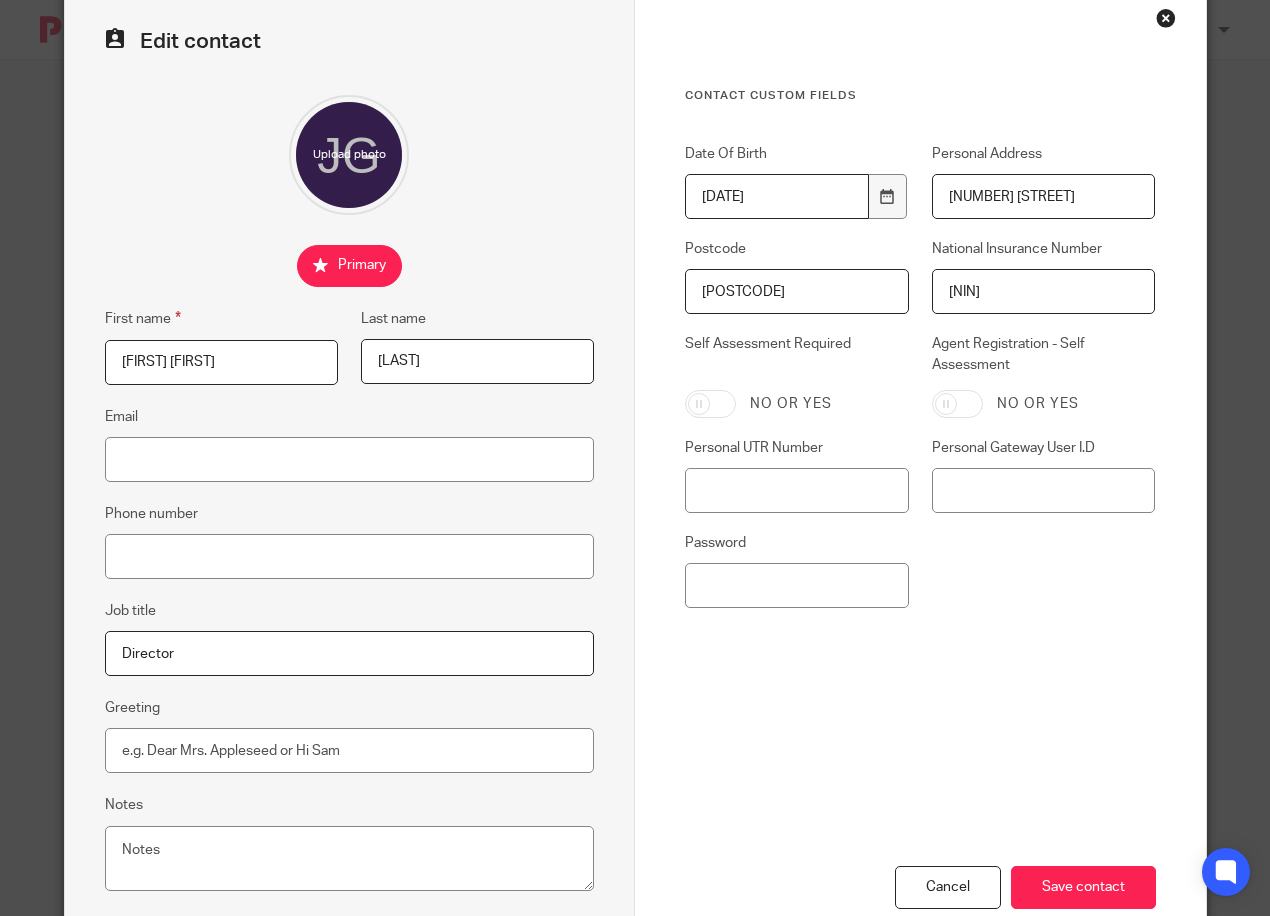 scroll, scrollTop: 100, scrollLeft: 0, axis: vertical 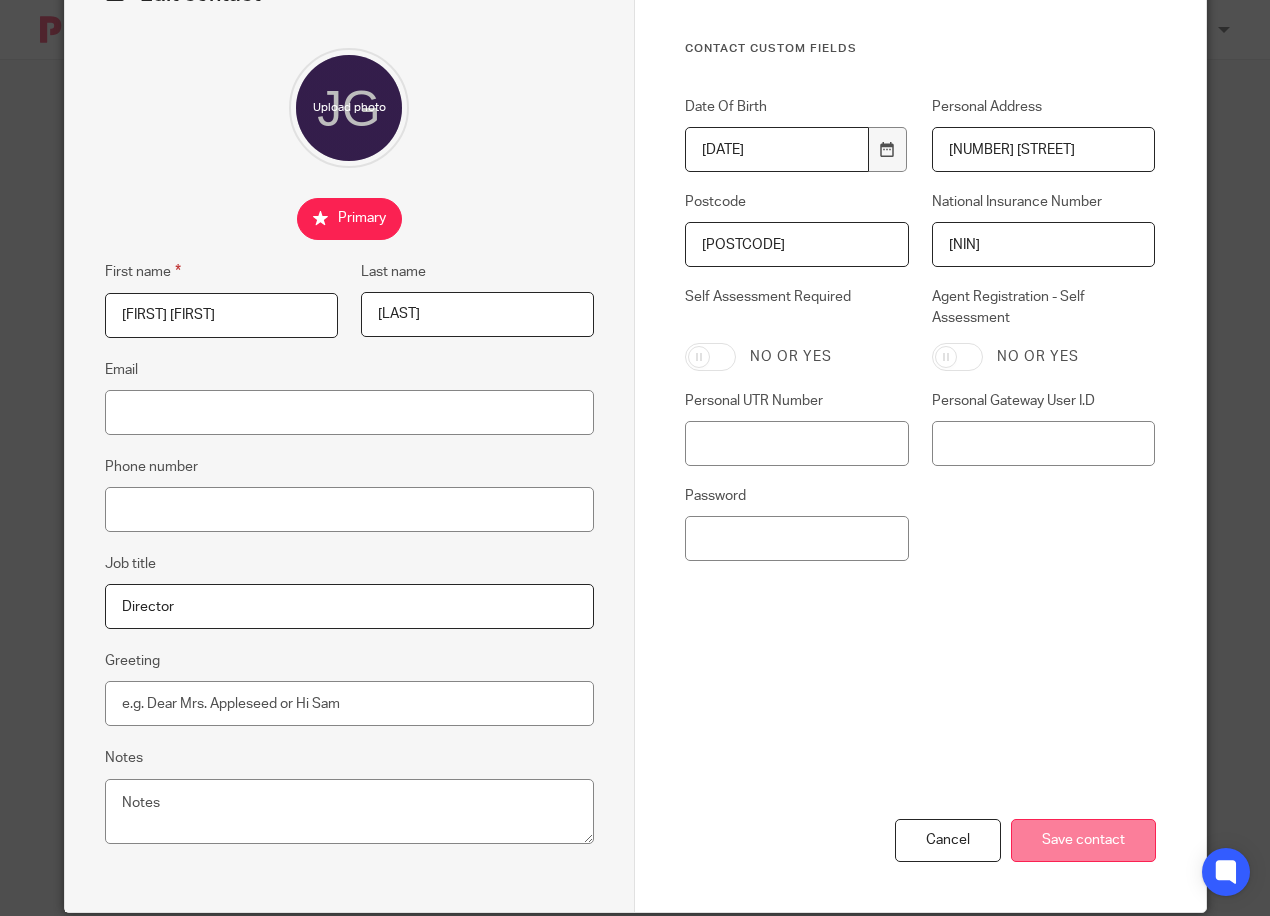 click on "Save contact" at bounding box center (1083, 840) 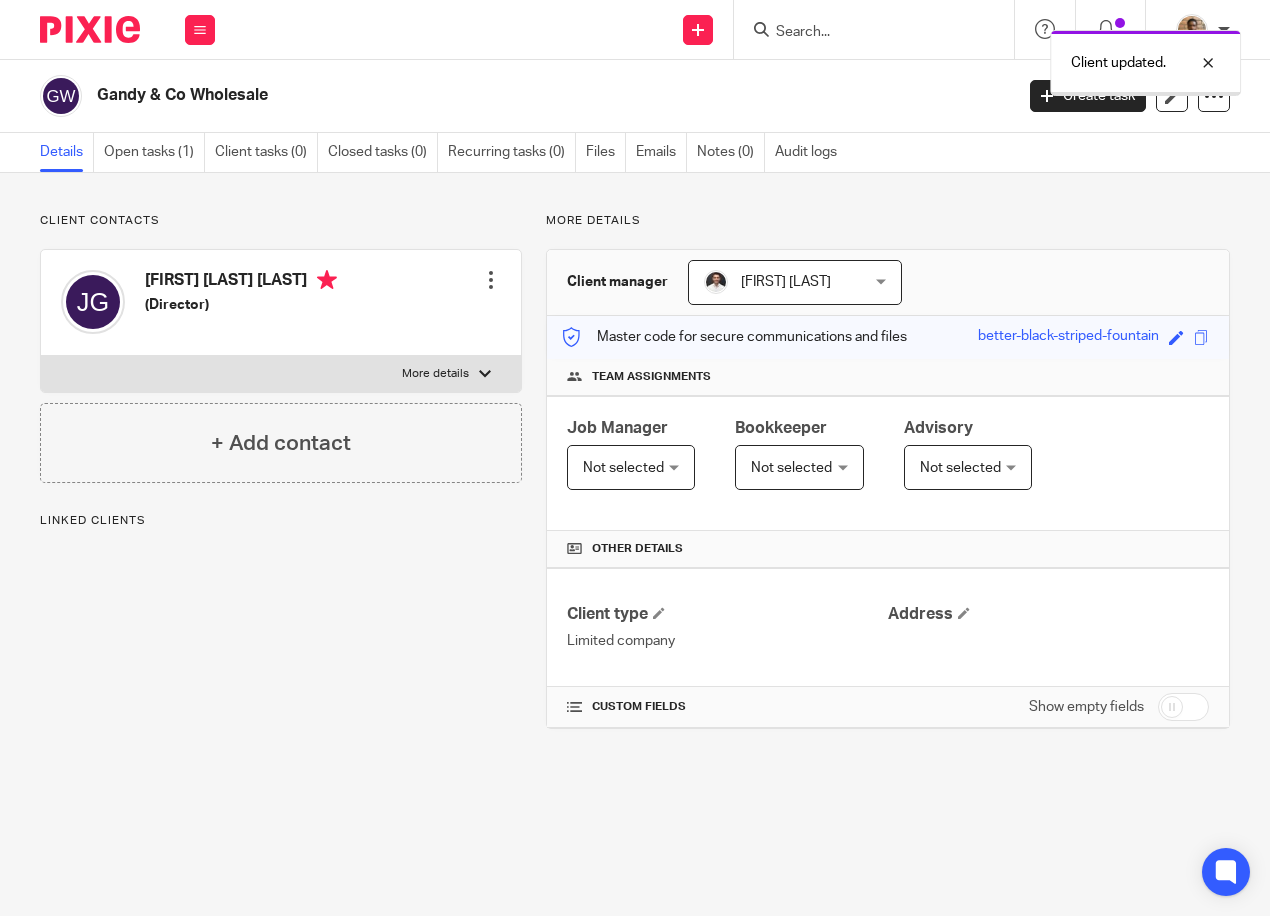 scroll, scrollTop: 0, scrollLeft: 0, axis: both 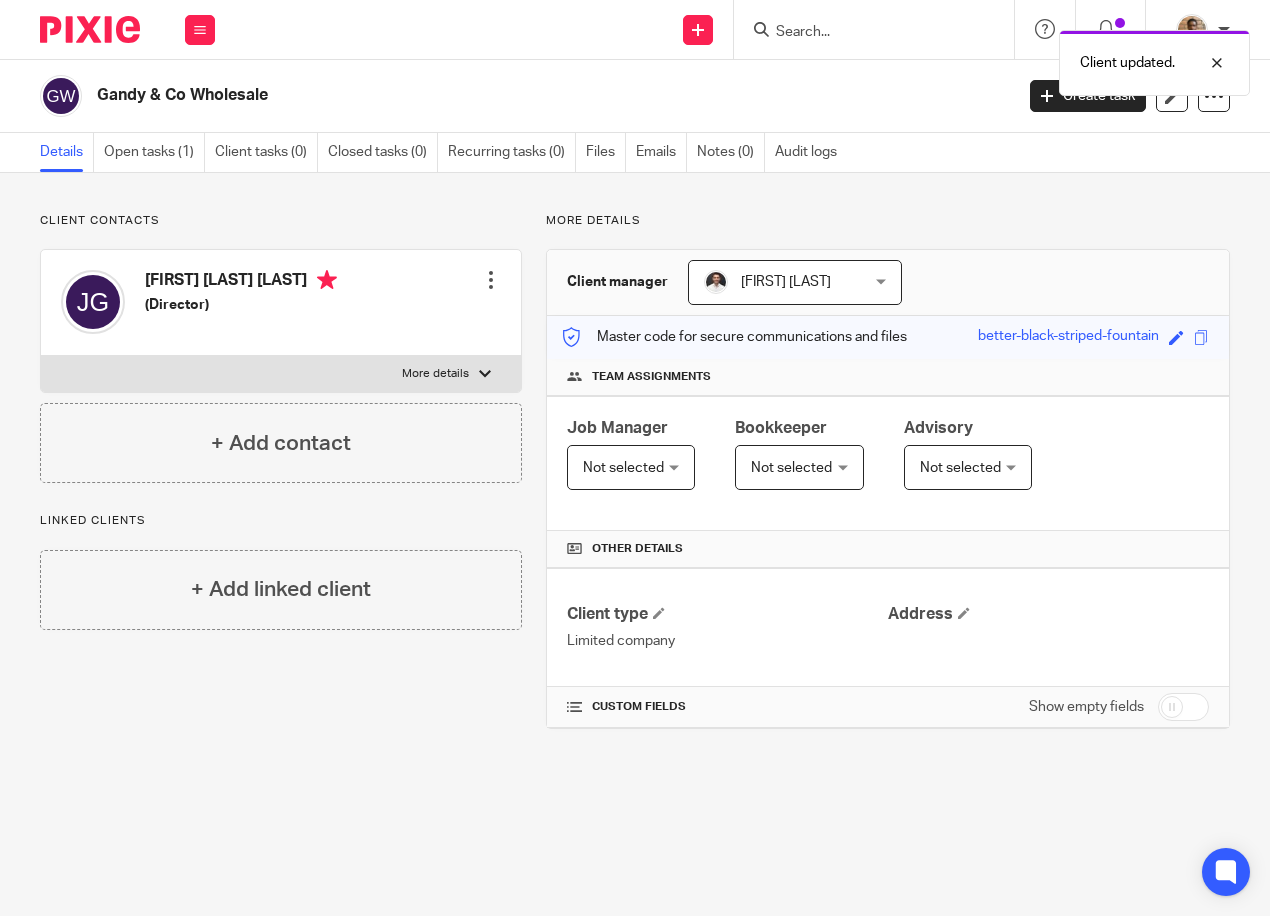 click on "More details" at bounding box center (281, 374) 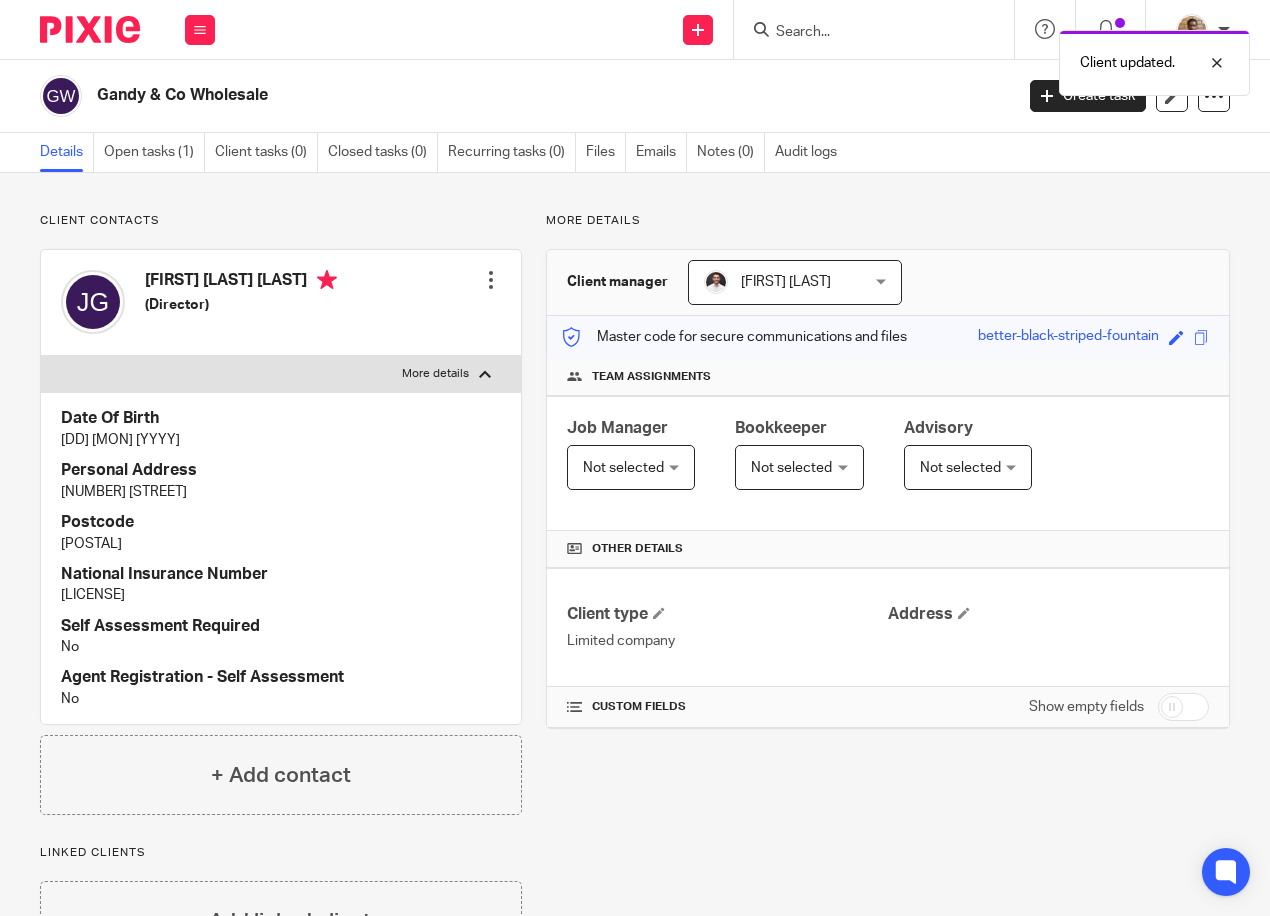 click on "More details" at bounding box center [281, 374] 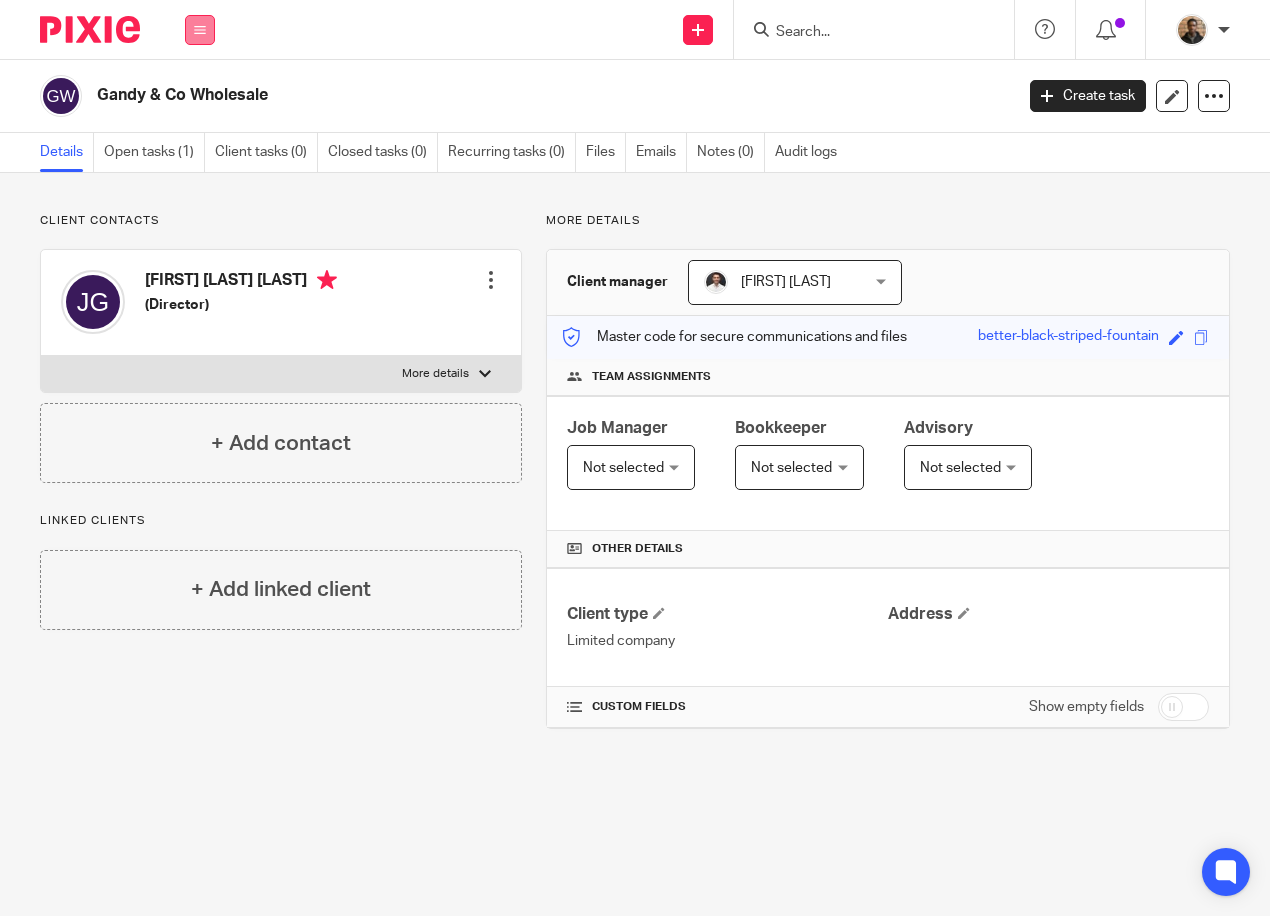 click at bounding box center [200, 30] 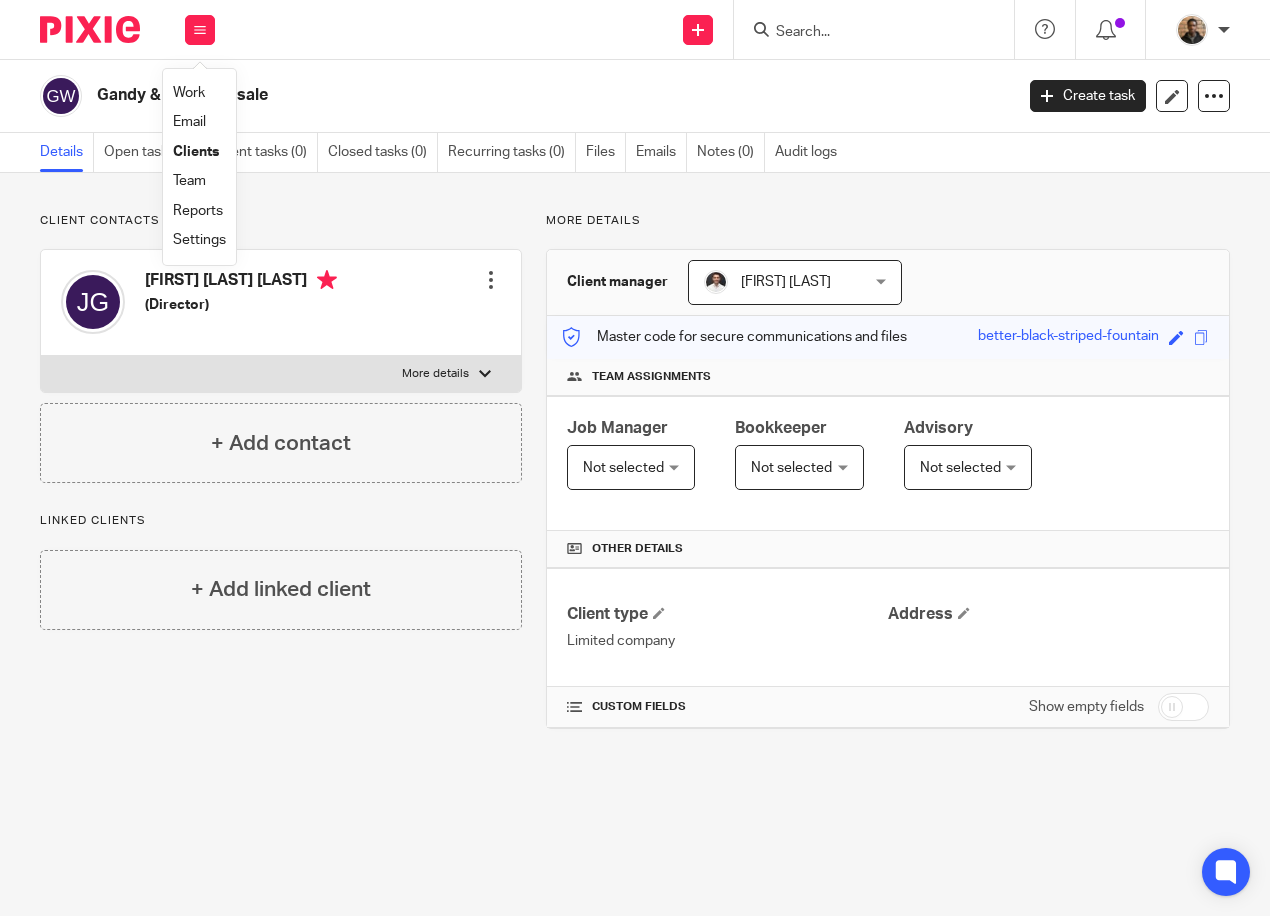 click on "Work" at bounding box center (189, 93) 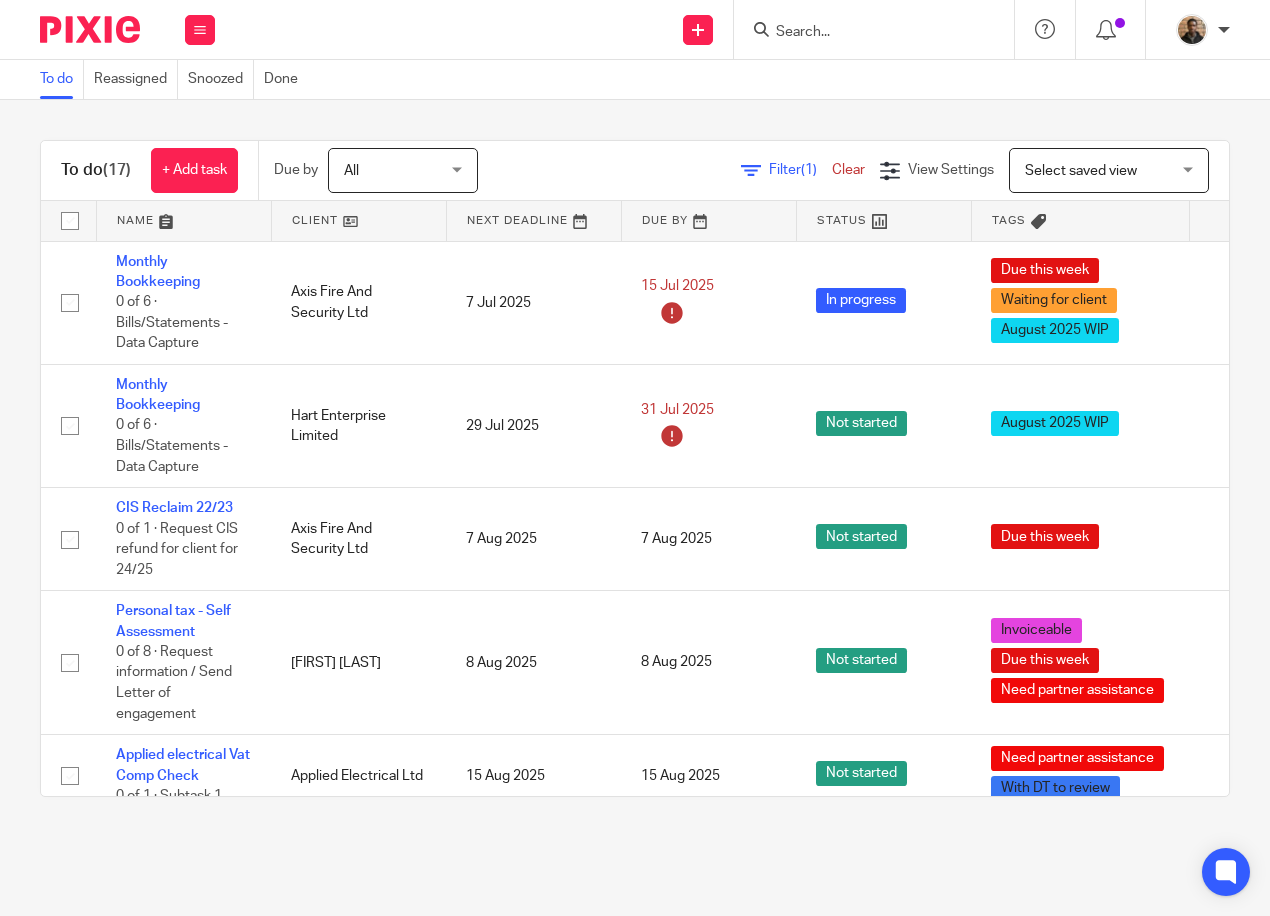 click on "Select saved view" at bounding box center [1081, 171] 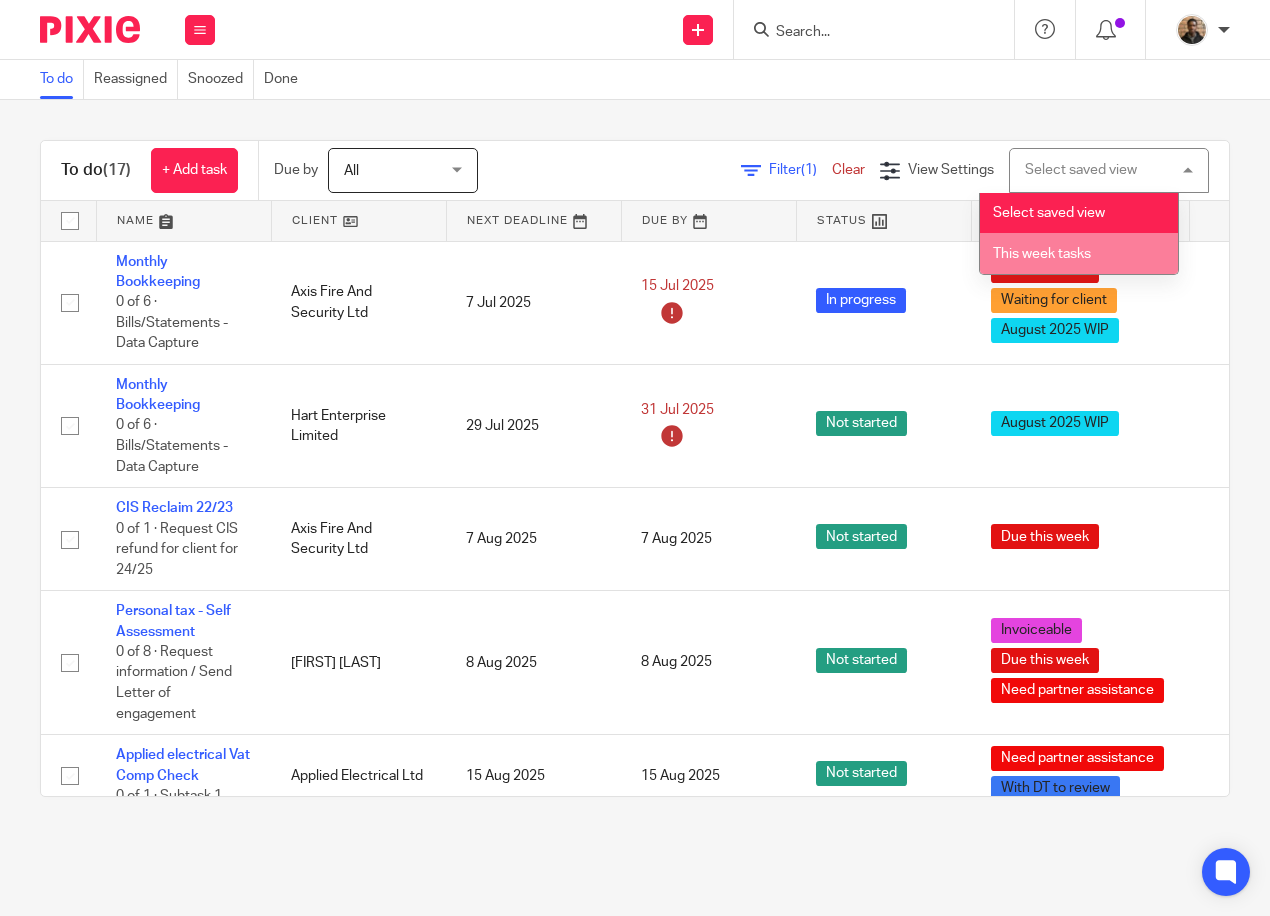 click on "This week tasks" at bounding box center [1042, 254] 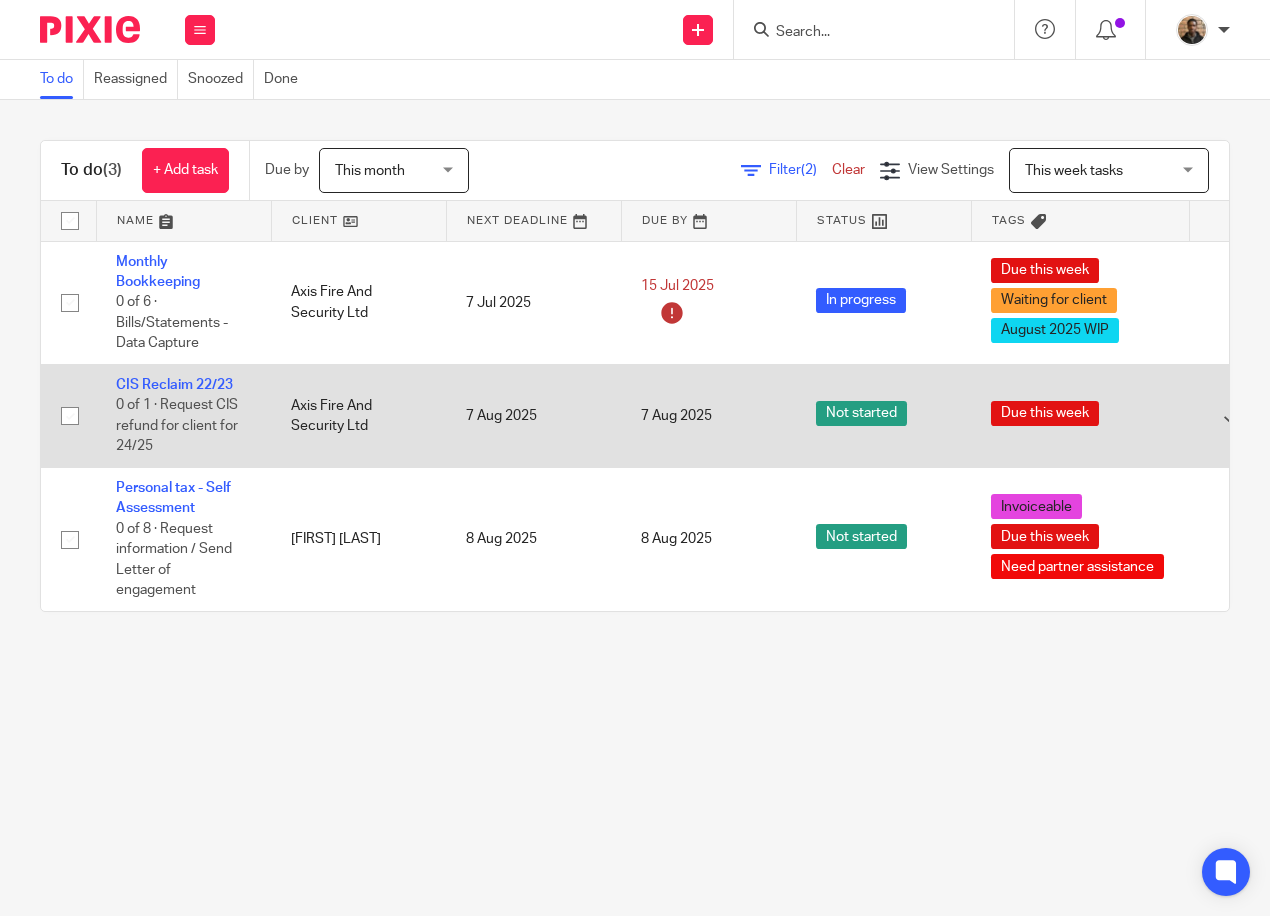 scroll, scrollTop: 0, scrollLeft: 0, axis: both 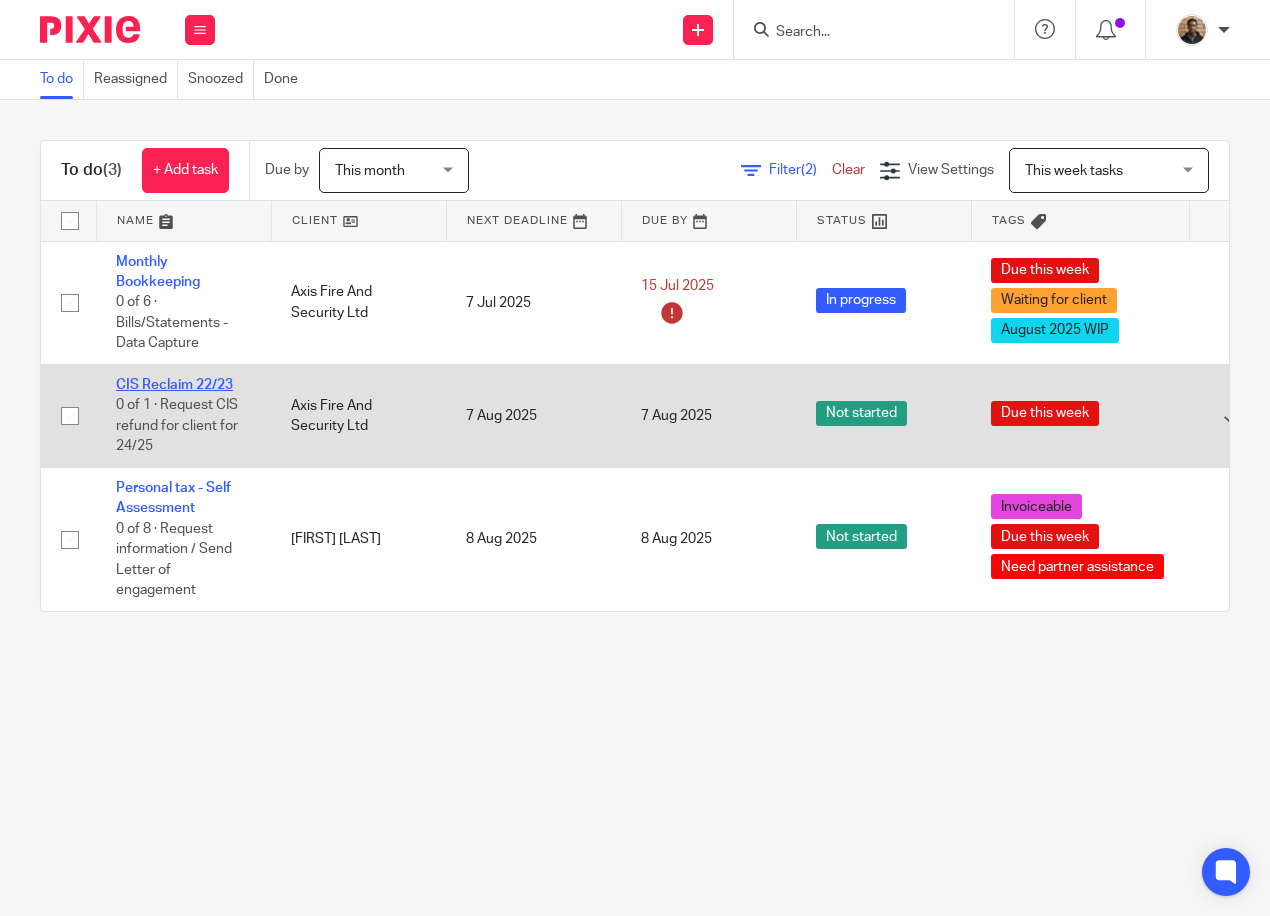 click on "CIS Reclaim 22/23" at bounding box center [174, 385] 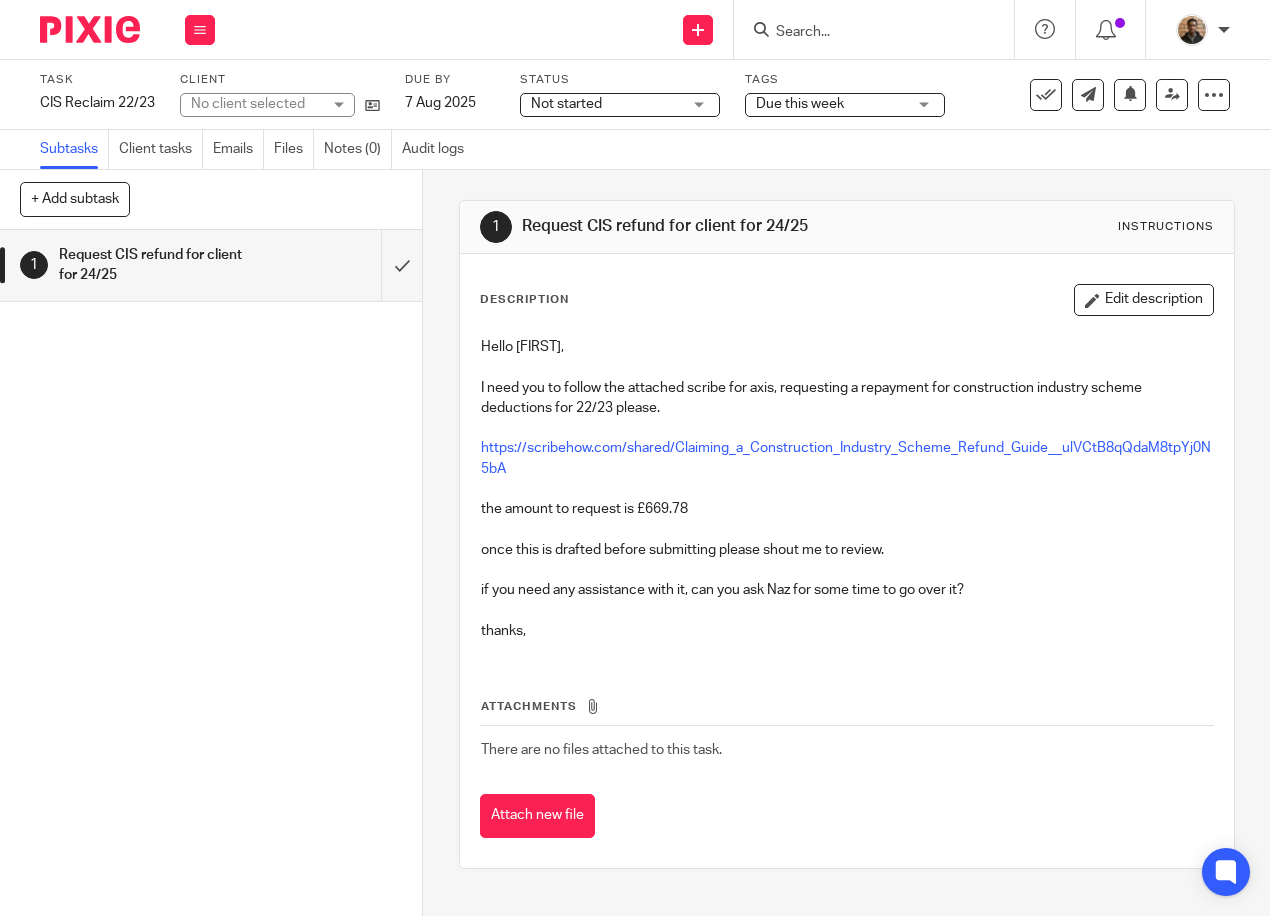 scroll, scrollTop: 0, scrollLeft: 0, axis: both 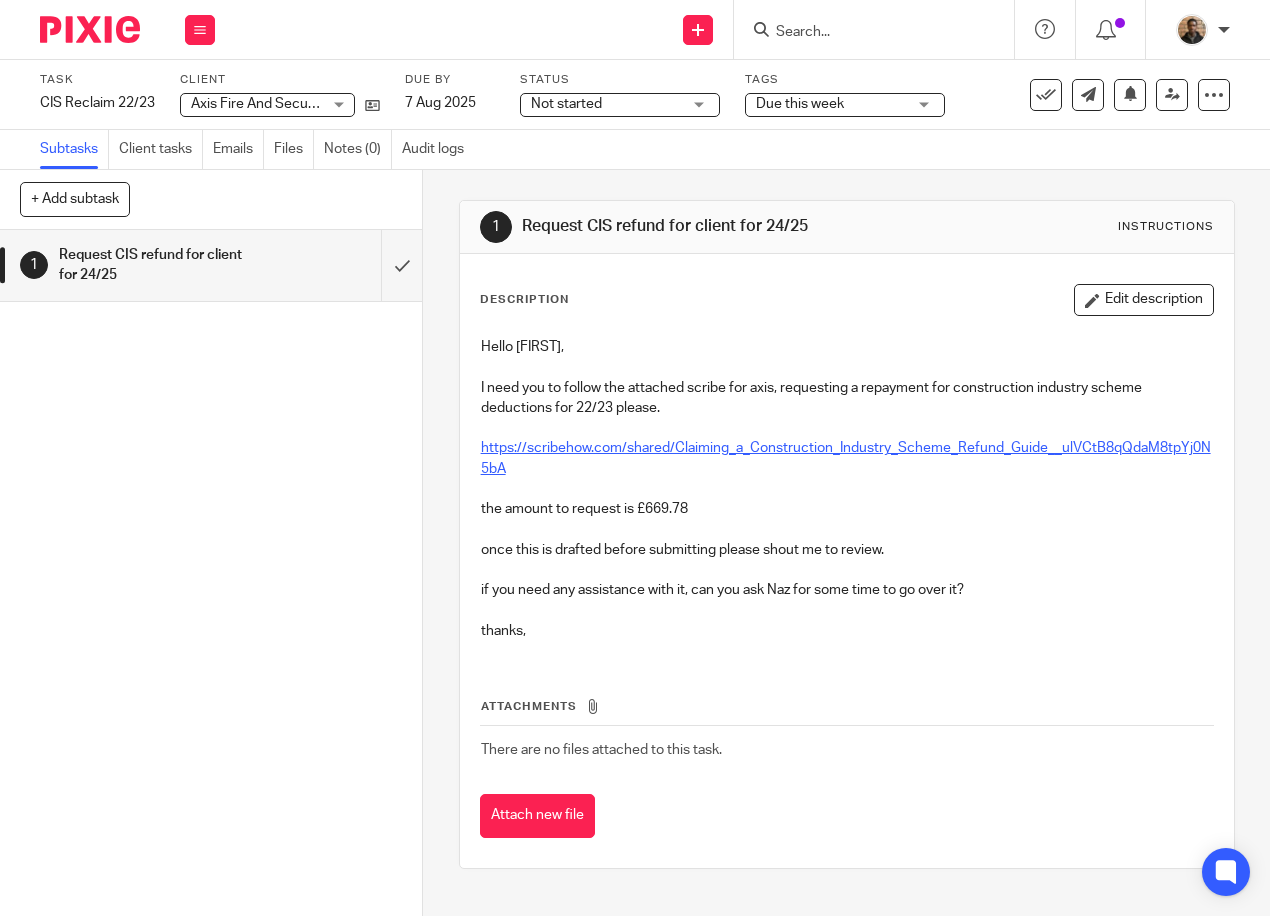 click on "https://scribehow.com/shared/Claiming_a_Construction_Industry_Scheme_Refund_Guide__ulVCtB8qQdaM8tpYj0N5bA" at bounding box center (846, 458) 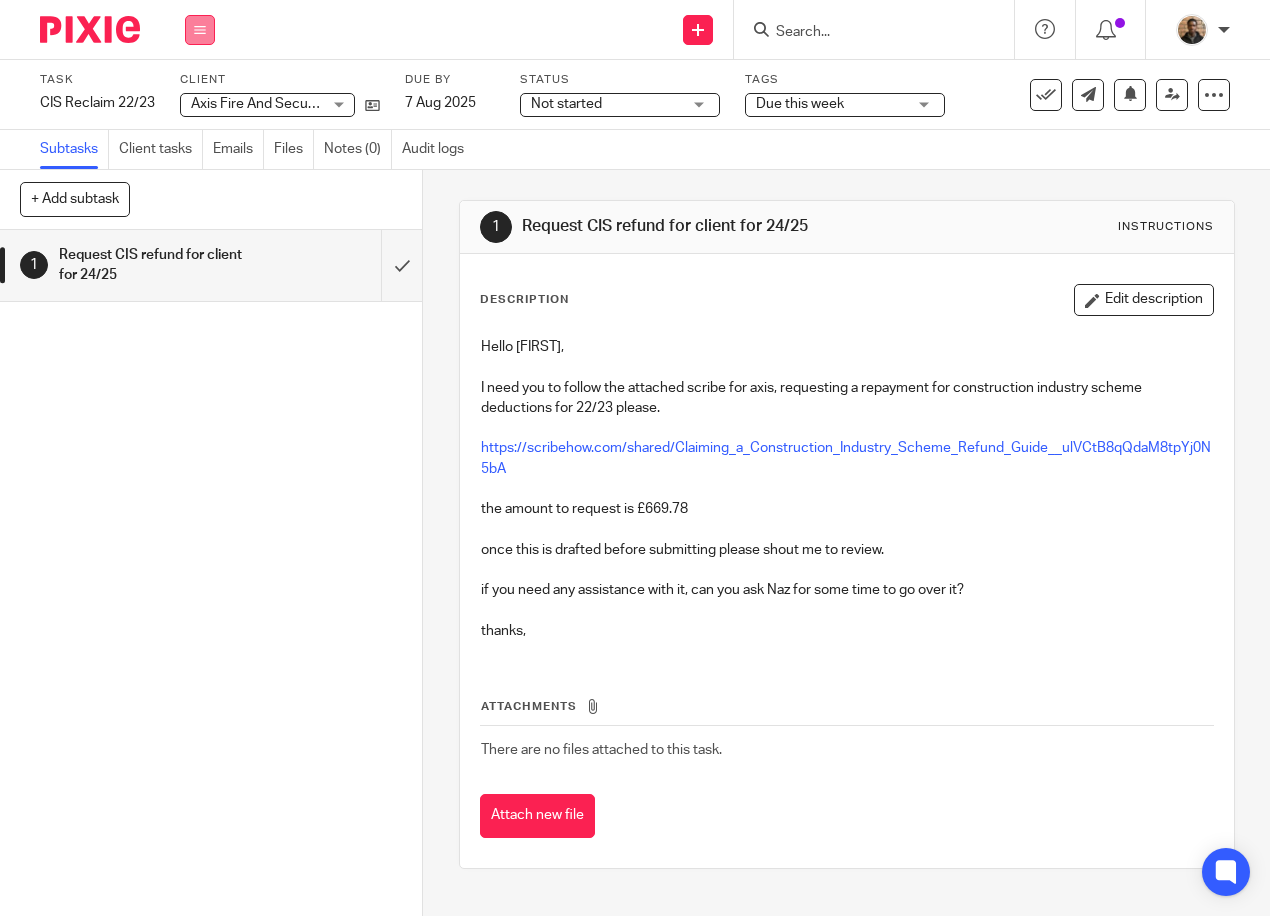 click at bounding box center [200, 30] 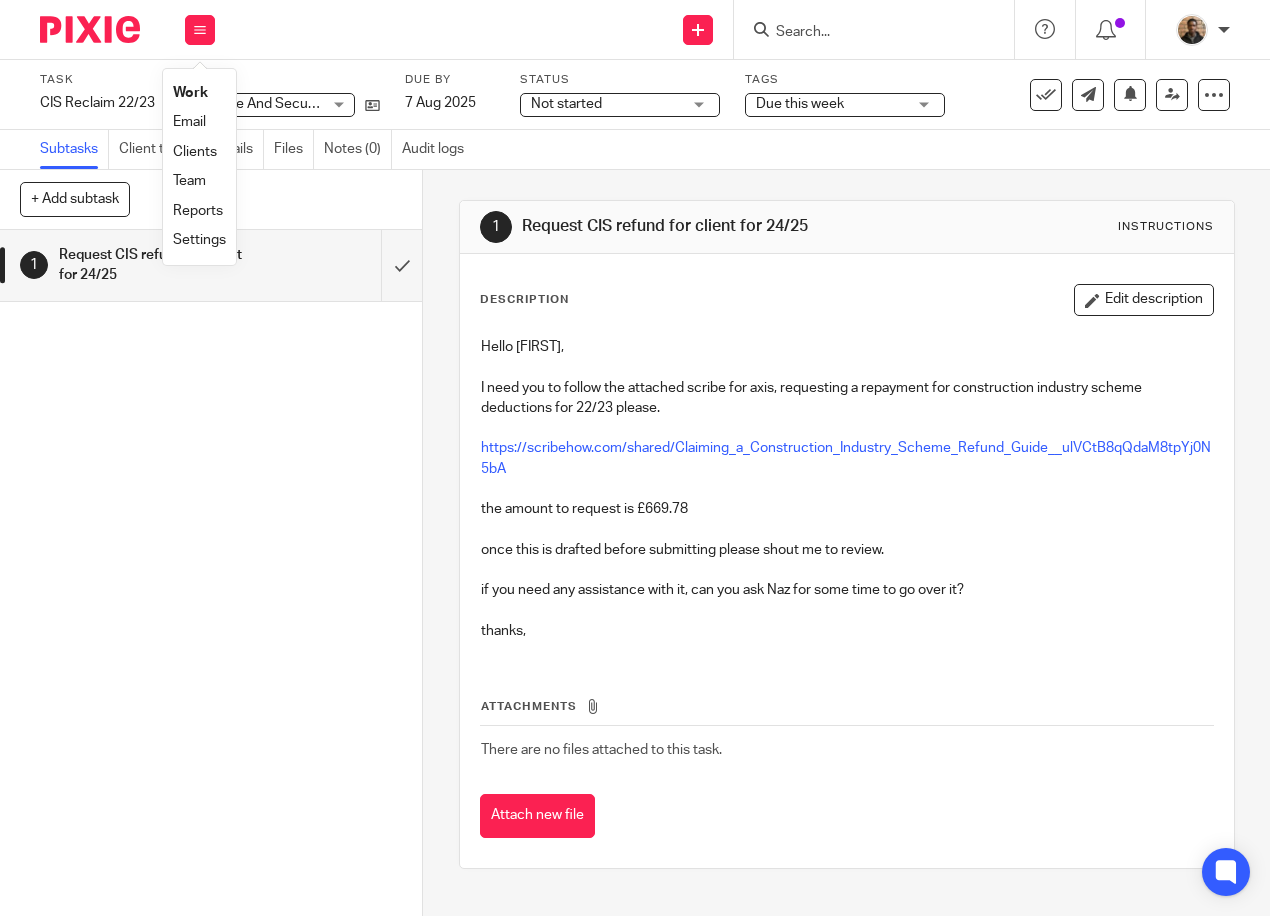 click on "Work" at bounding box center (199, 93) 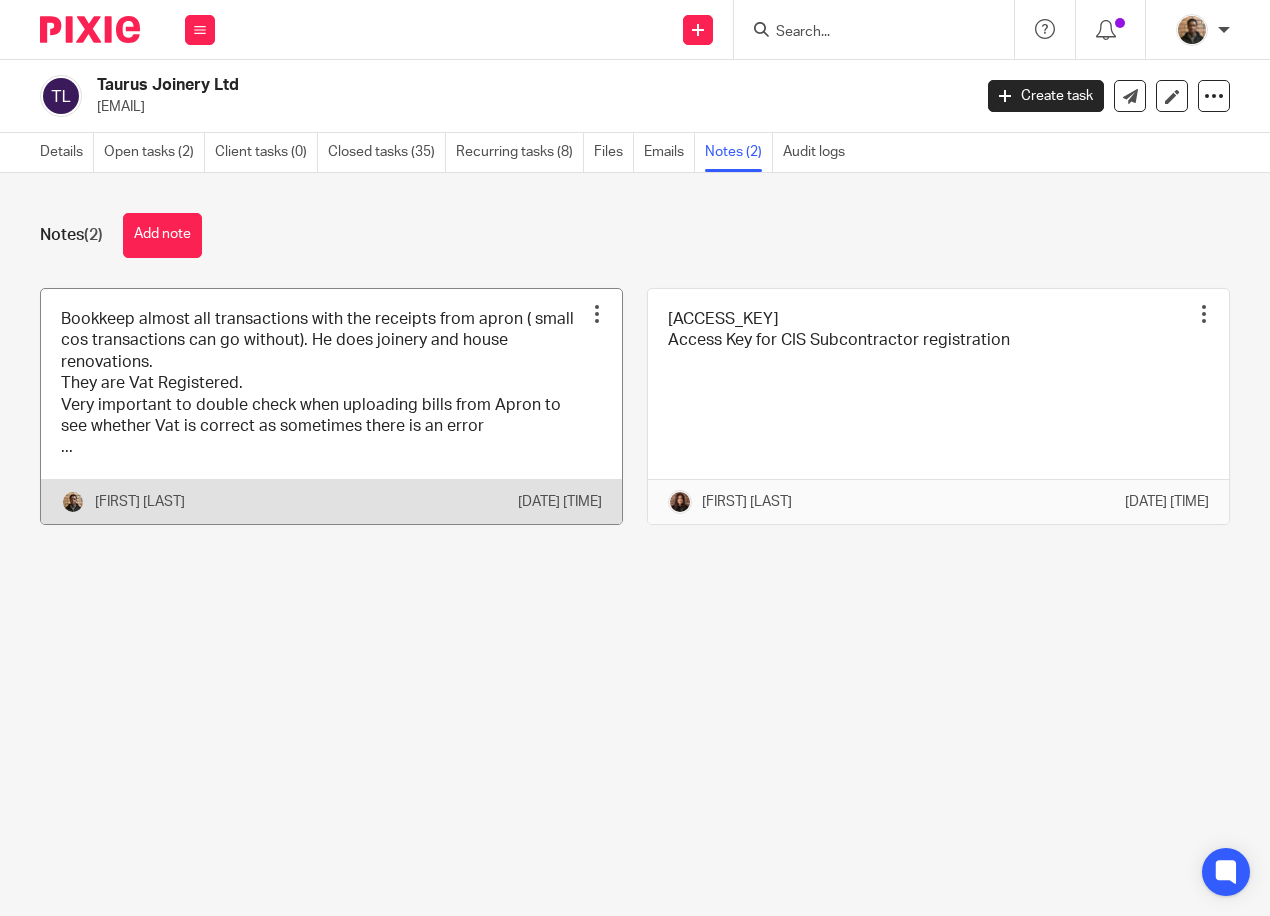 scroll, scrollTop: 0, scrollLeft: 0, axis: both 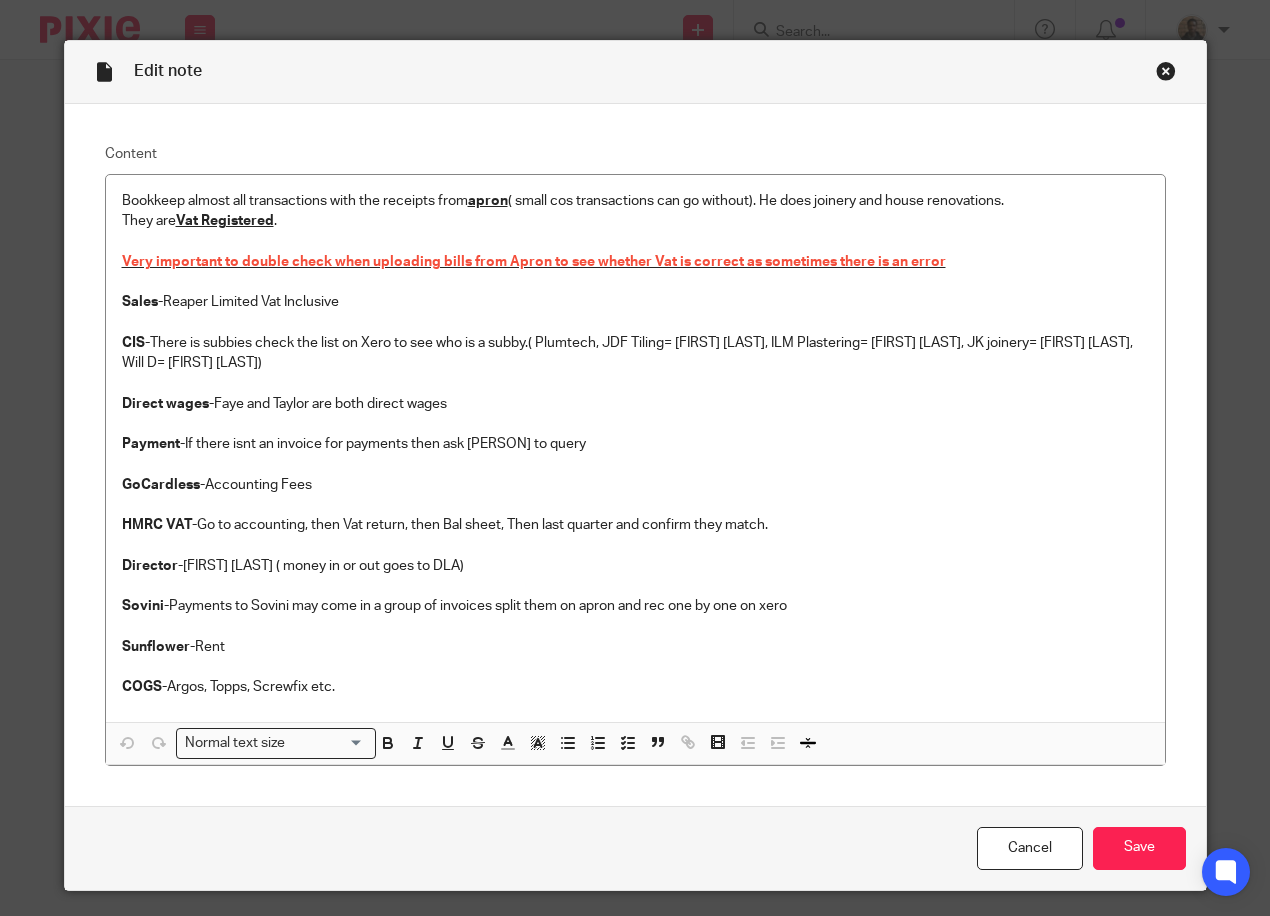 click at bounding box center (1166, 71) 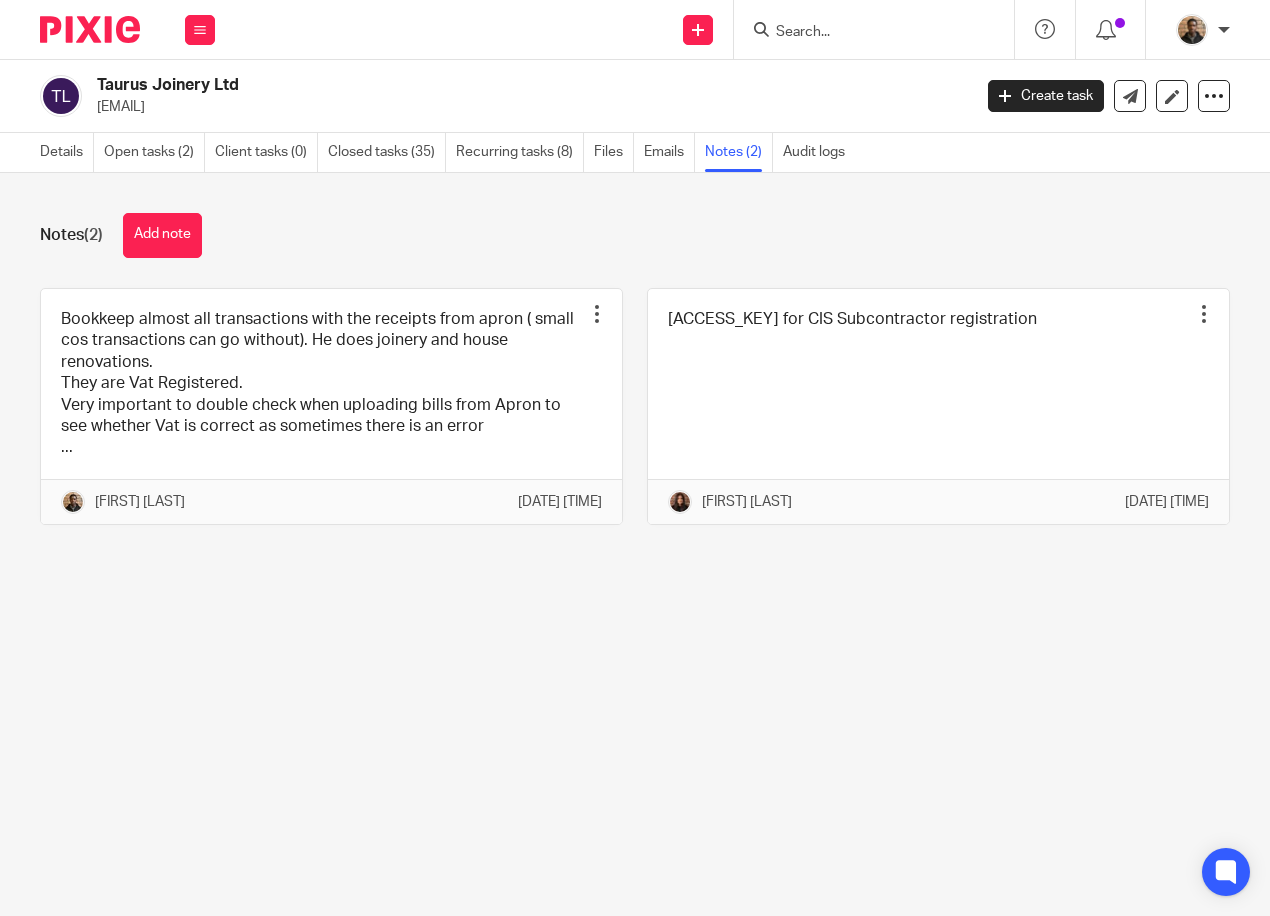 scroll, scrollTop: 0, scrollLeft: 0, axis: both 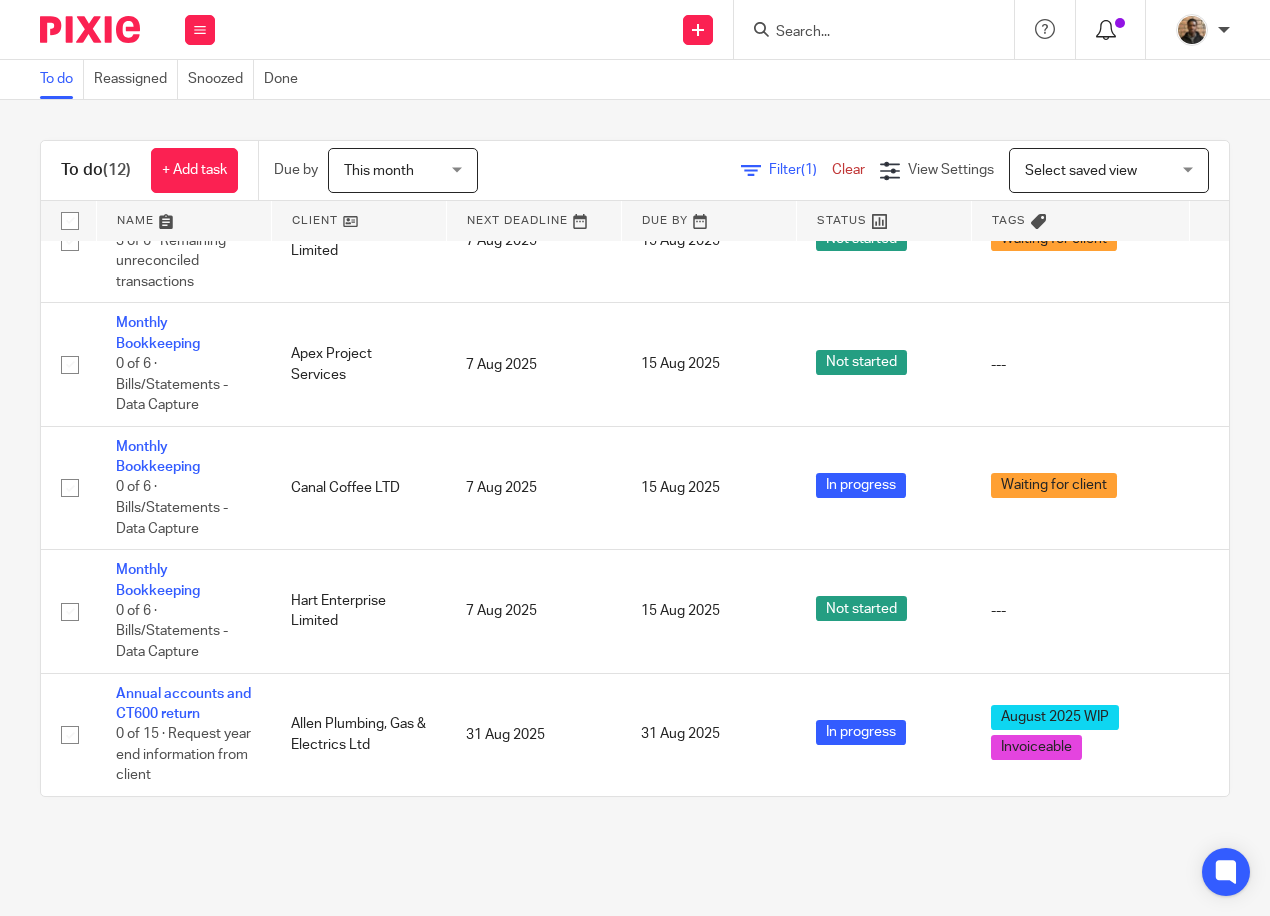 click at bounding box center [1110, 29] 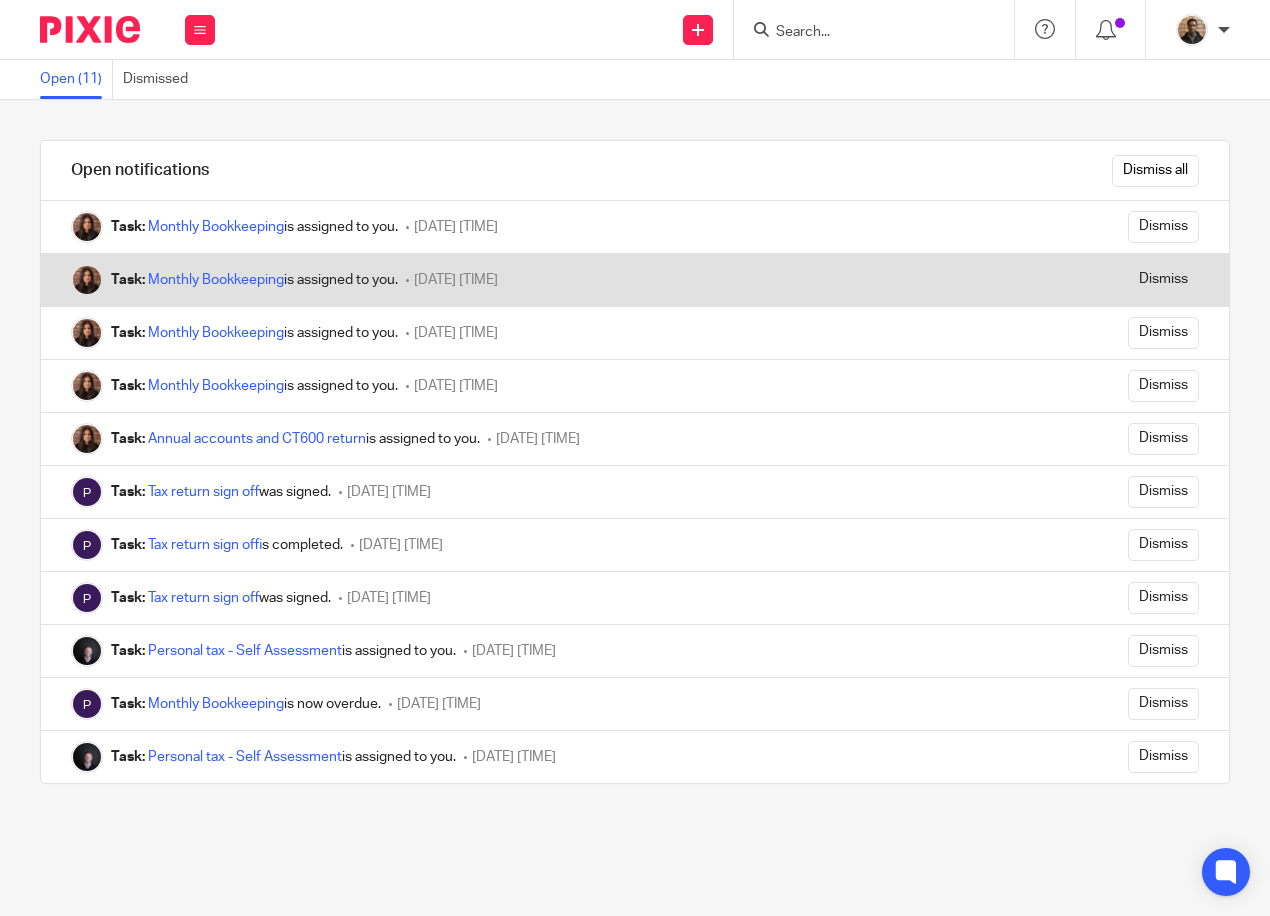 scroll, scrollTop: 0, scrollLeft: 0, axis: both 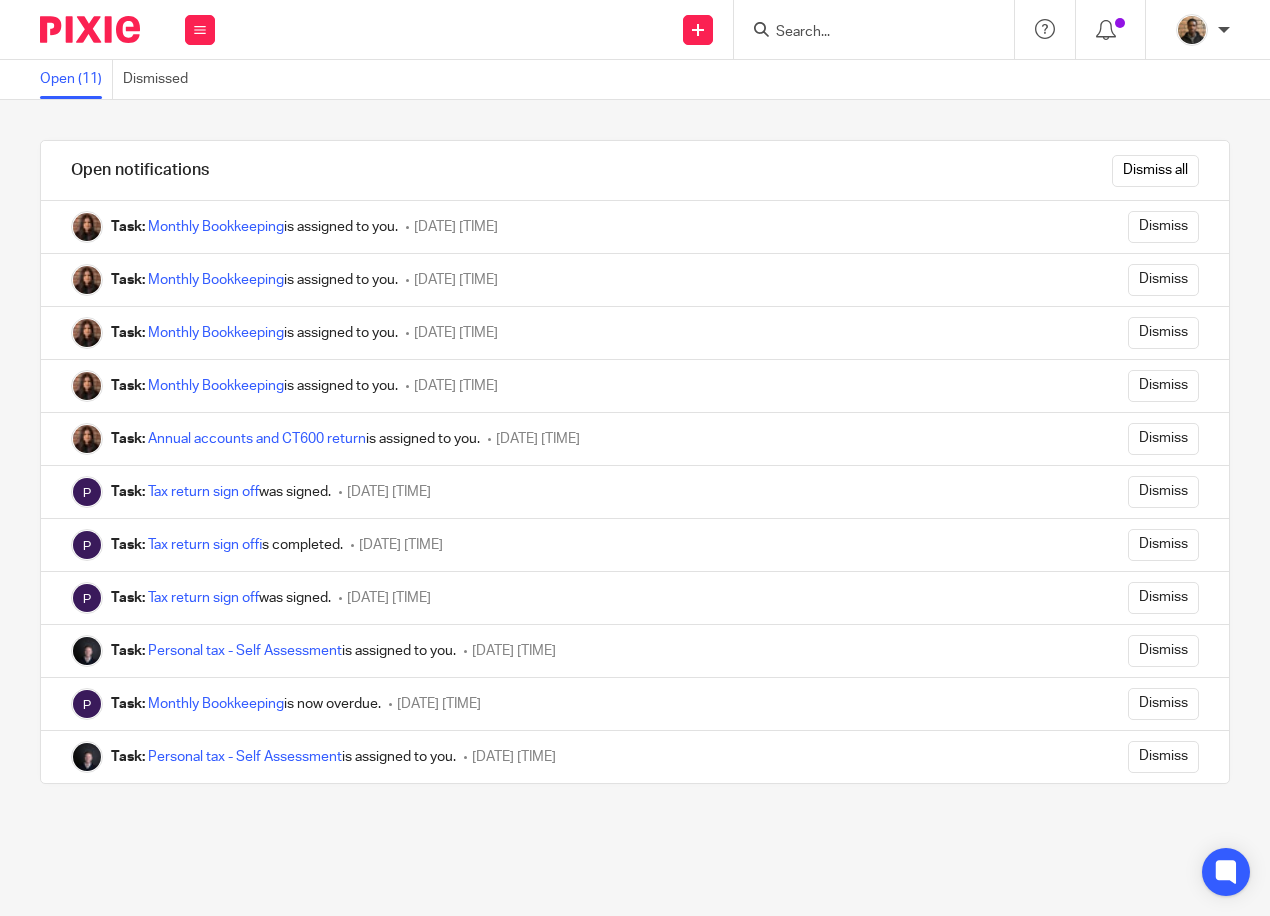 click on "Work
Email
Clients
Team
Reports
Settings" at bounding box center (200, 29) 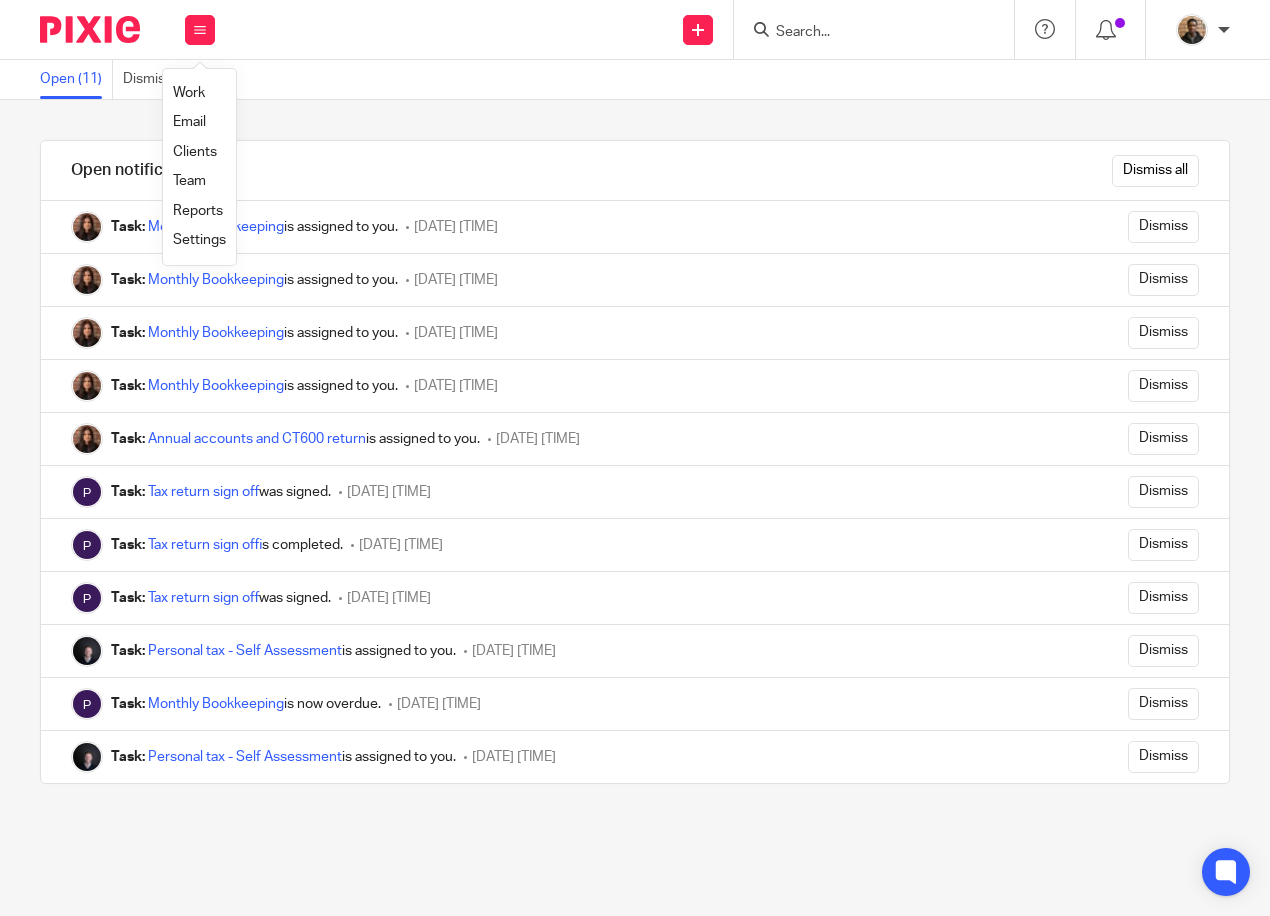 click on "Work" at bounding box center (189, 93) 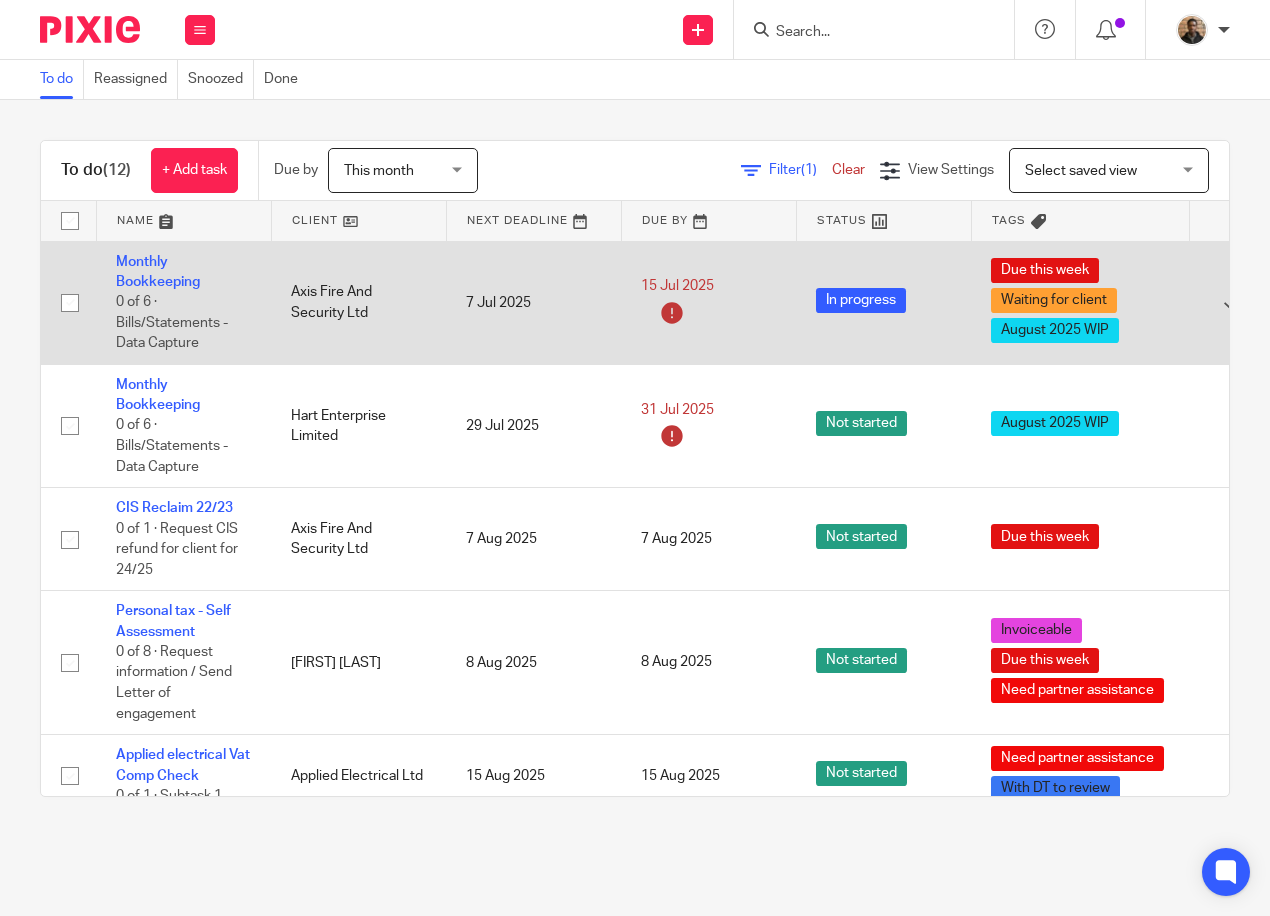 scroll, scrollTop: 0, scrollLeft: 0, axis: both 